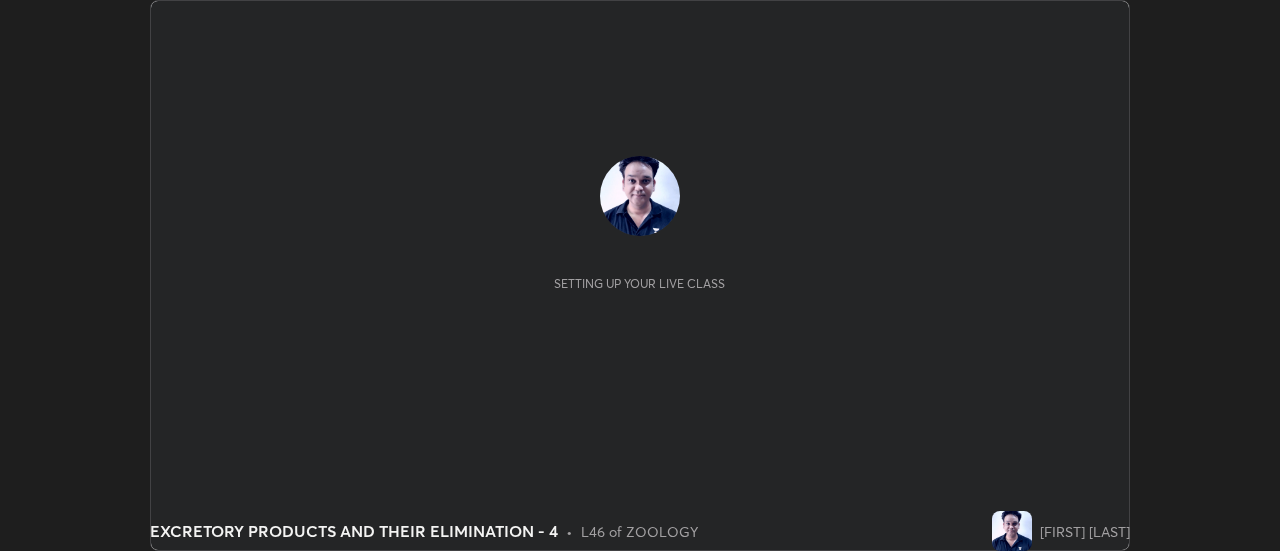 scroll, scrollTop: 0, scrollLeft: 0, axis: both 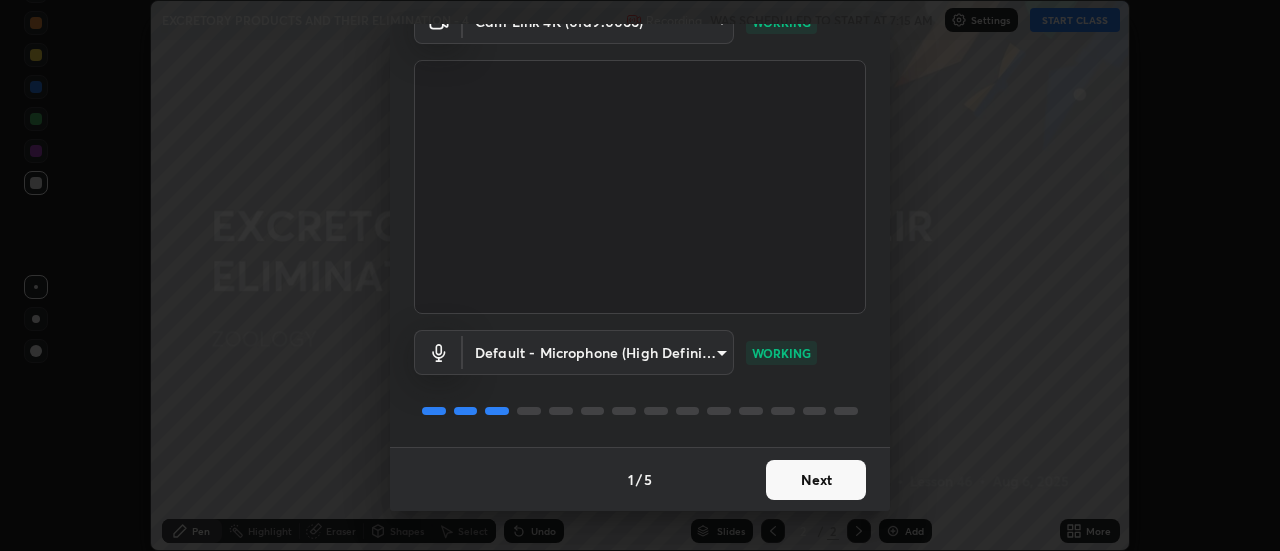click on "Next" at bounding box center [816, 480] 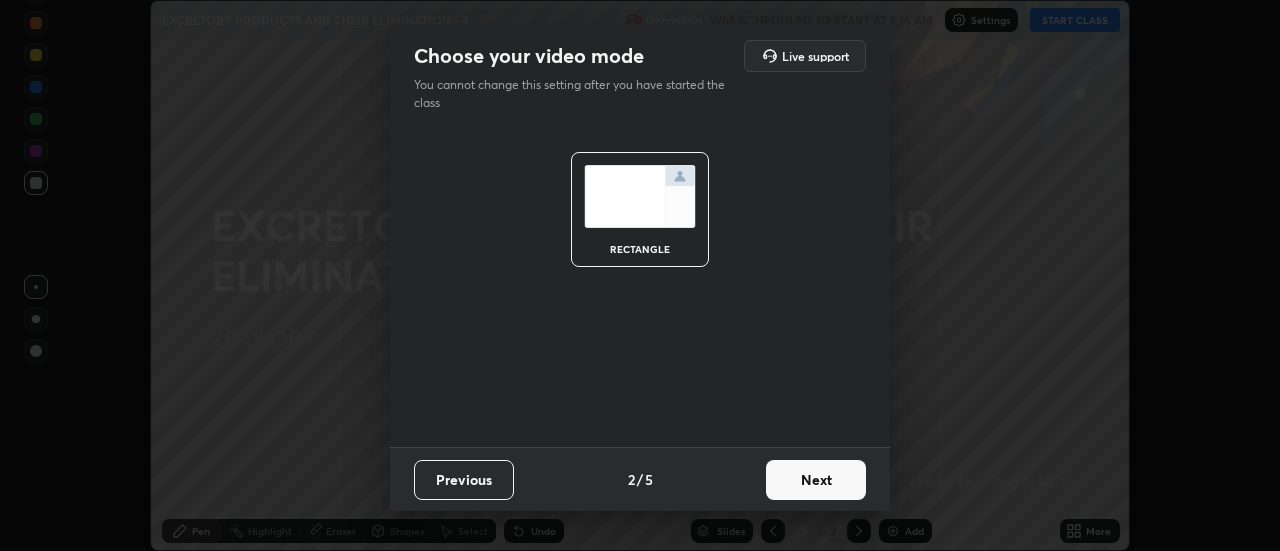 scroll, scrollTop: 0, scrollLeft: 0, axis: both 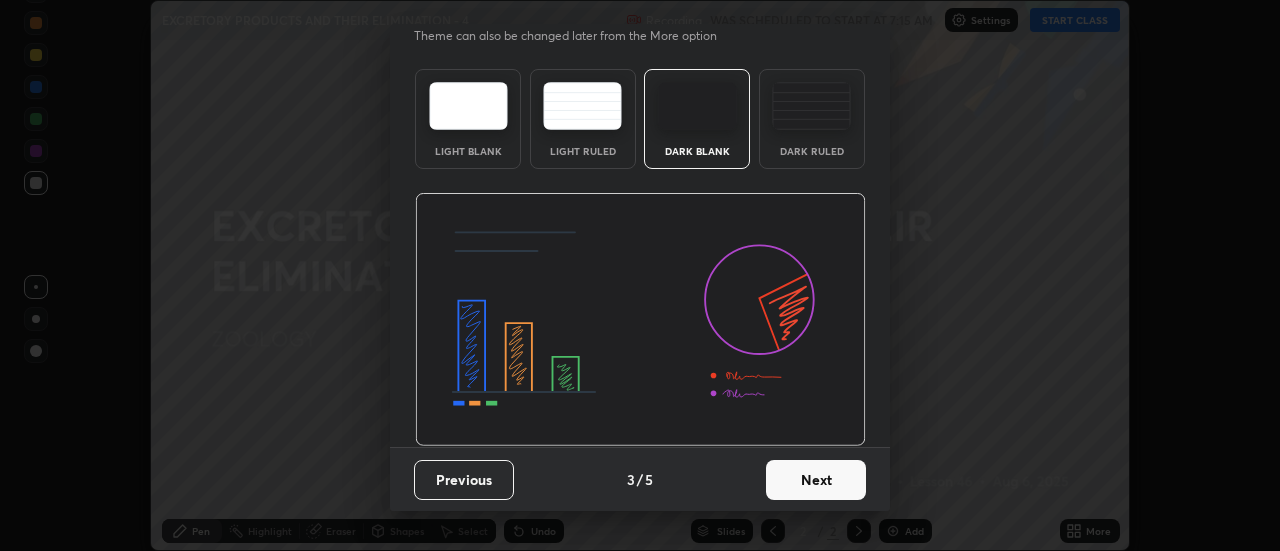click on "Next" at bounding box center (816, 480) 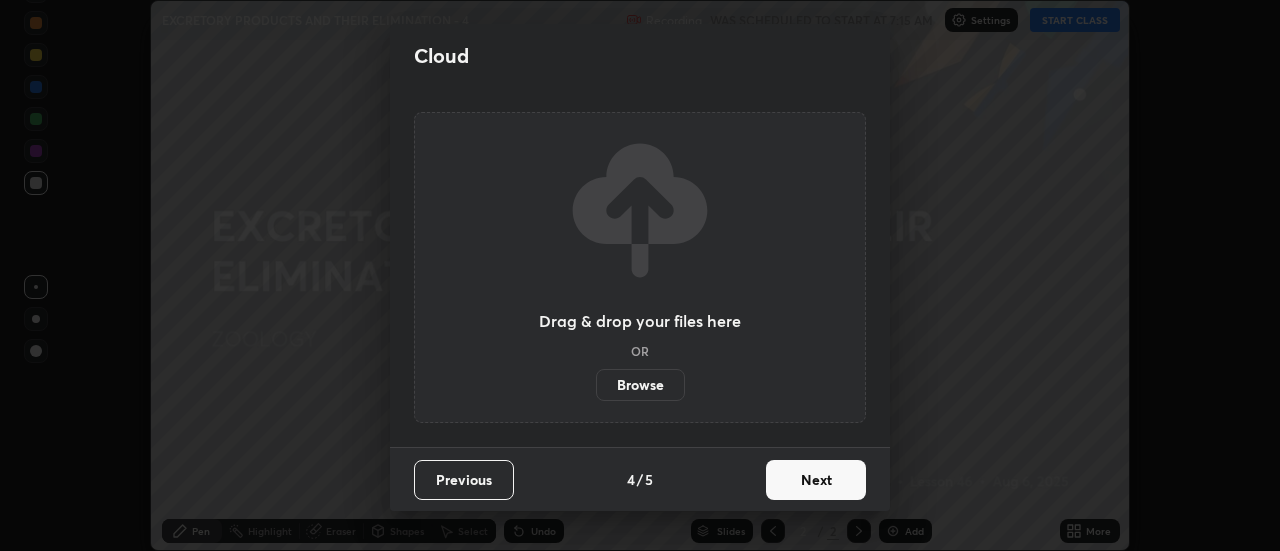 scroll, scrollTop: 0, scrollLeft: 0, axis: both 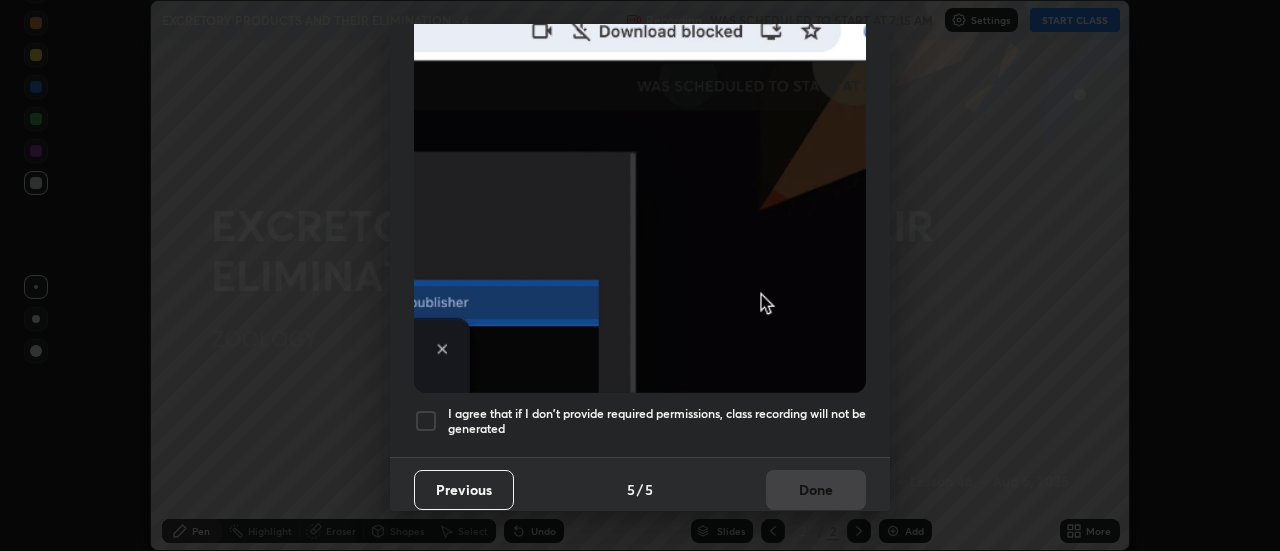 click at bounding box center [426, 421] 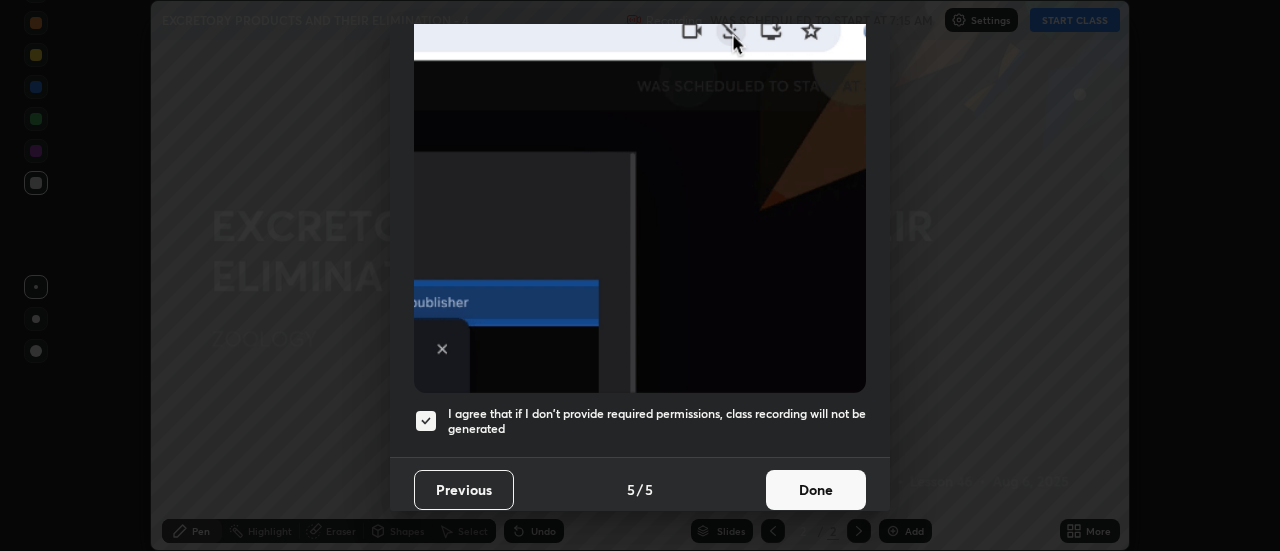 click on "Done" at bounding box center [816, 490] 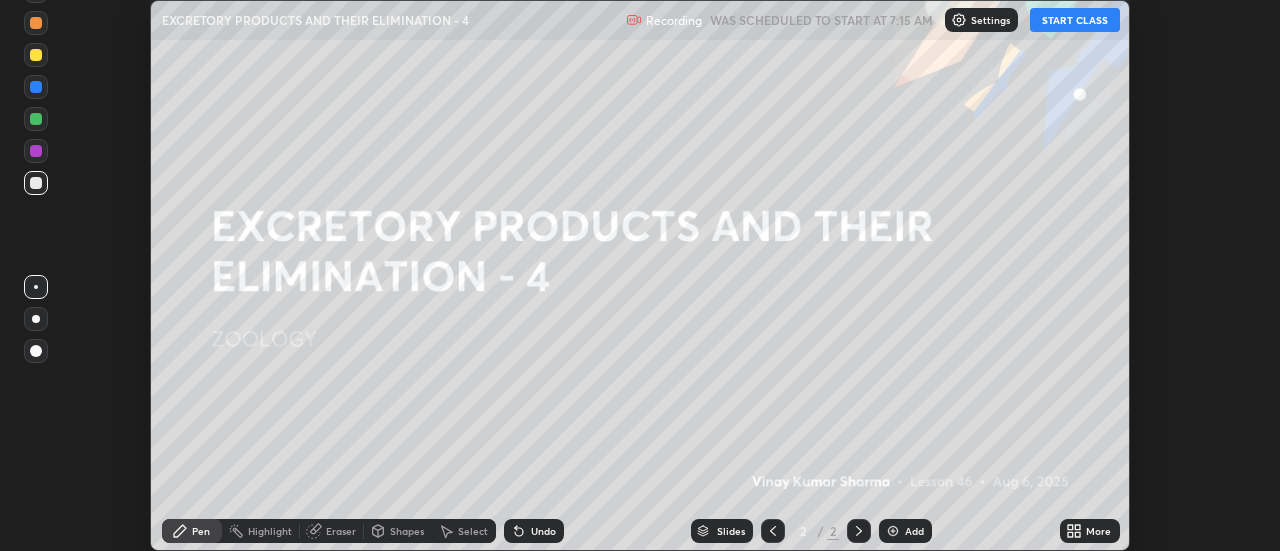 click 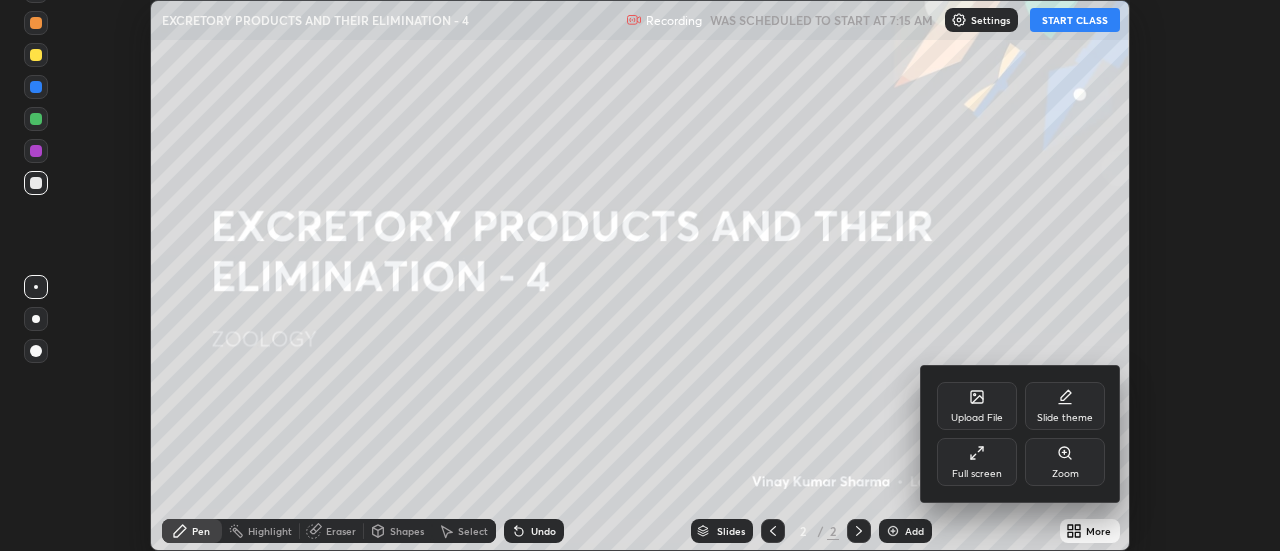 click on "Full screen" at bounding box center [977, 462] 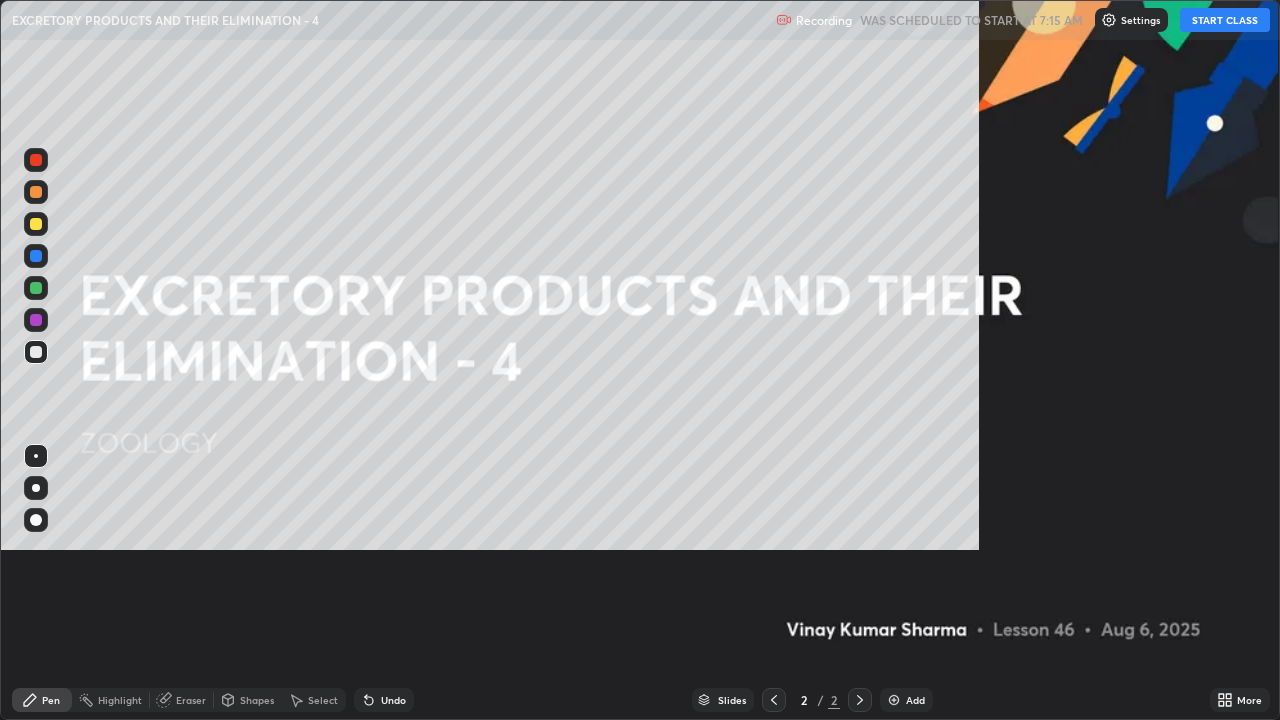 scroll, scrollTop: 99280, scrollLeft: 98720, axis: both 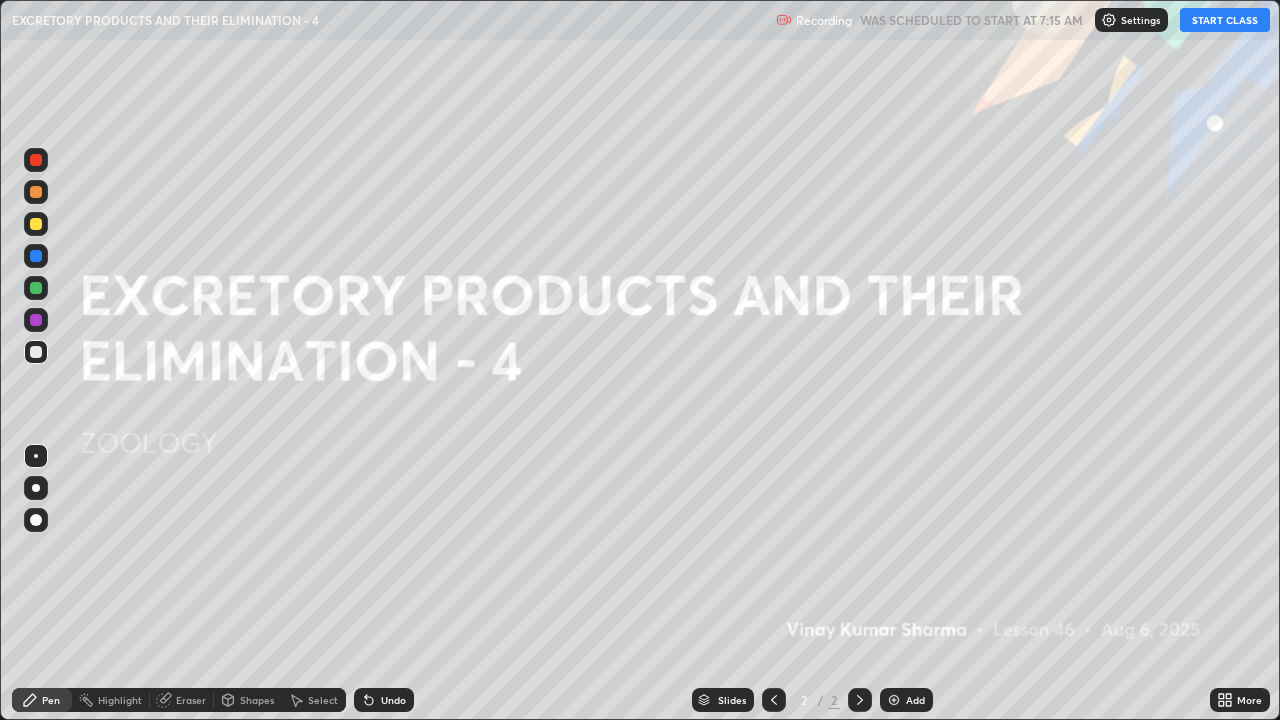 click on "START CLASS" at bounding box center (1225, 20) 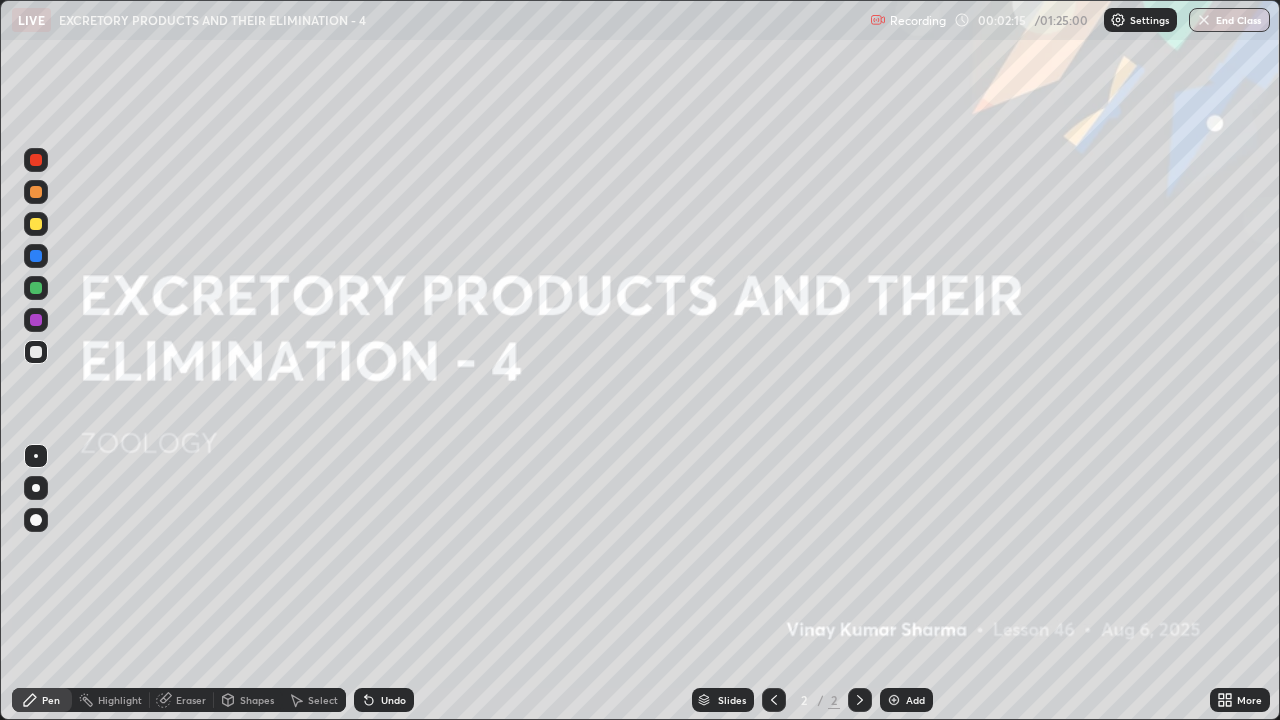 click 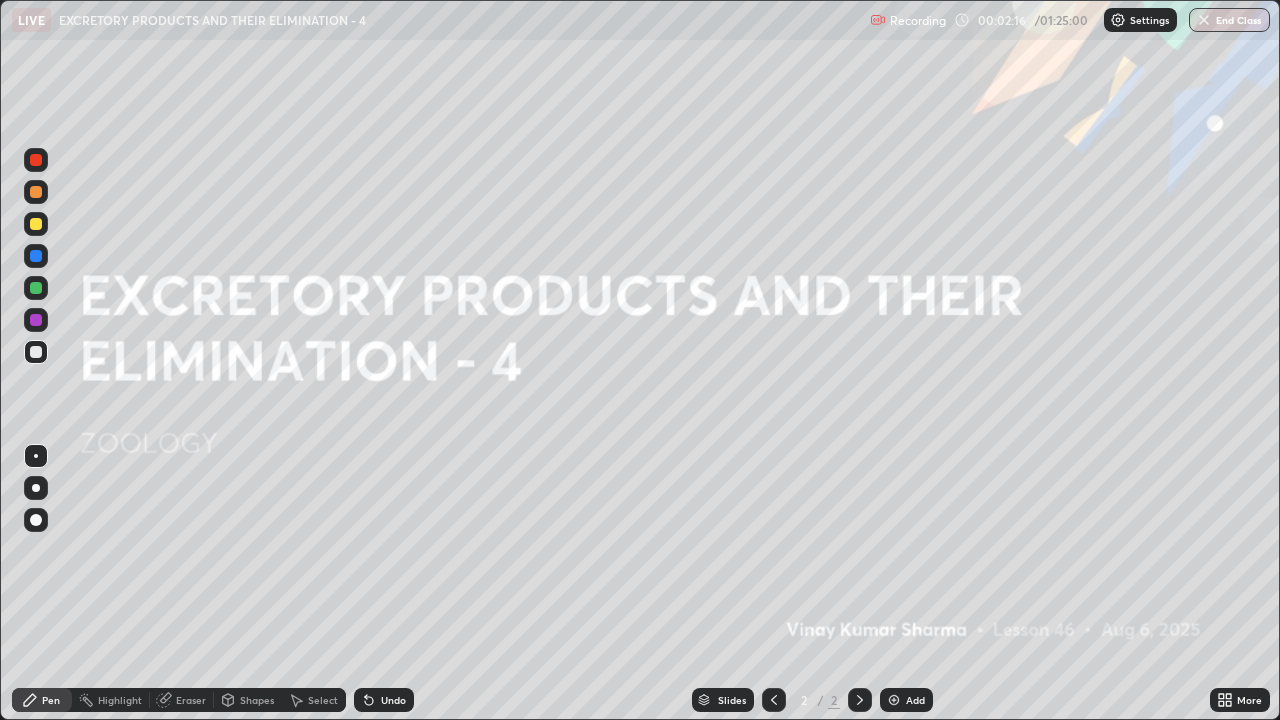 click on "Pen" at bounding box center [42, 700] 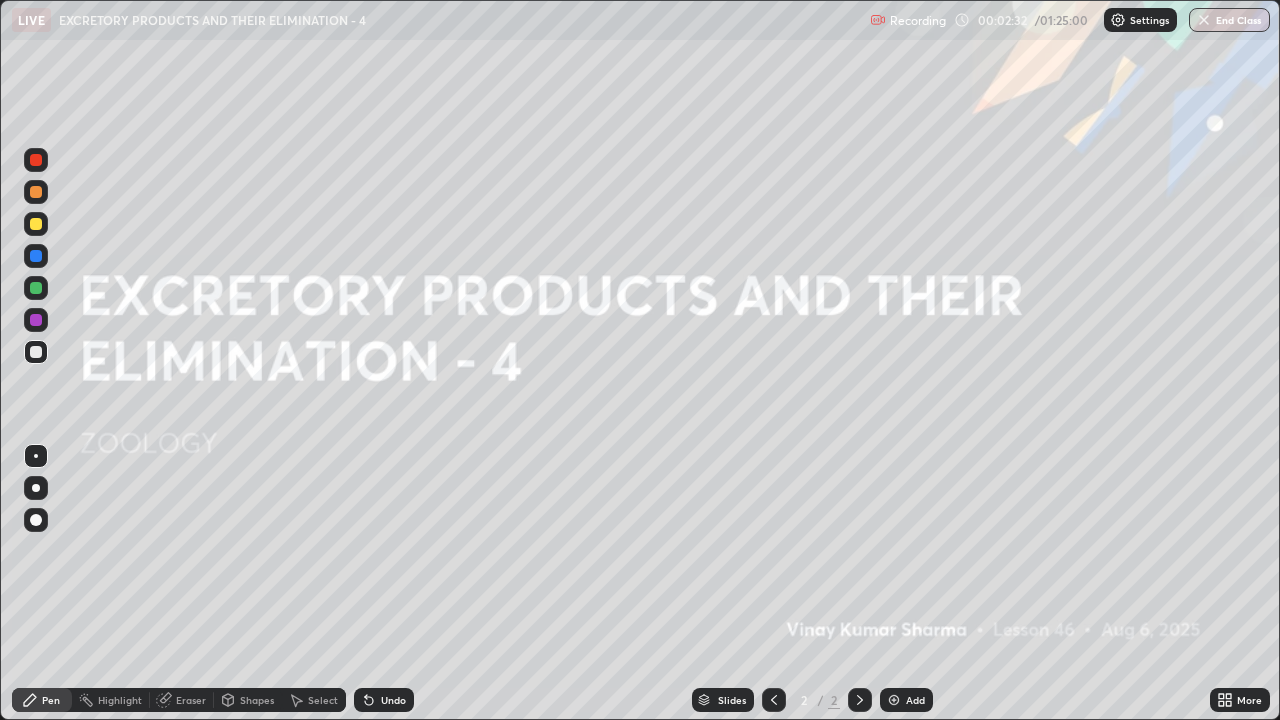 click at bounding box center [36, 224] 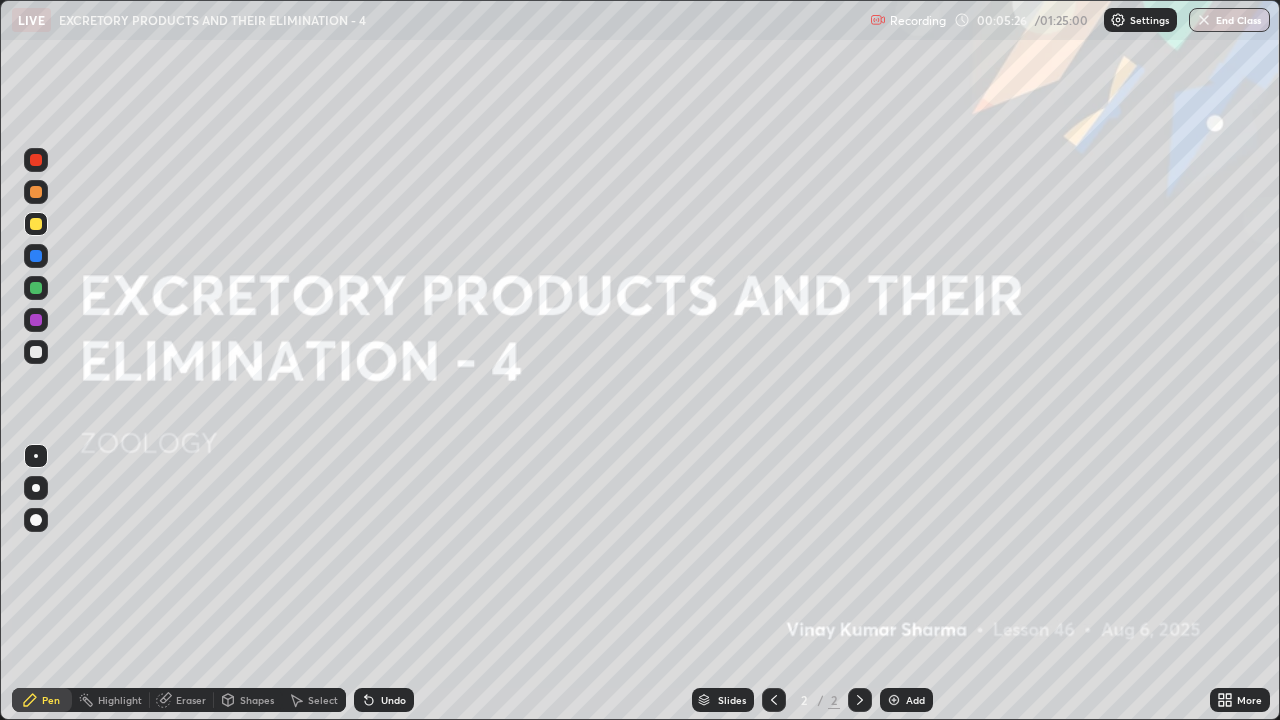 click at bounding box center (894, 700) 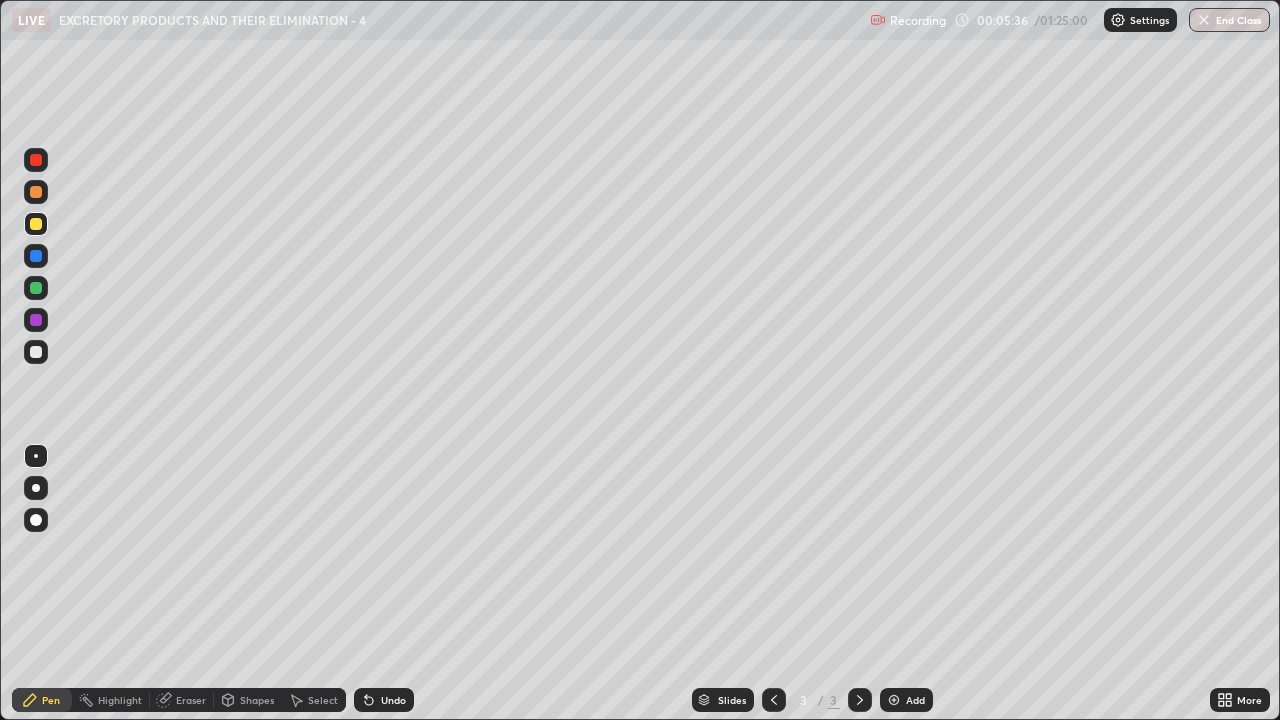 click at bounding box center (36, 224) 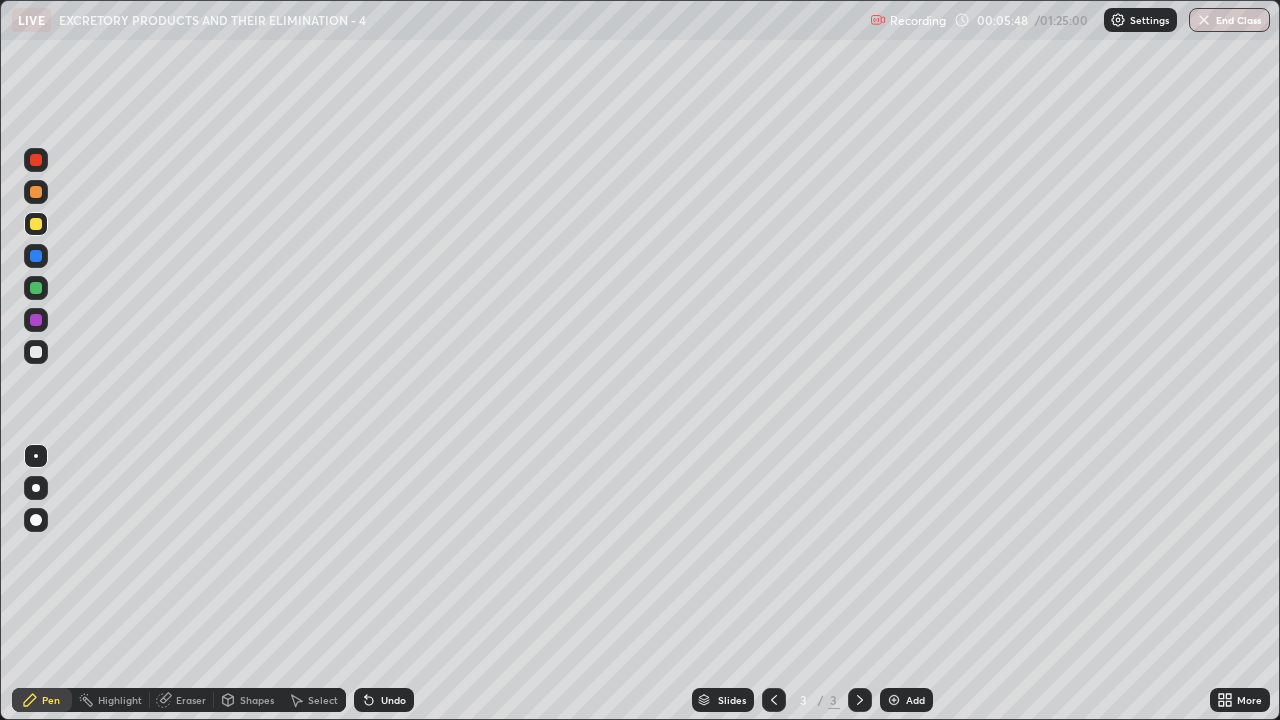 click at bounding box center (36, 352) 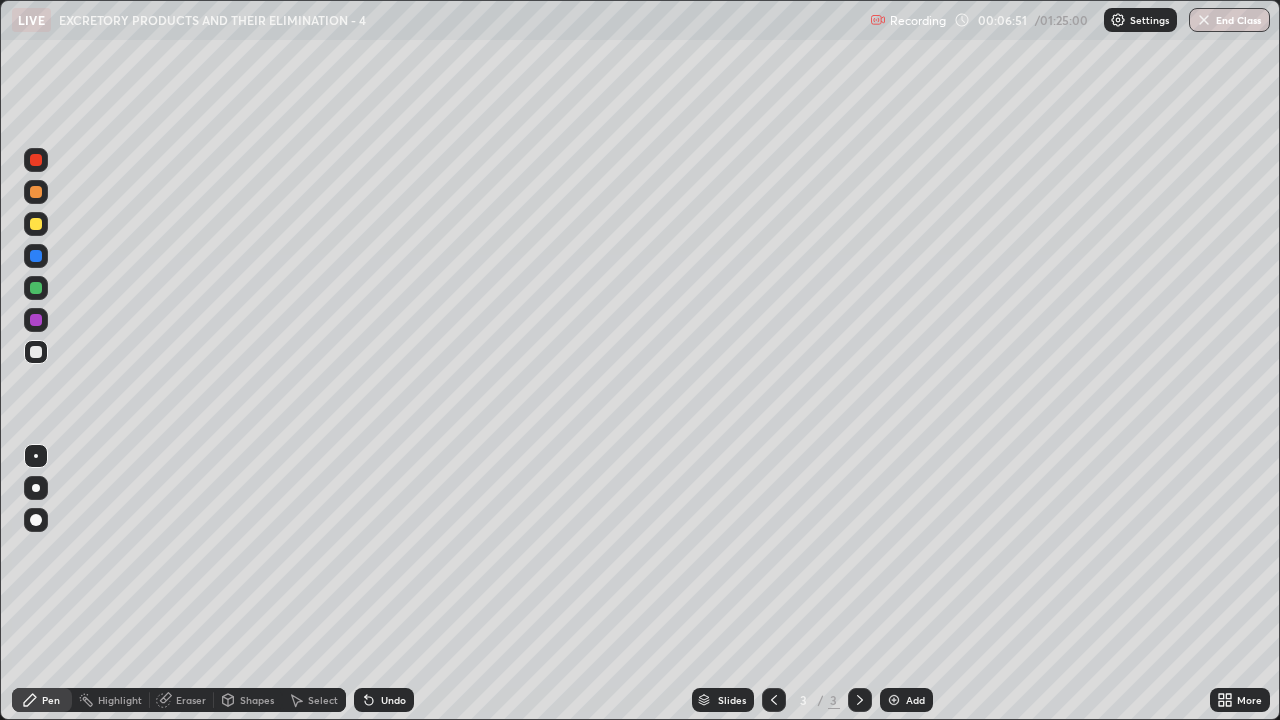 click at bounding box center [36, 224] 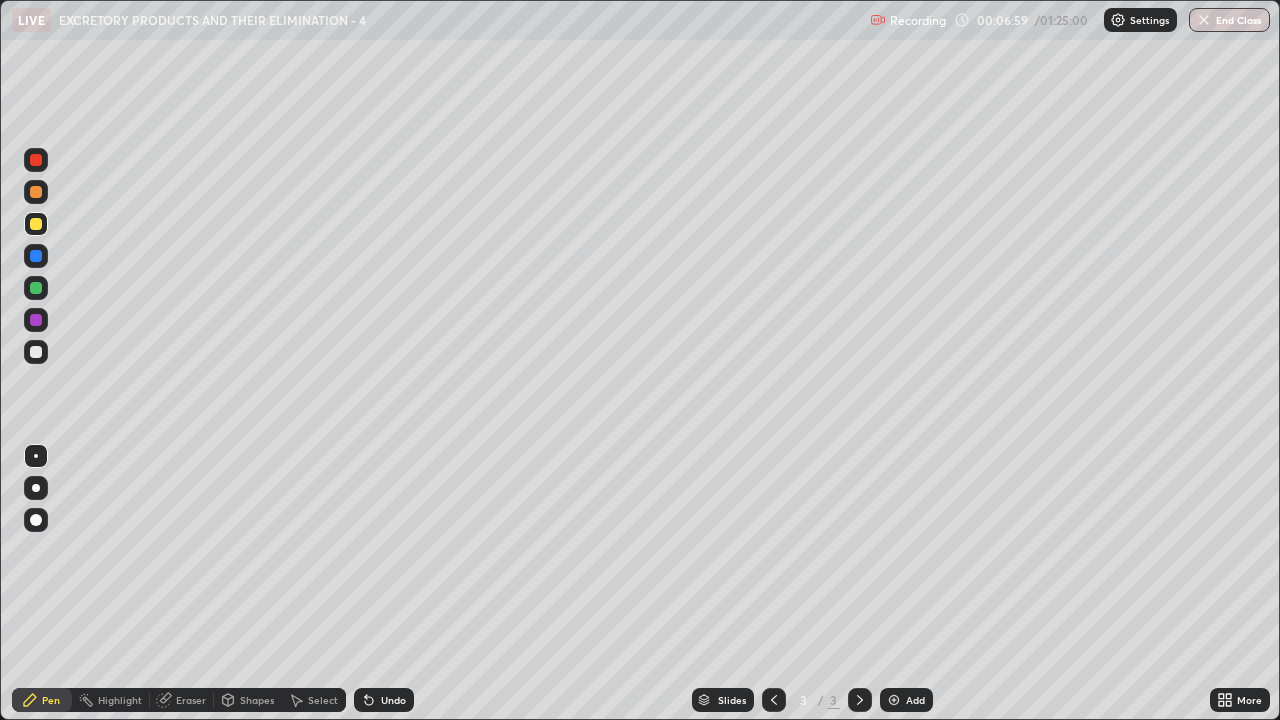 click at bounding box center [36, 288] 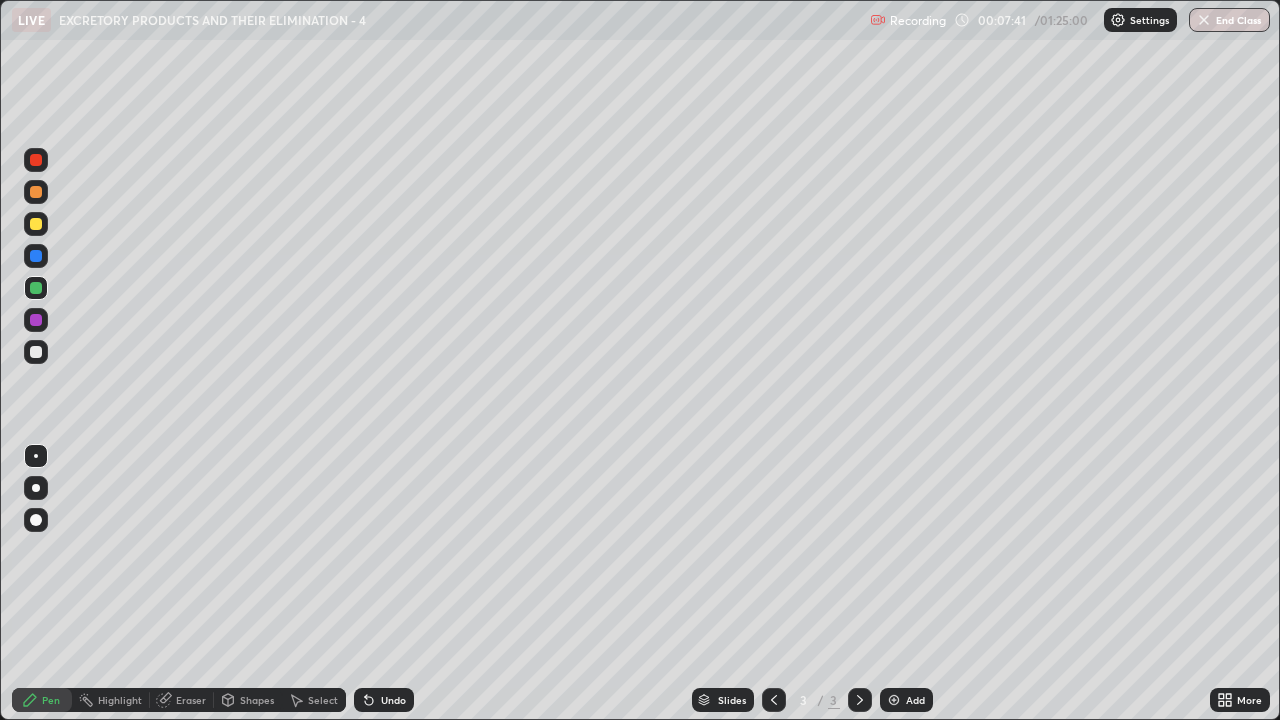 click on "Eraser" at bounding box center (191, 700) 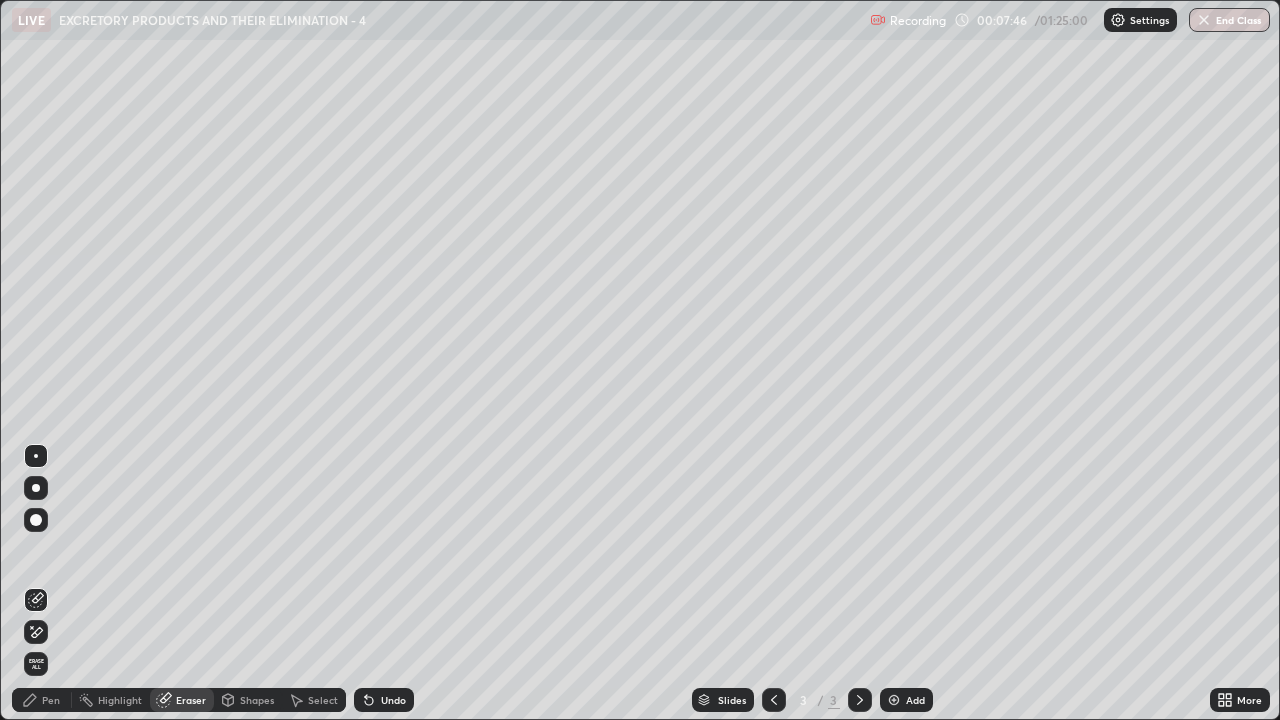 click on "Pen" at bounding box center (42, 700) 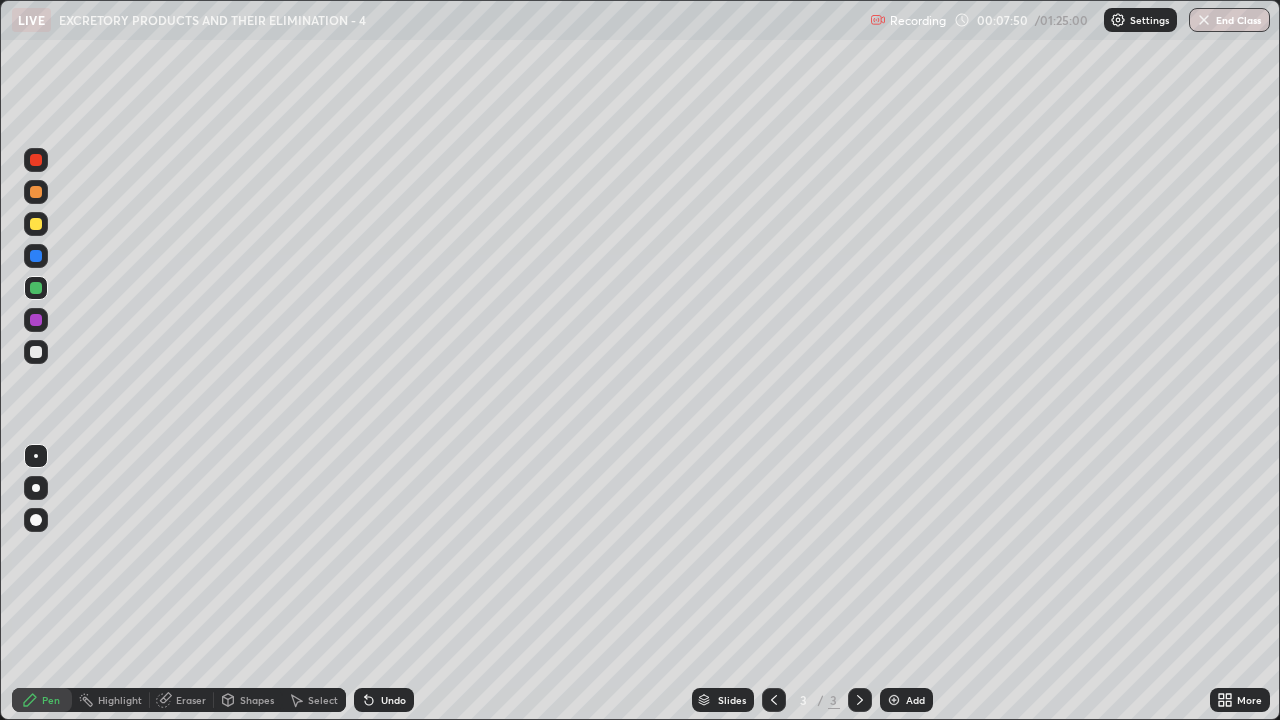 click 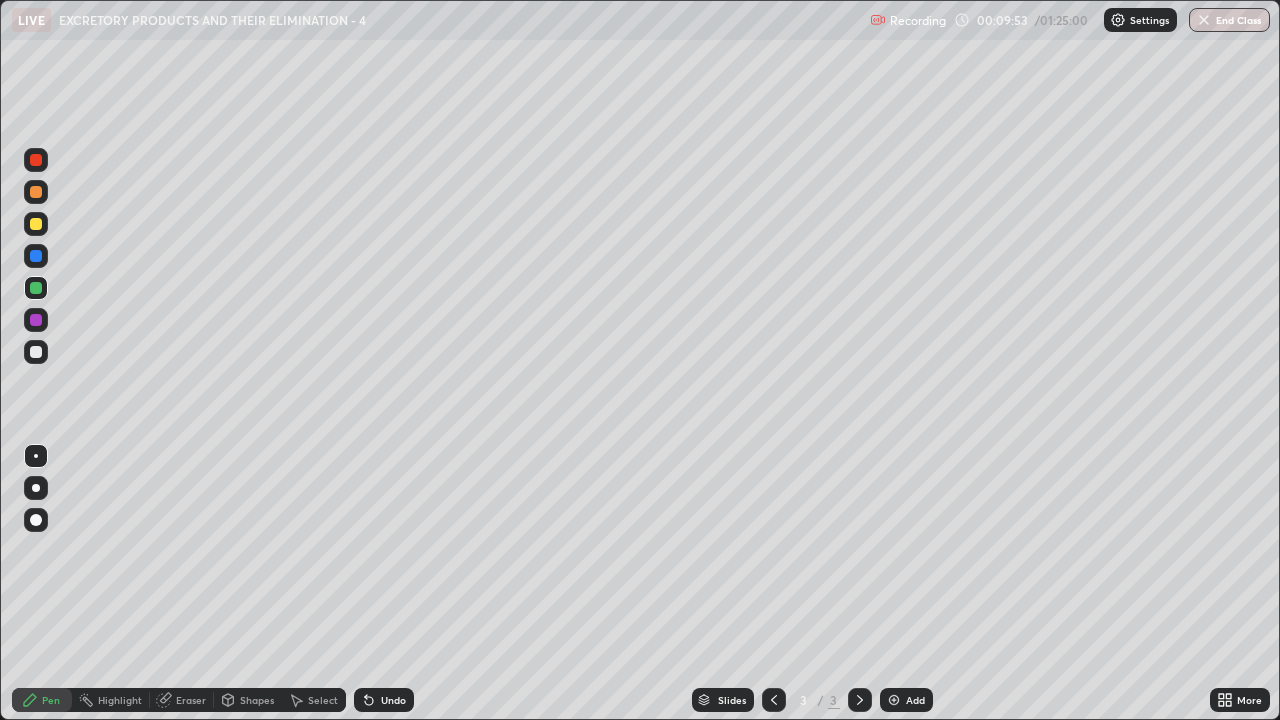 click on "Pen" at bounding box center [51, 700] 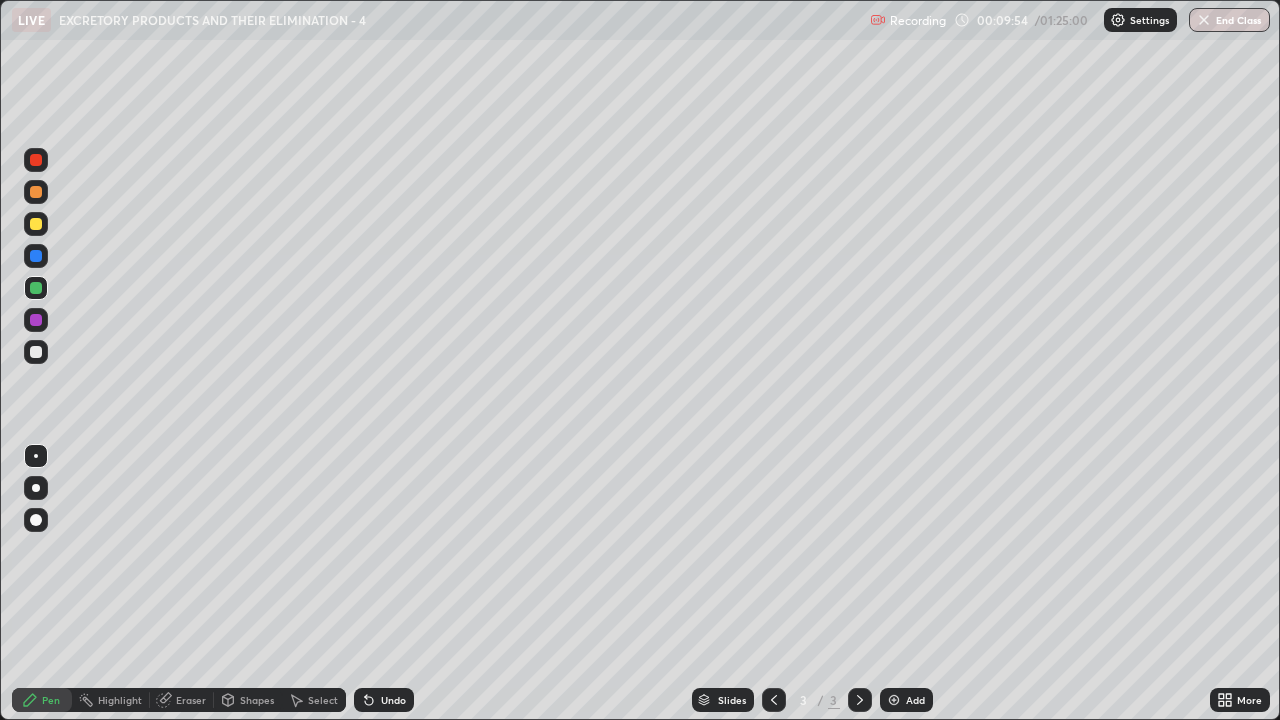 click at bounding box center [36, 352] 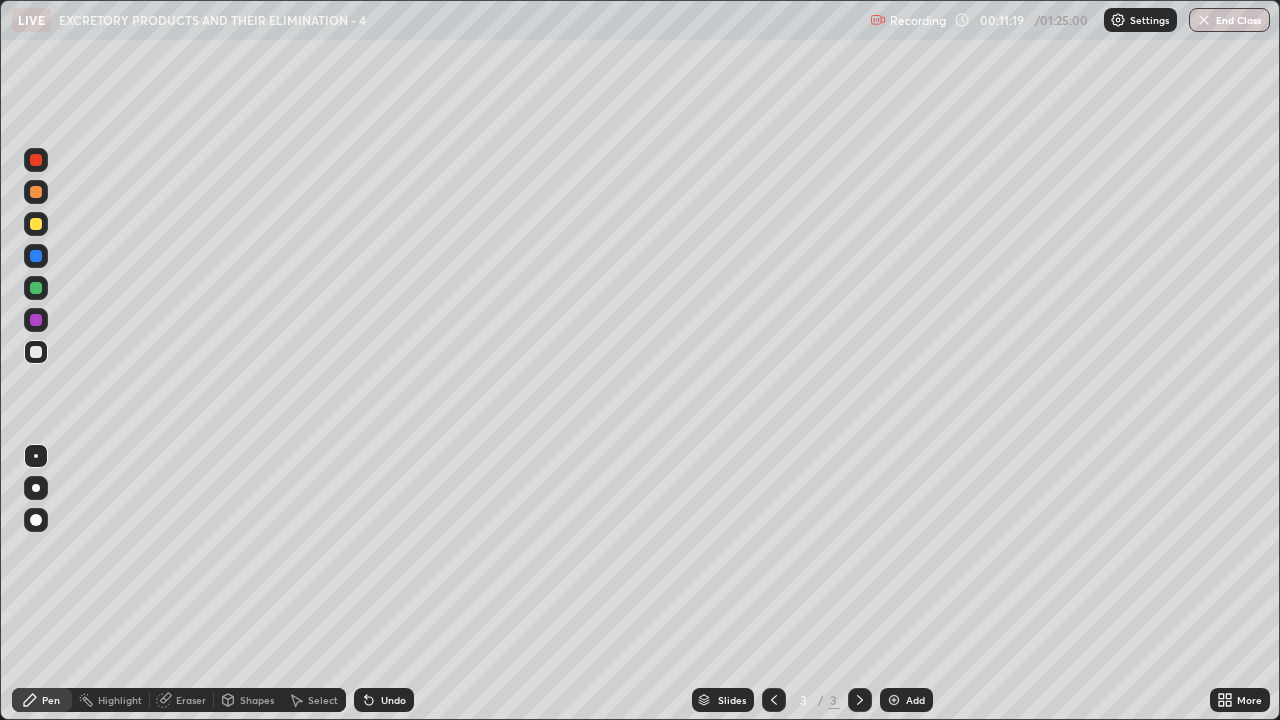 click on "Eraser" at bounding box center [191, 700] 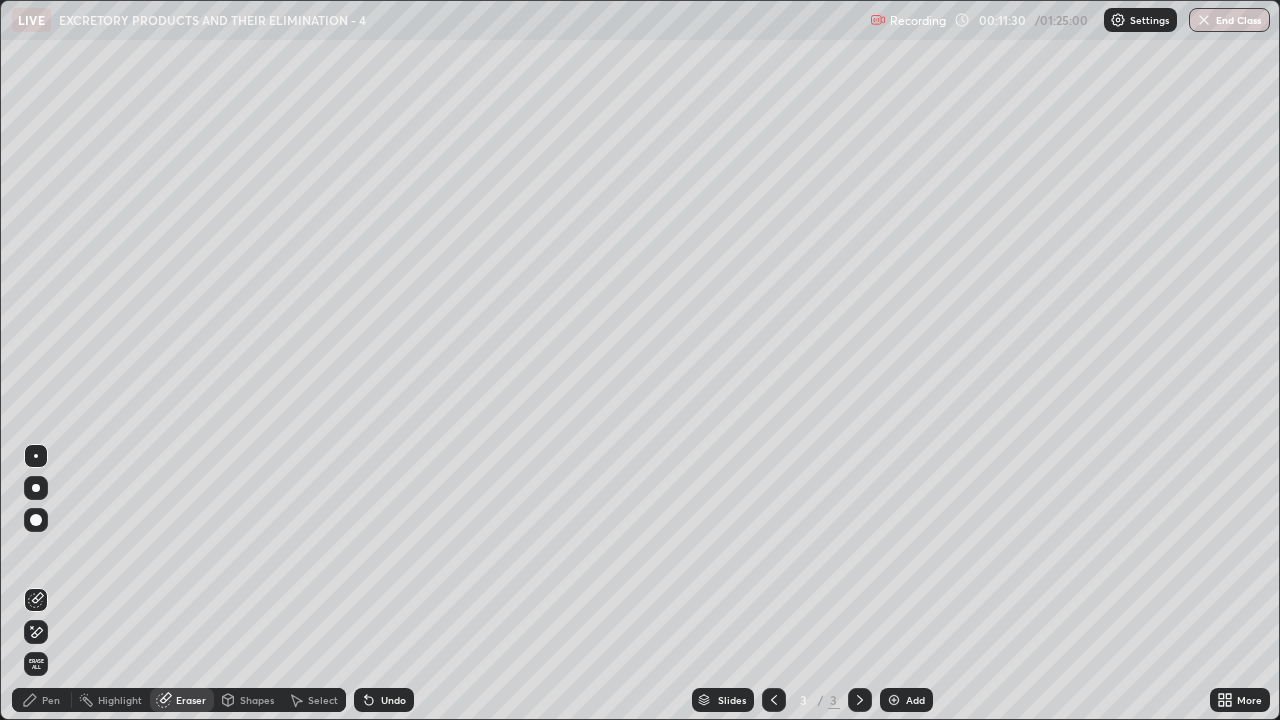 click on "Pen" at bounding box center (51, 700) 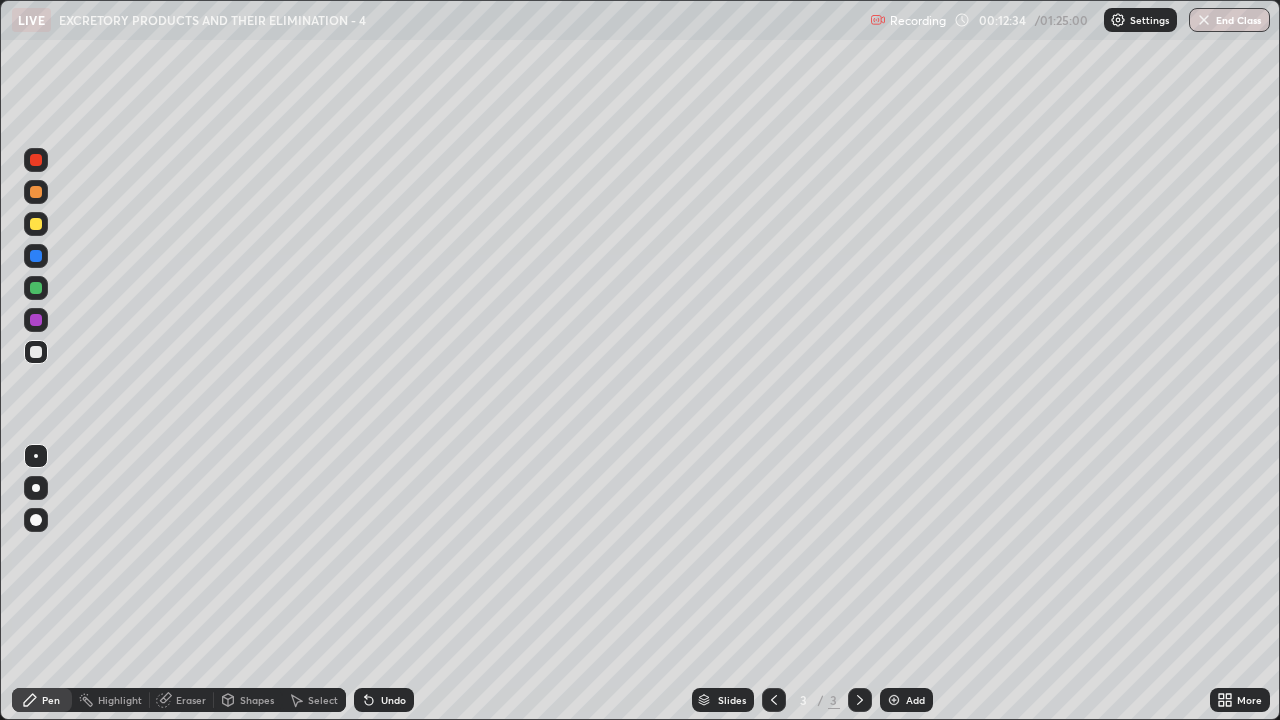 click on "Highlight" at bounding box center [120, 700] 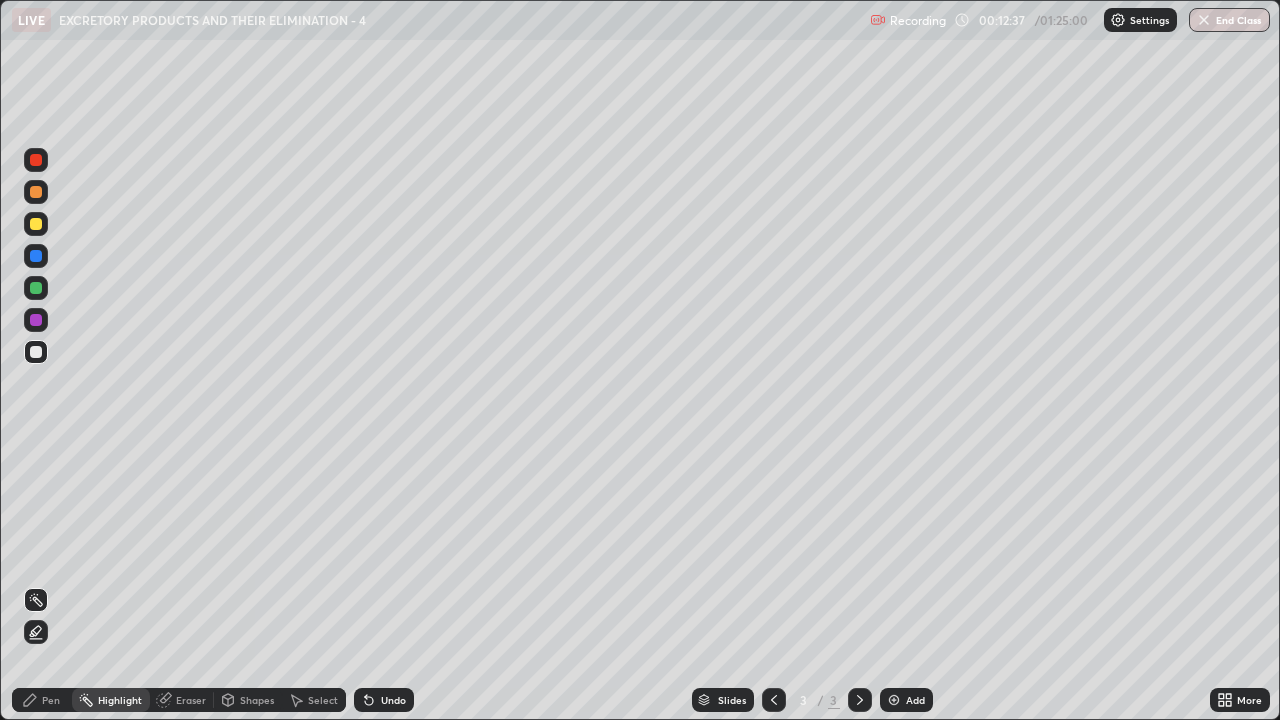 click on "Eraser" at bounding box center [191, 700] 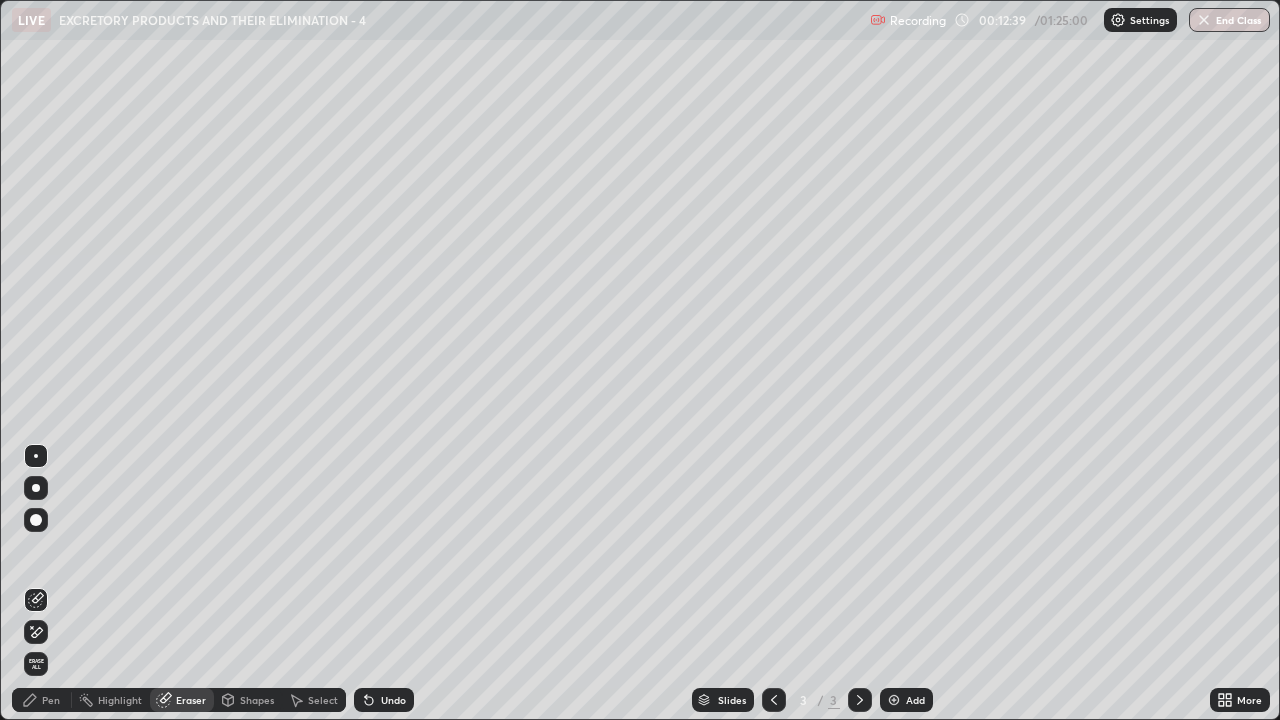 click on "Pen" at bounding box center [42, 700] 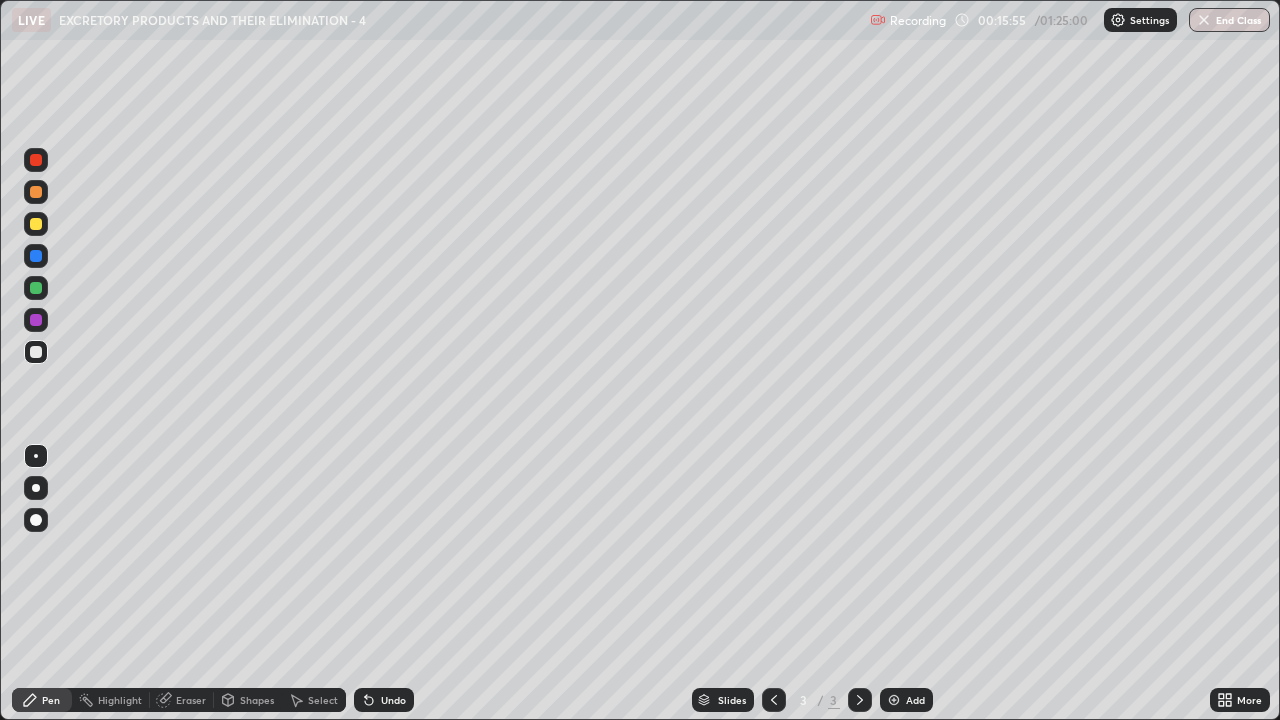 click 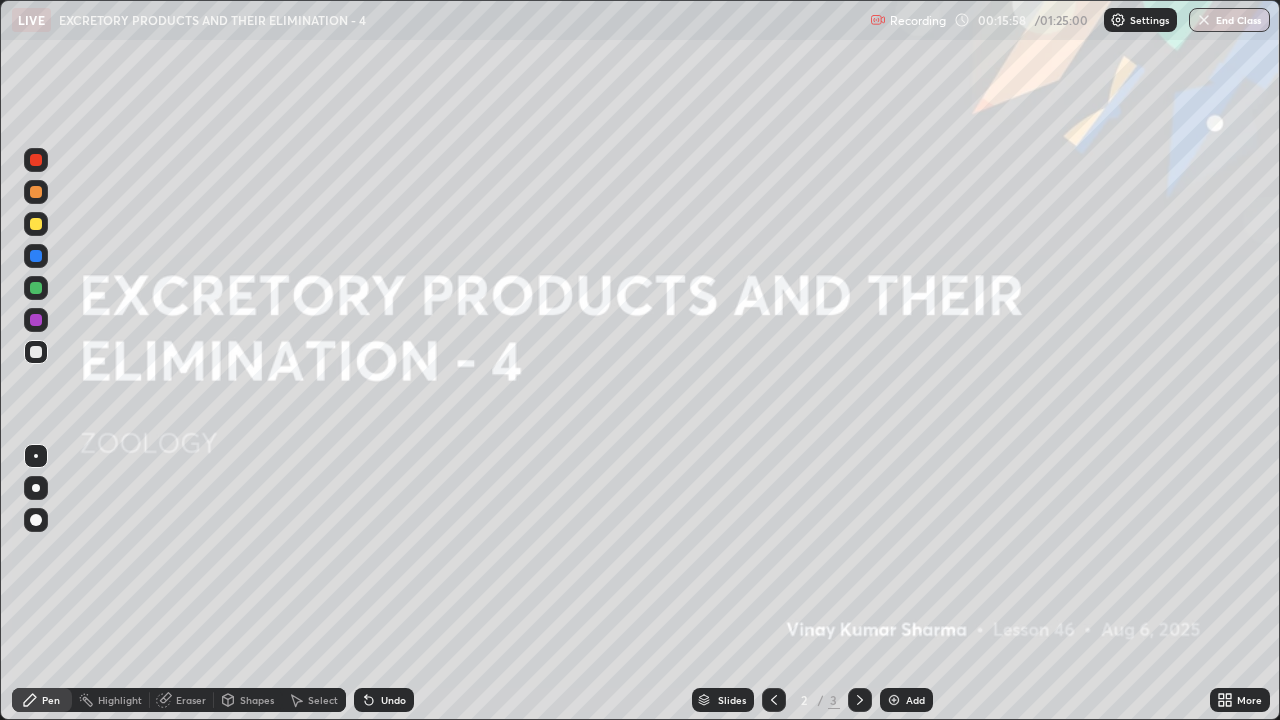 click at bounding box center [36, 224] 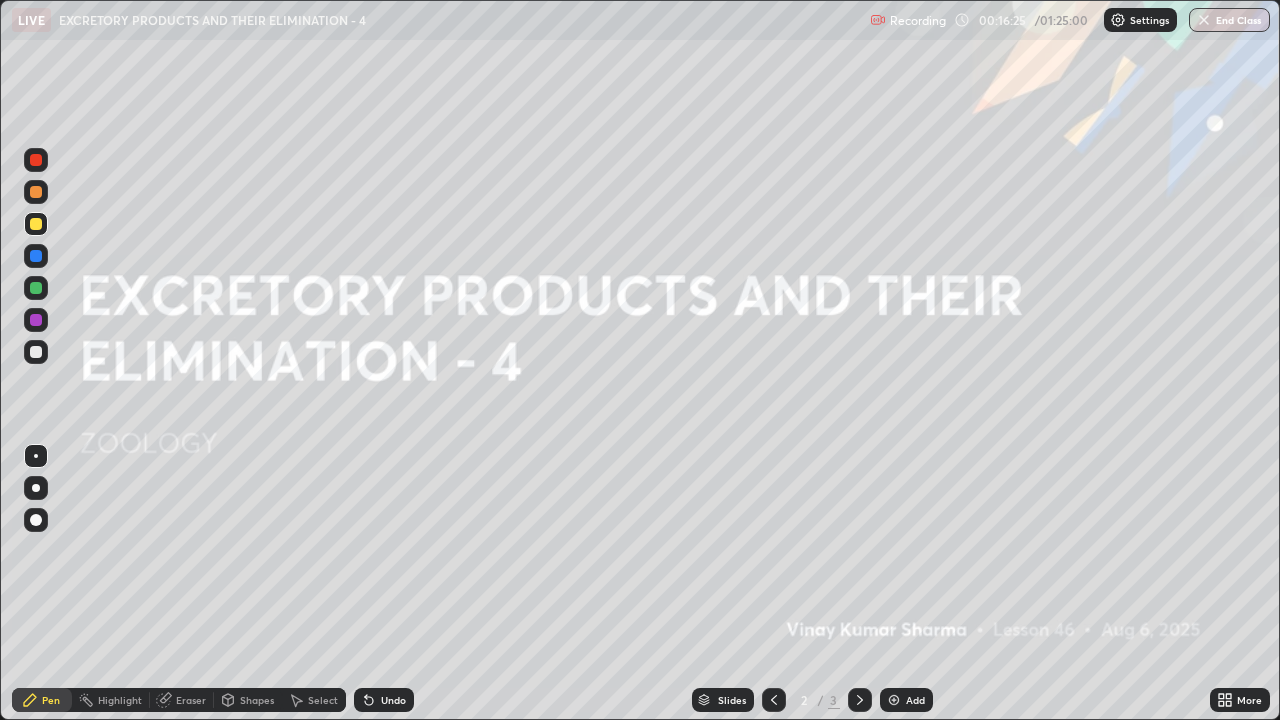 click 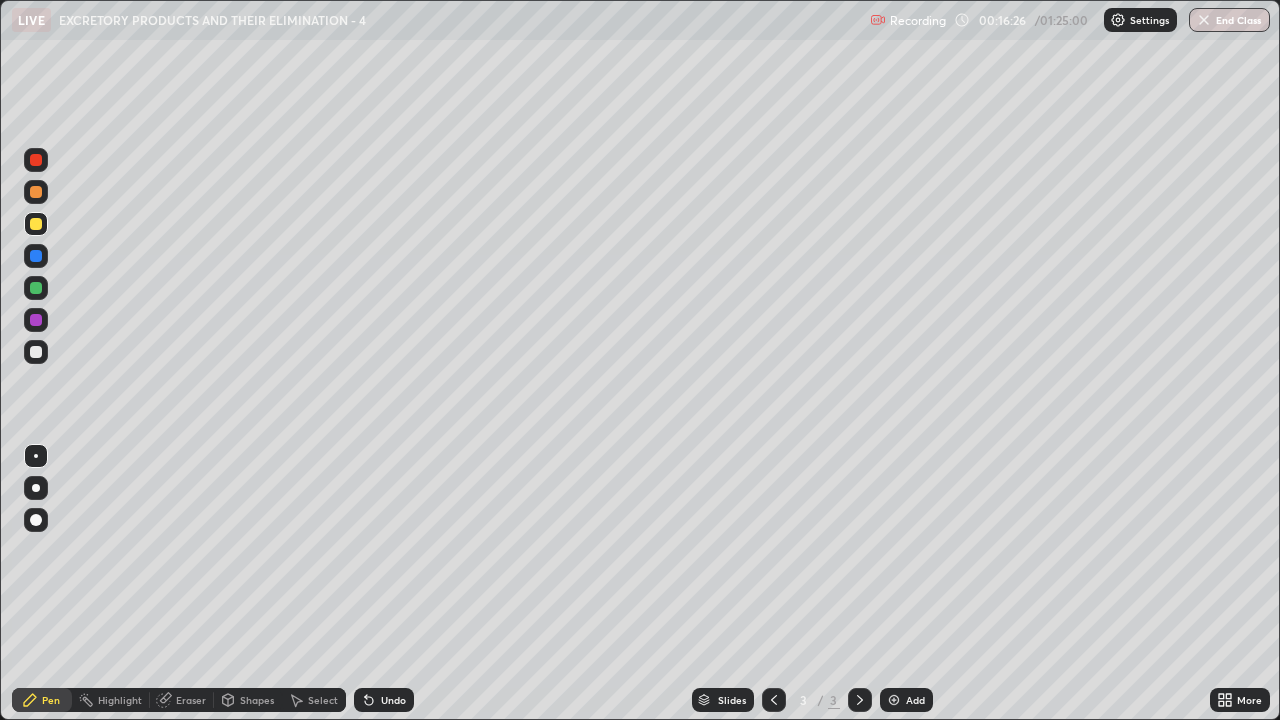 click at bounding box center [894, 700] 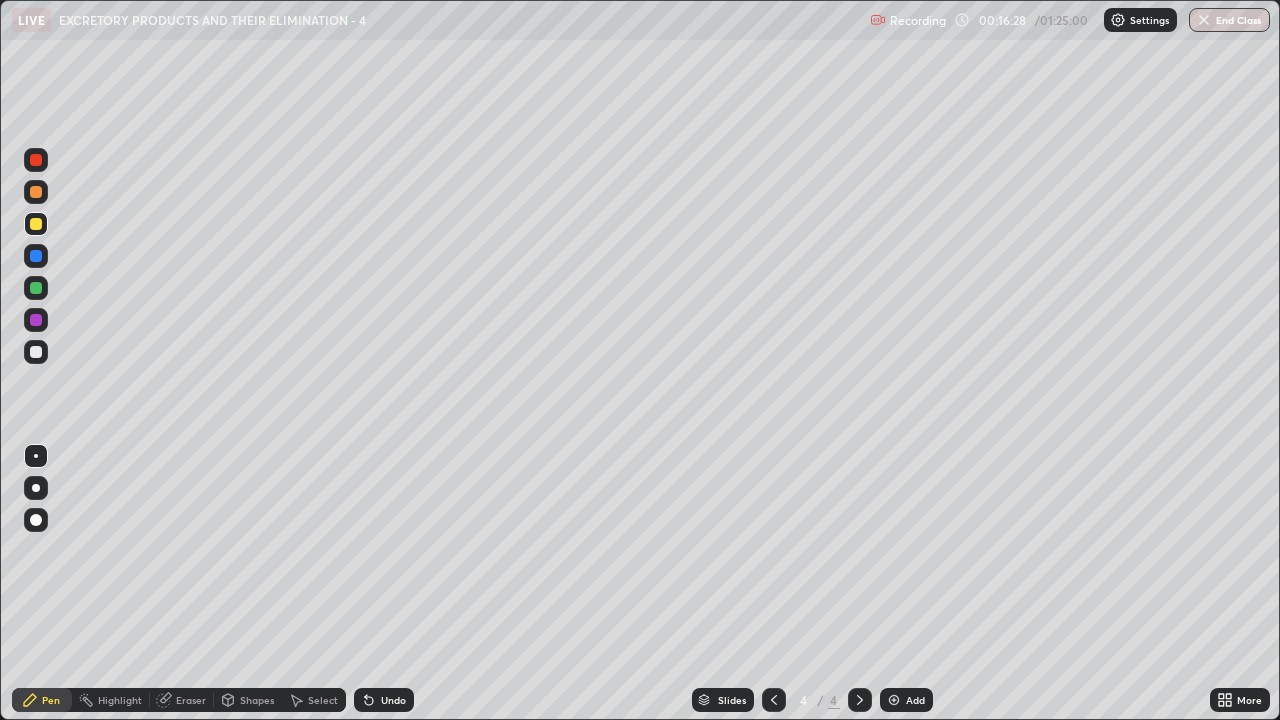 click at bounding box center [36, 352] 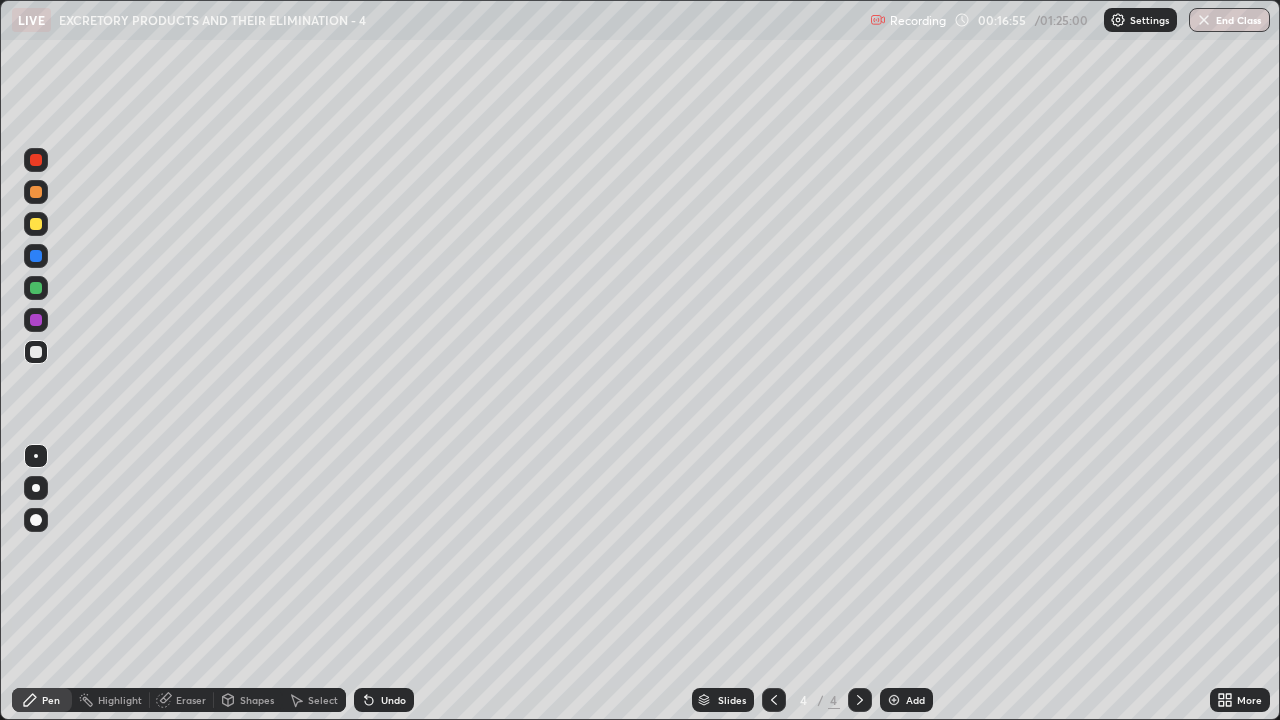 click at bounding box center [36, 352] 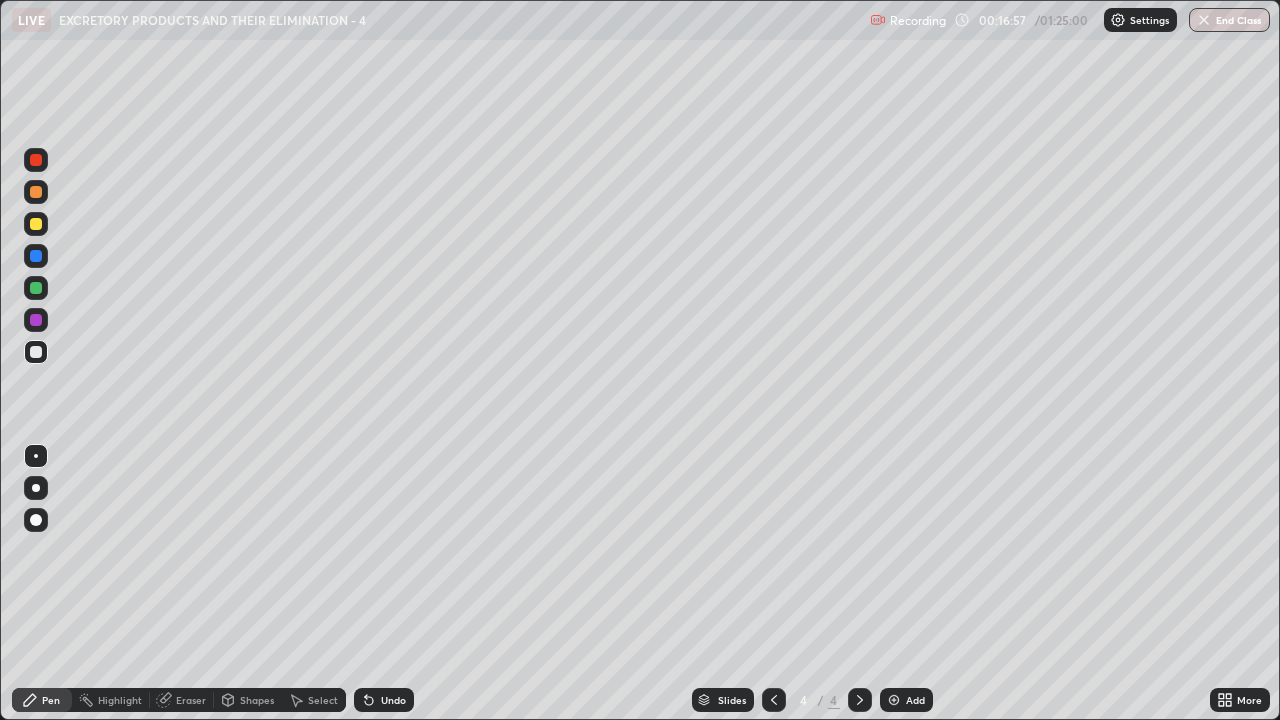 click at bounding box center [36, 224] 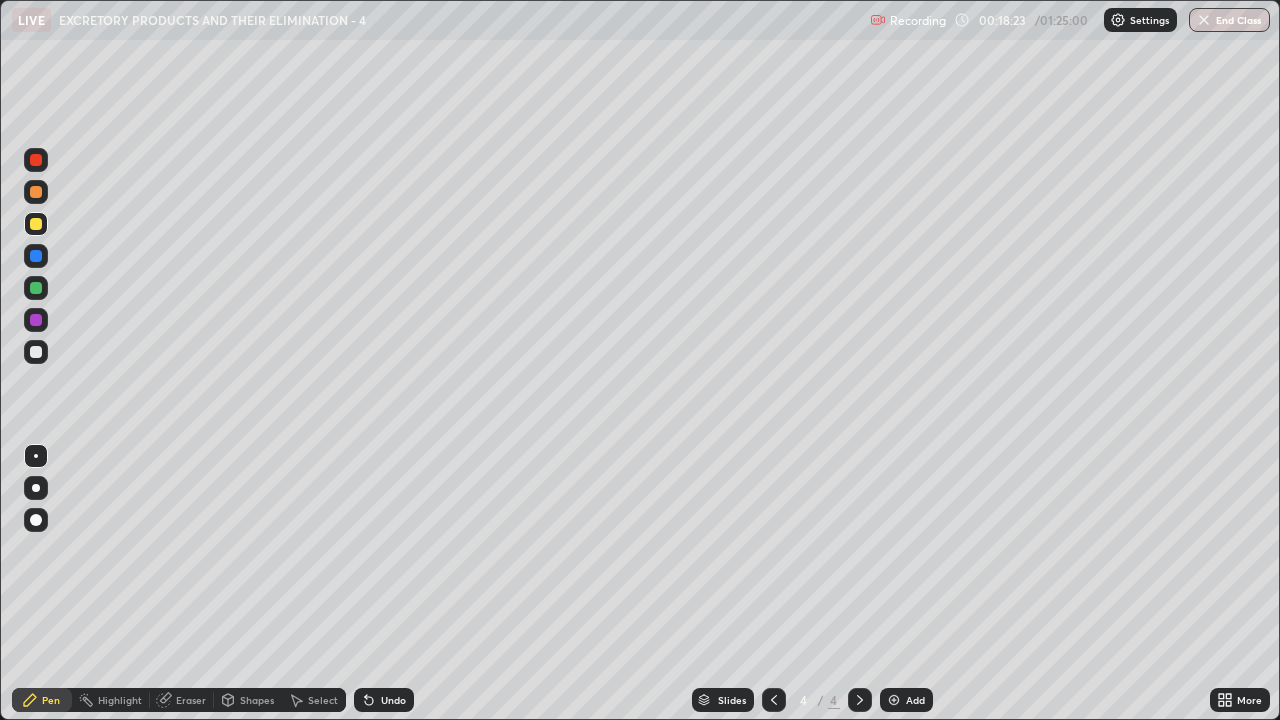 click on "Eraser" at bounding box center [191, 700] 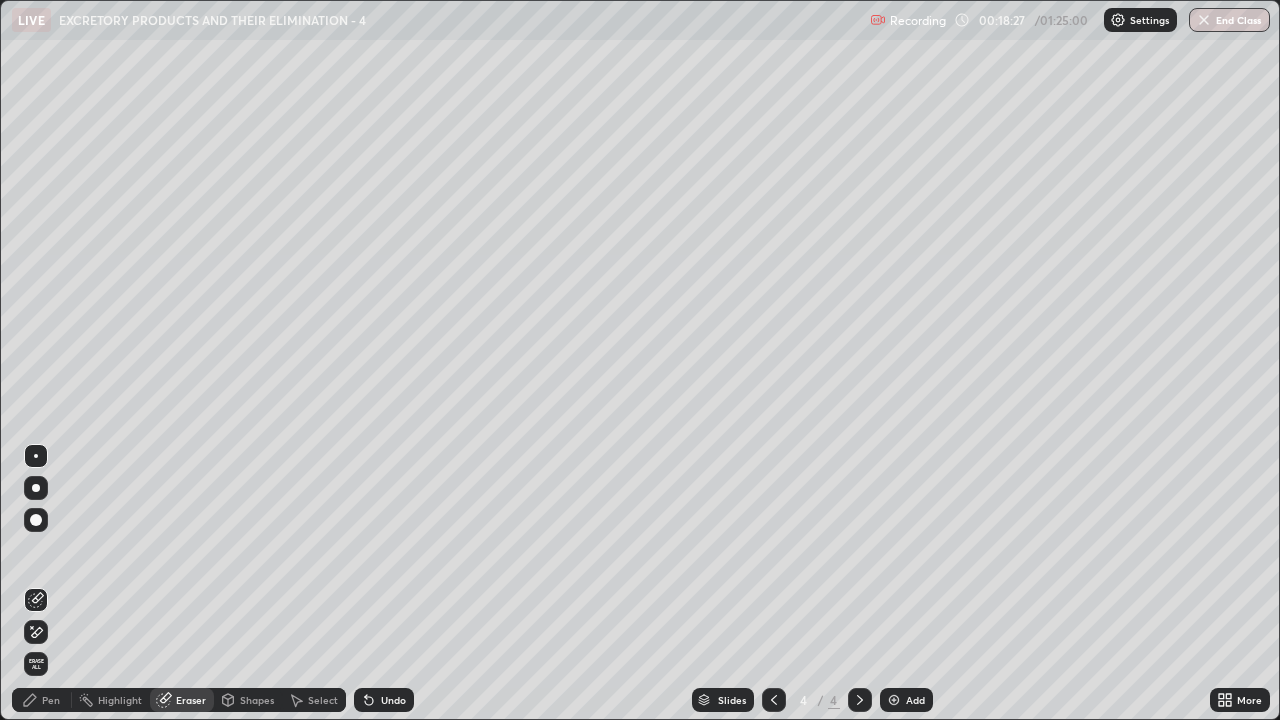 click on "Pen" at bounding box center [51, 700] 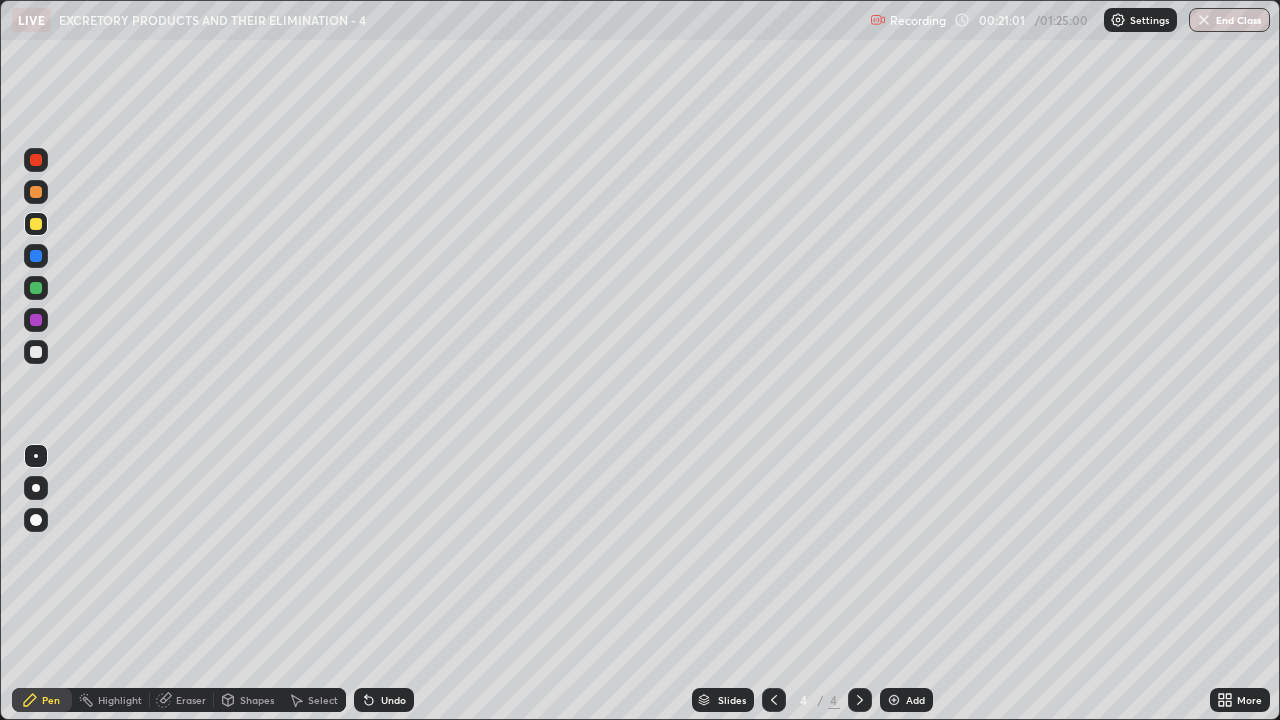 click at bounding box center (894, 700) 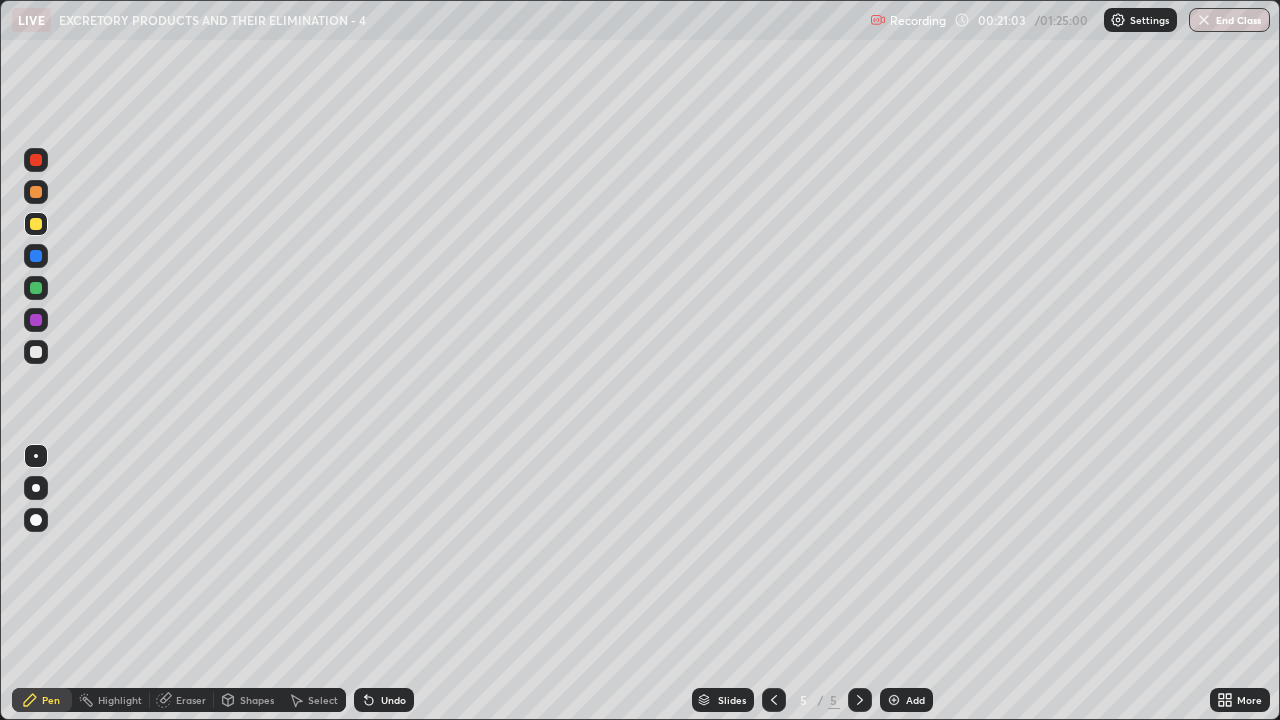click at bounding box center [36, 352] 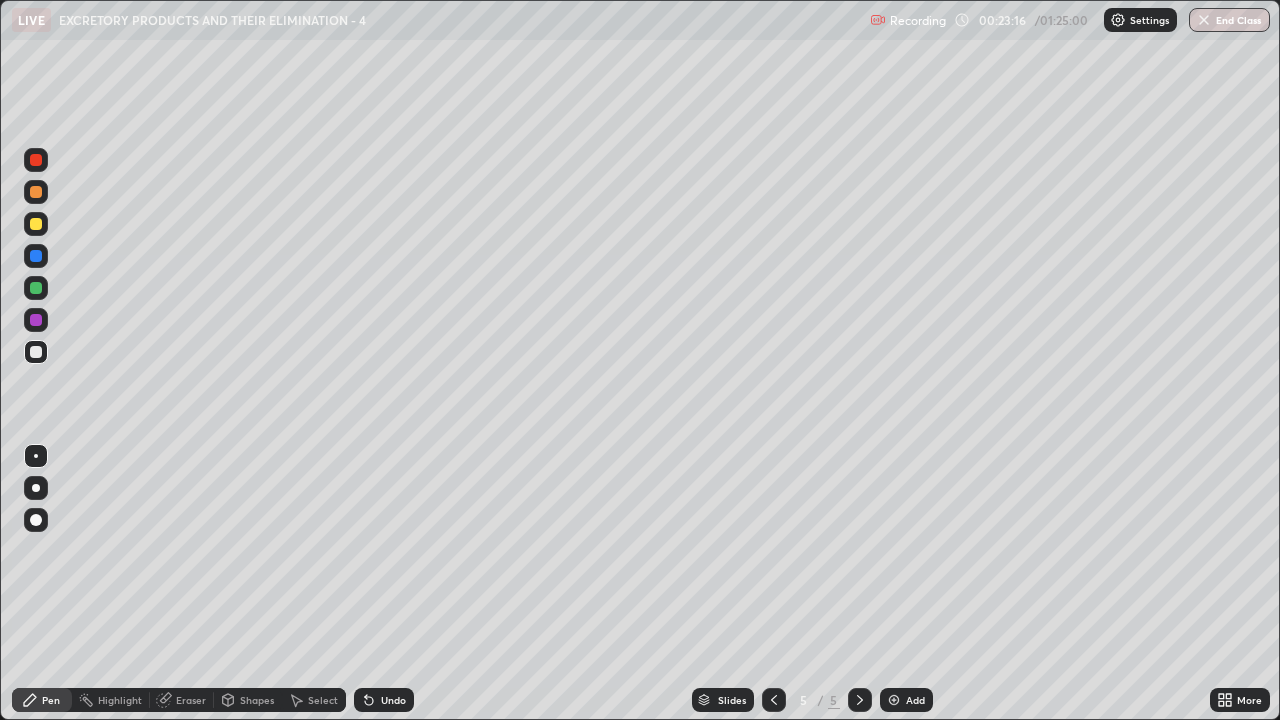 click at bounding box center (36, 288) 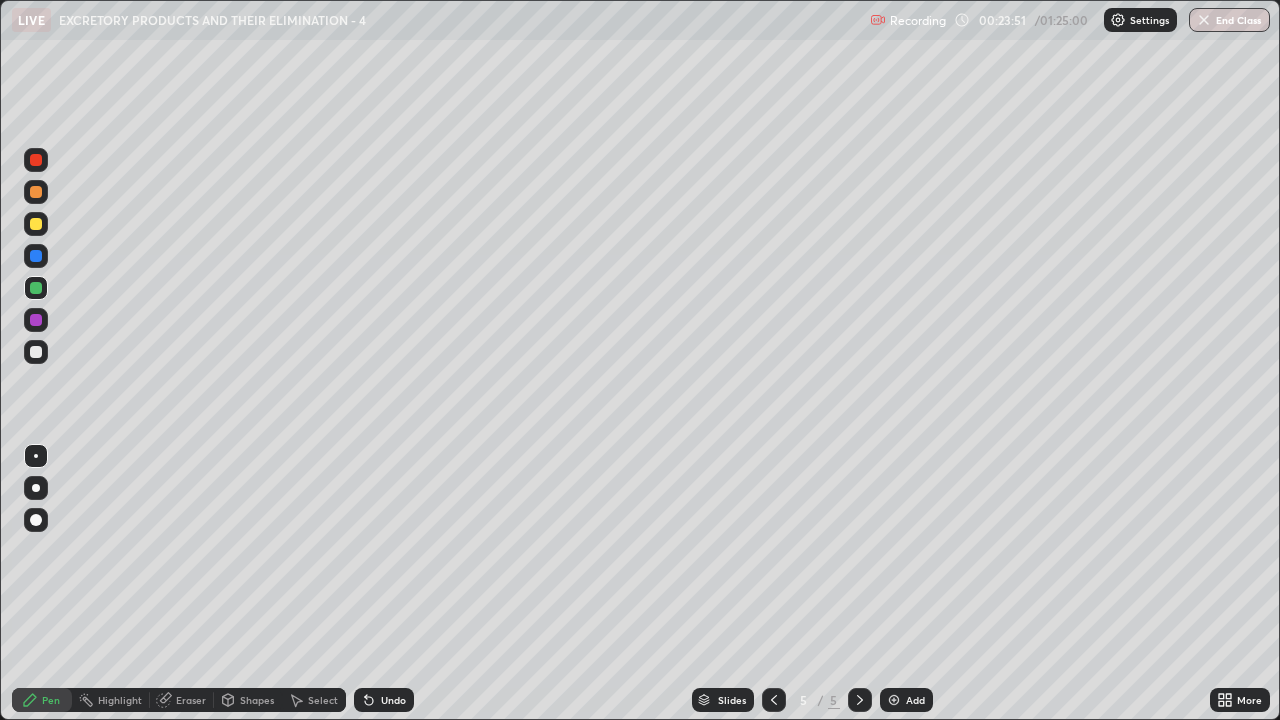 click at bounding box center [36, 224] 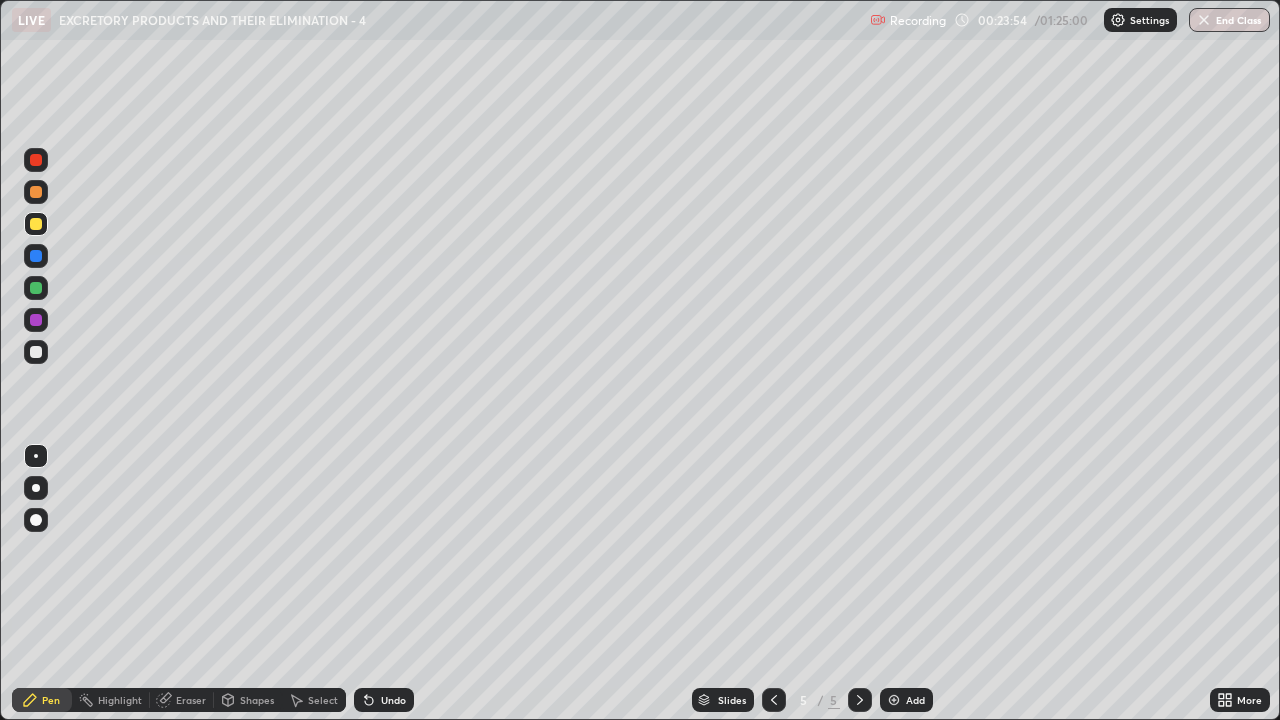click at bounding box center [36, 160] 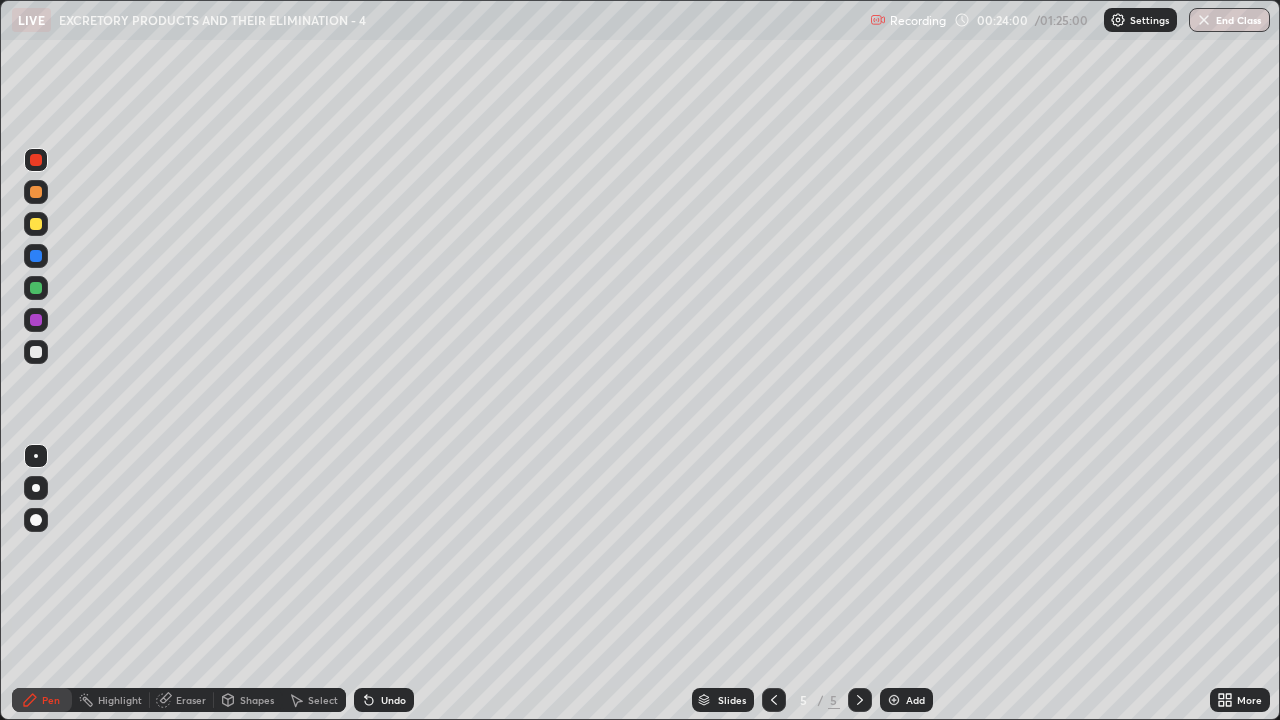 click at bounding box center [36, 224] 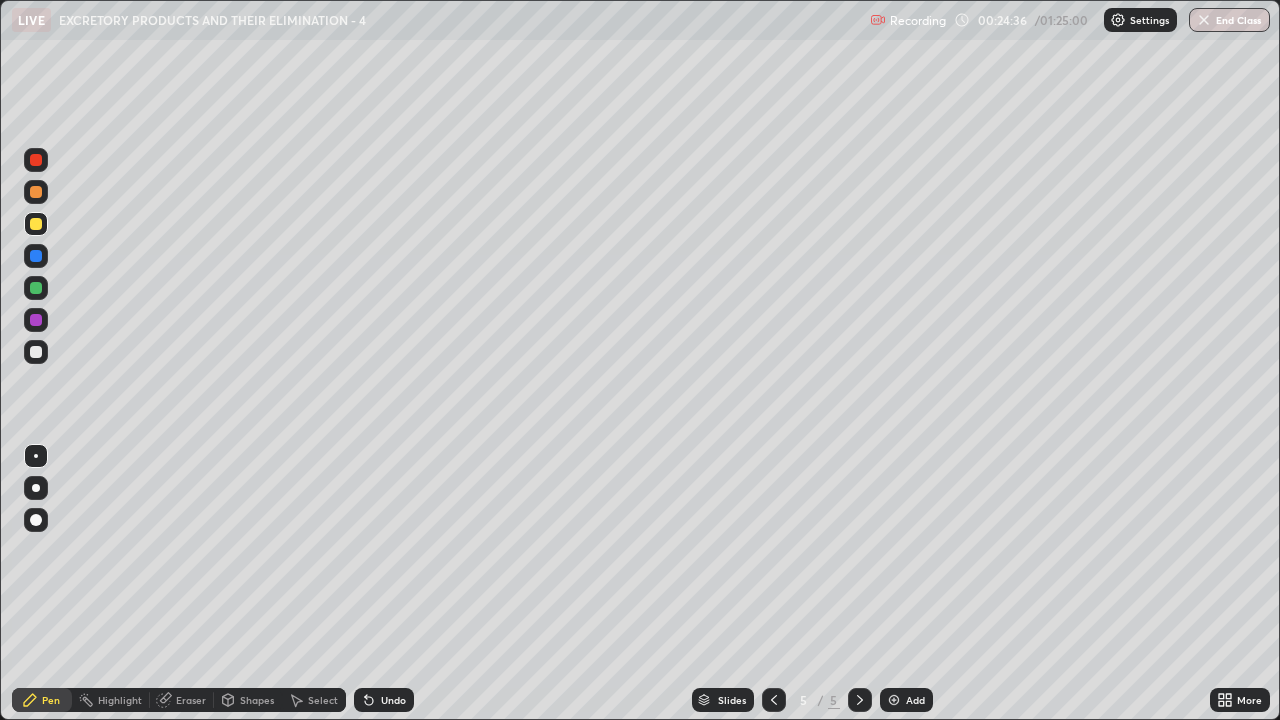 click at bounding box center (36, 160) 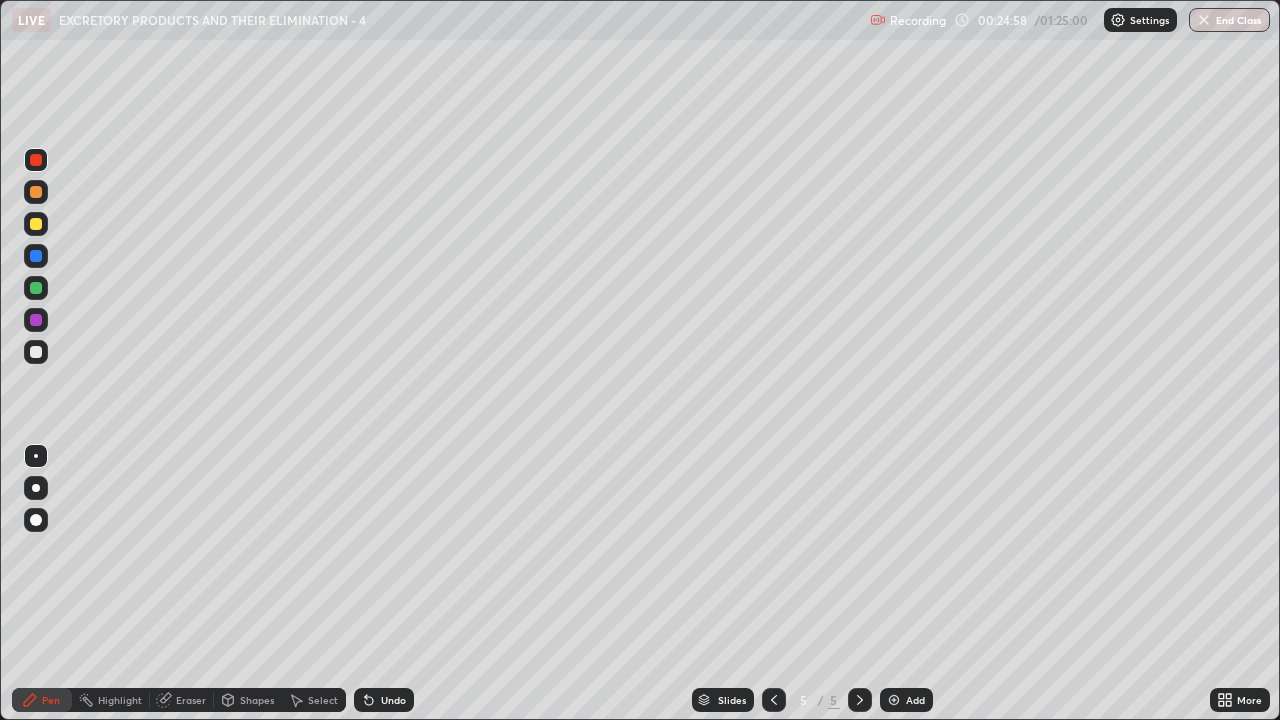 click at bounding box center (36, 224) 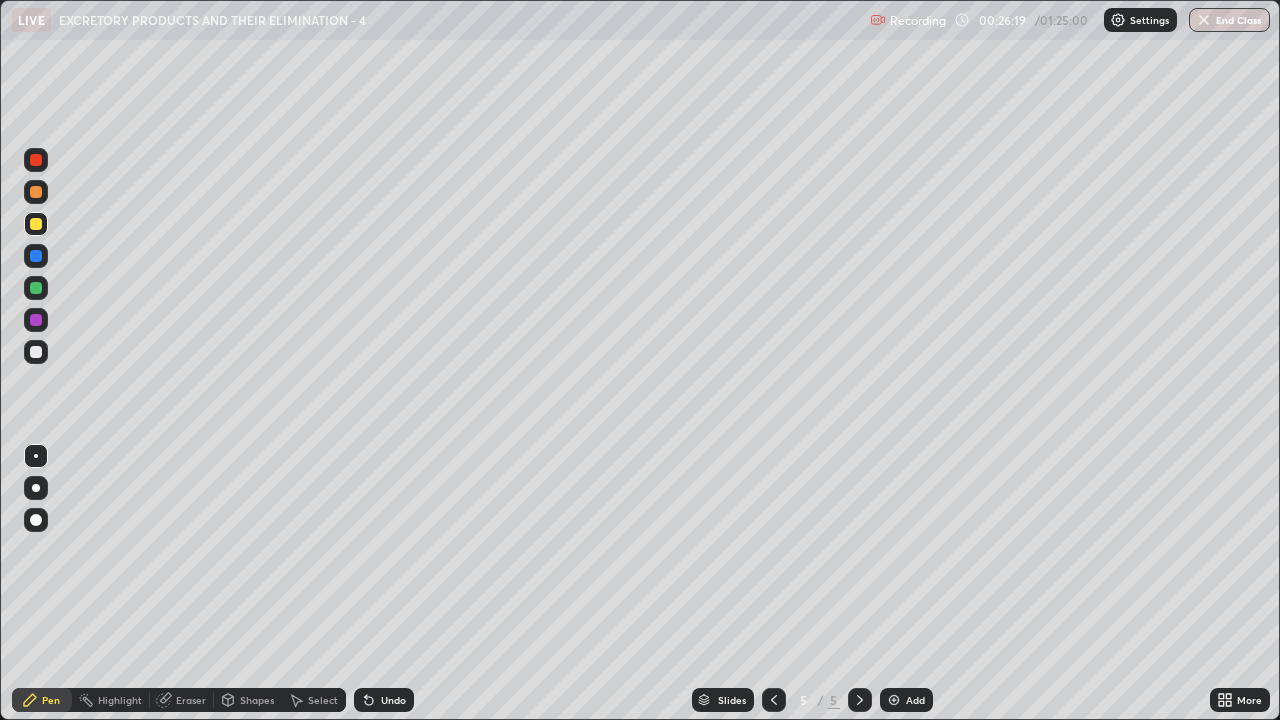 click at bounding box center [36, 352] 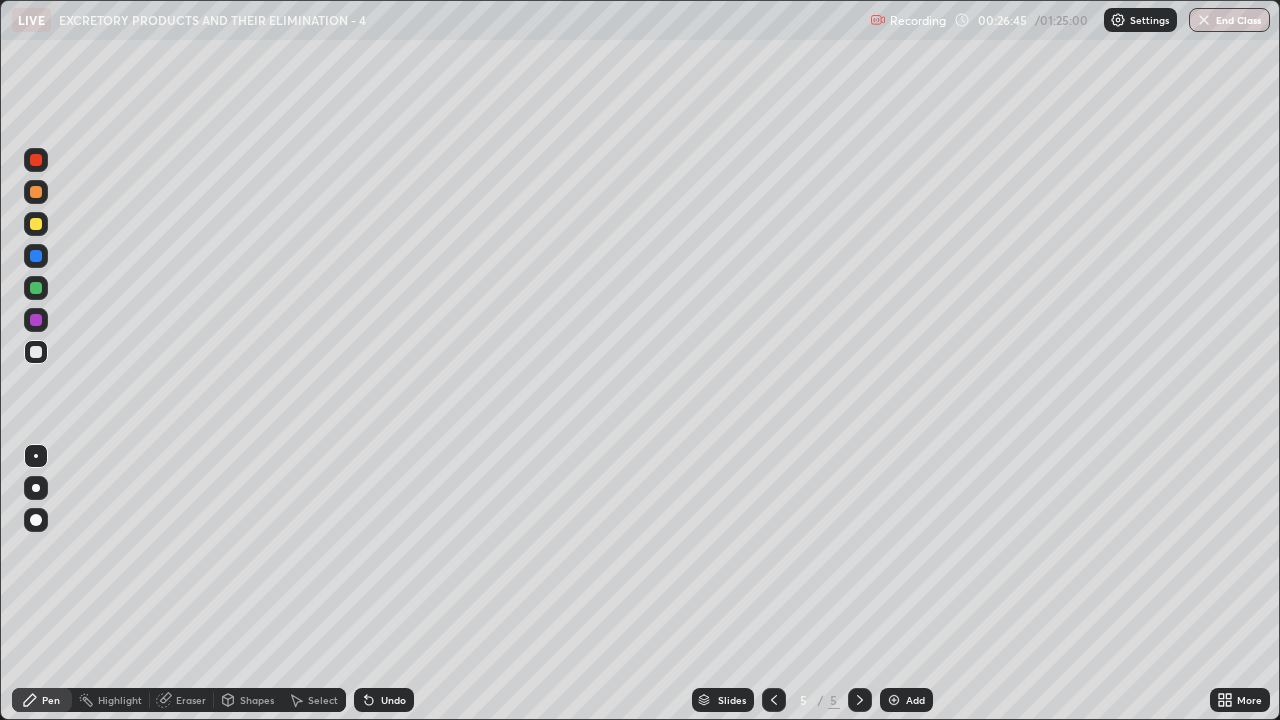click at bounding box center [36, 192] 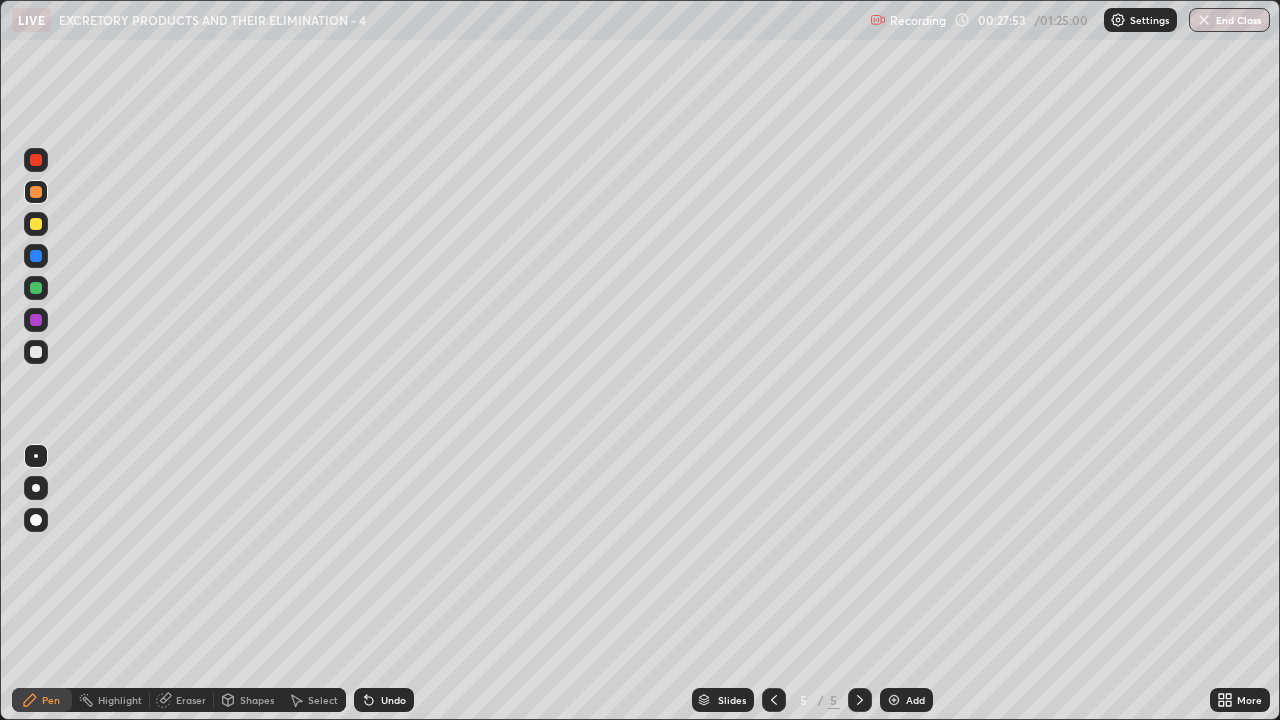 click 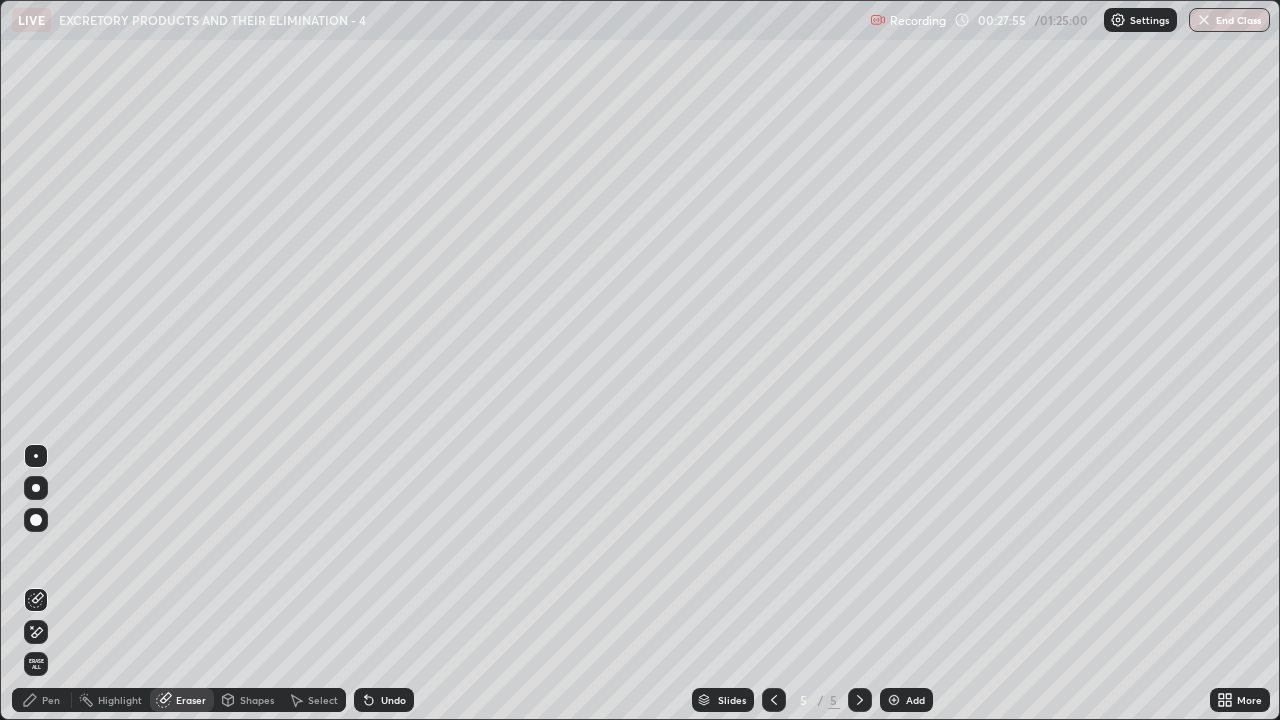 click on "Pen" at bounding box center (51, 700) 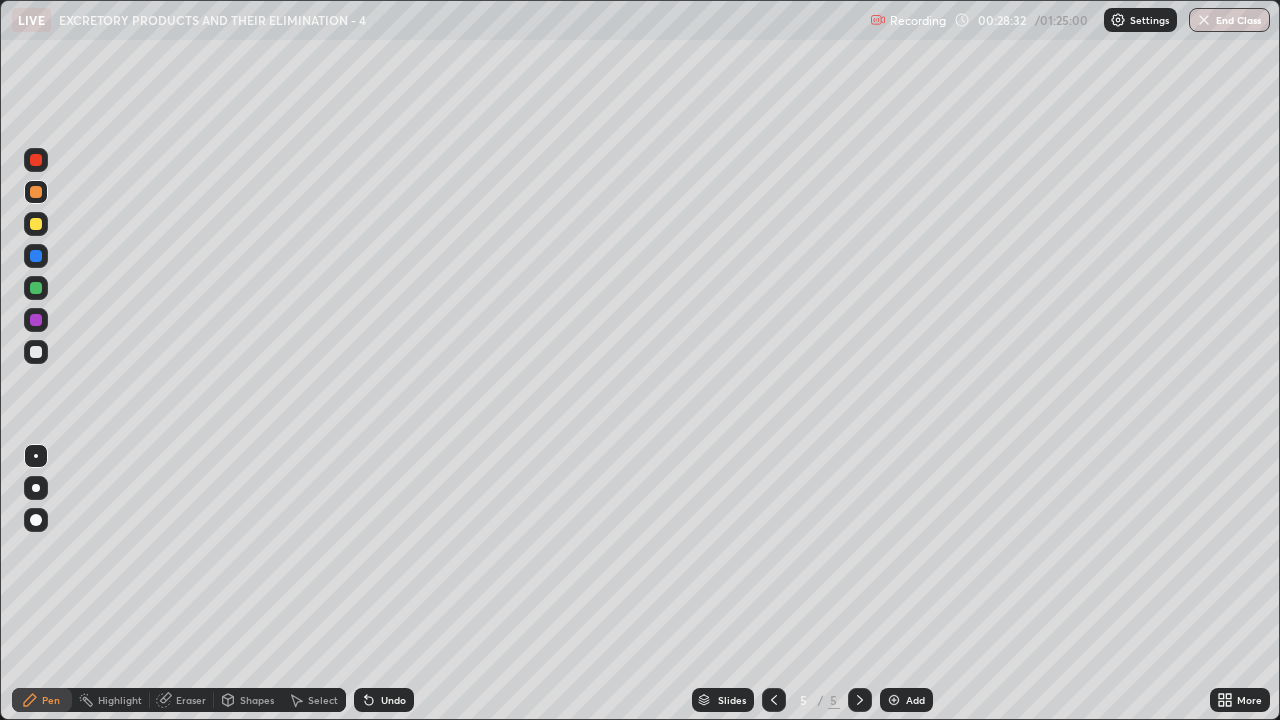 click at bounding box center [36, 160] 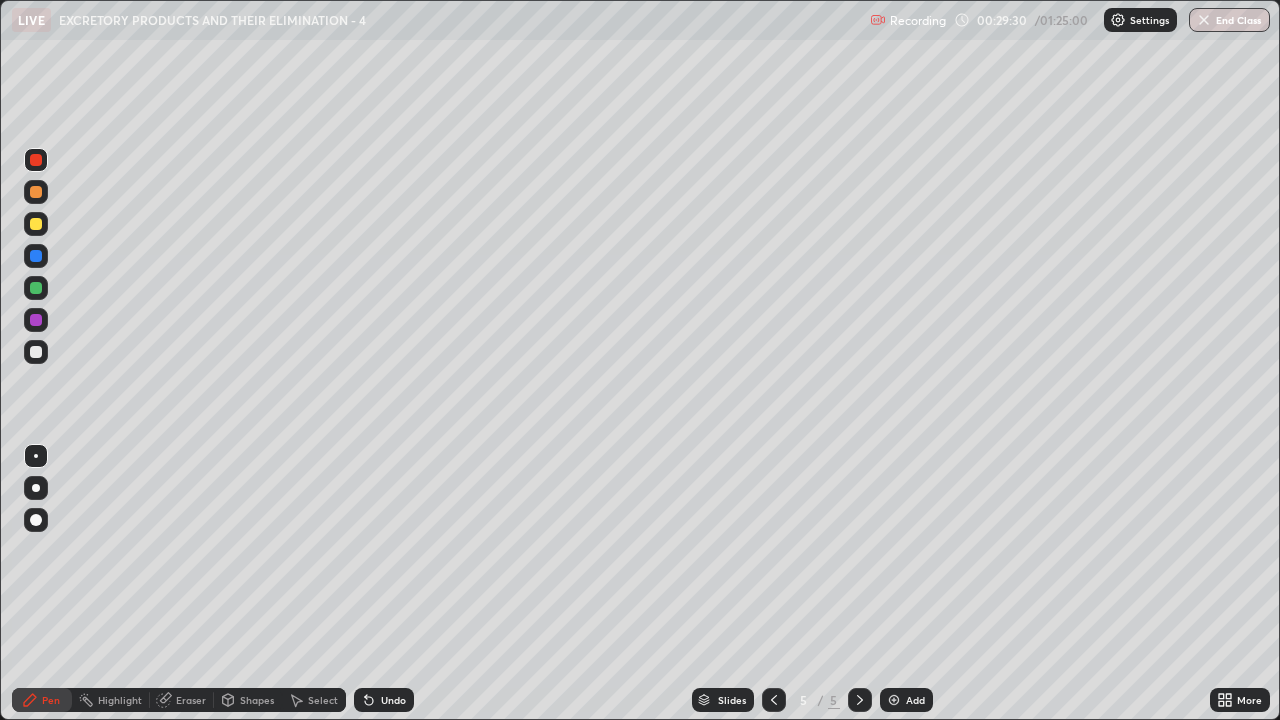 click at bounding box center [36, 192] 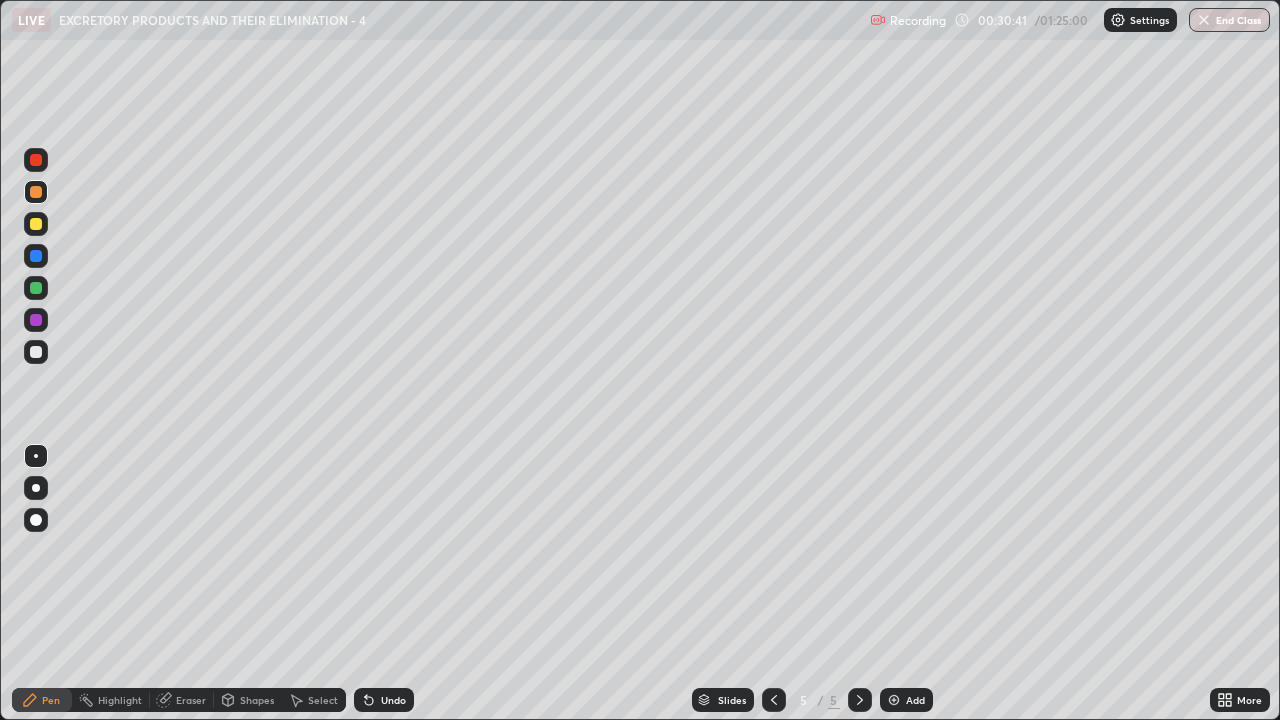 click at bounding box center (894, 700) 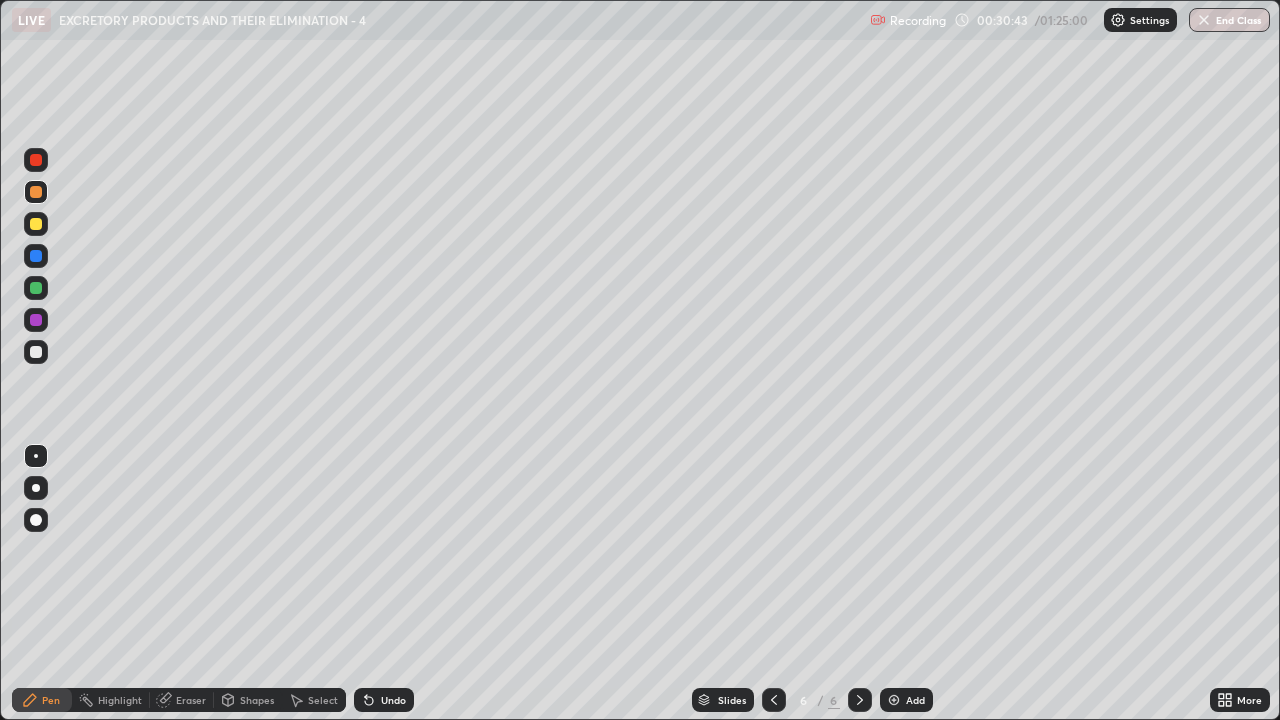 click at bounding box center [36, 192] 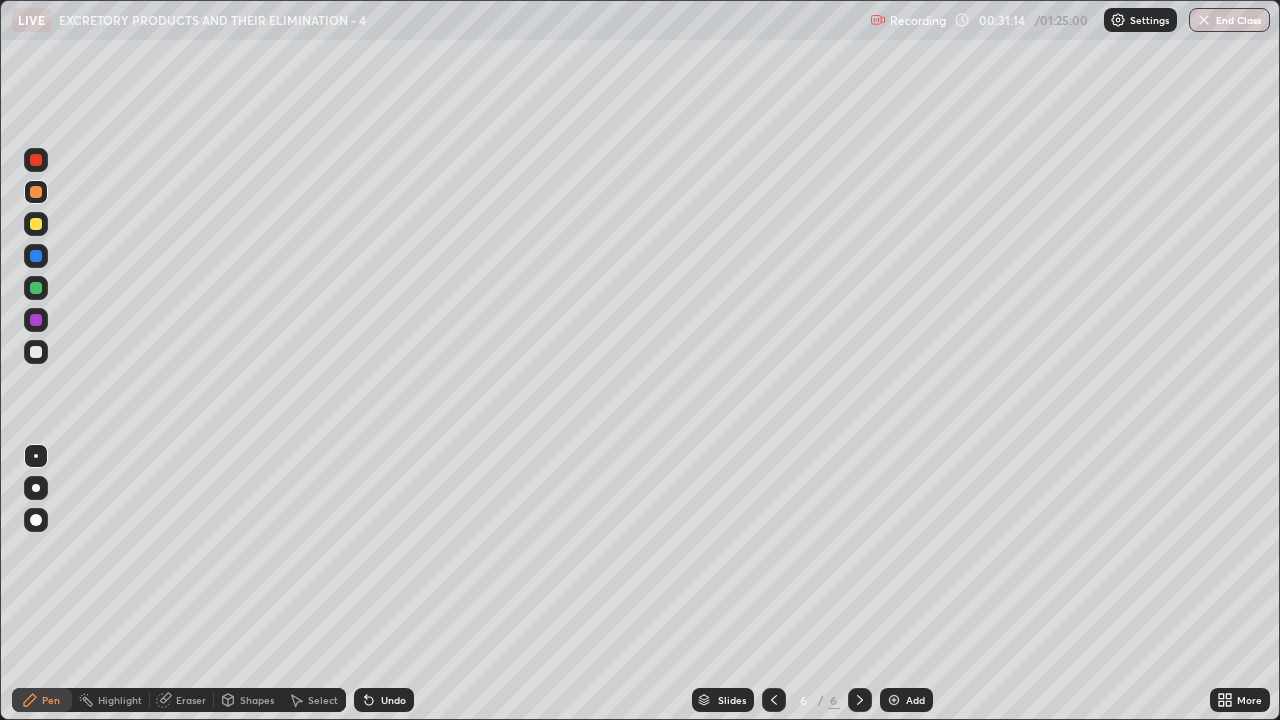 click at bounding box center (36, 288) 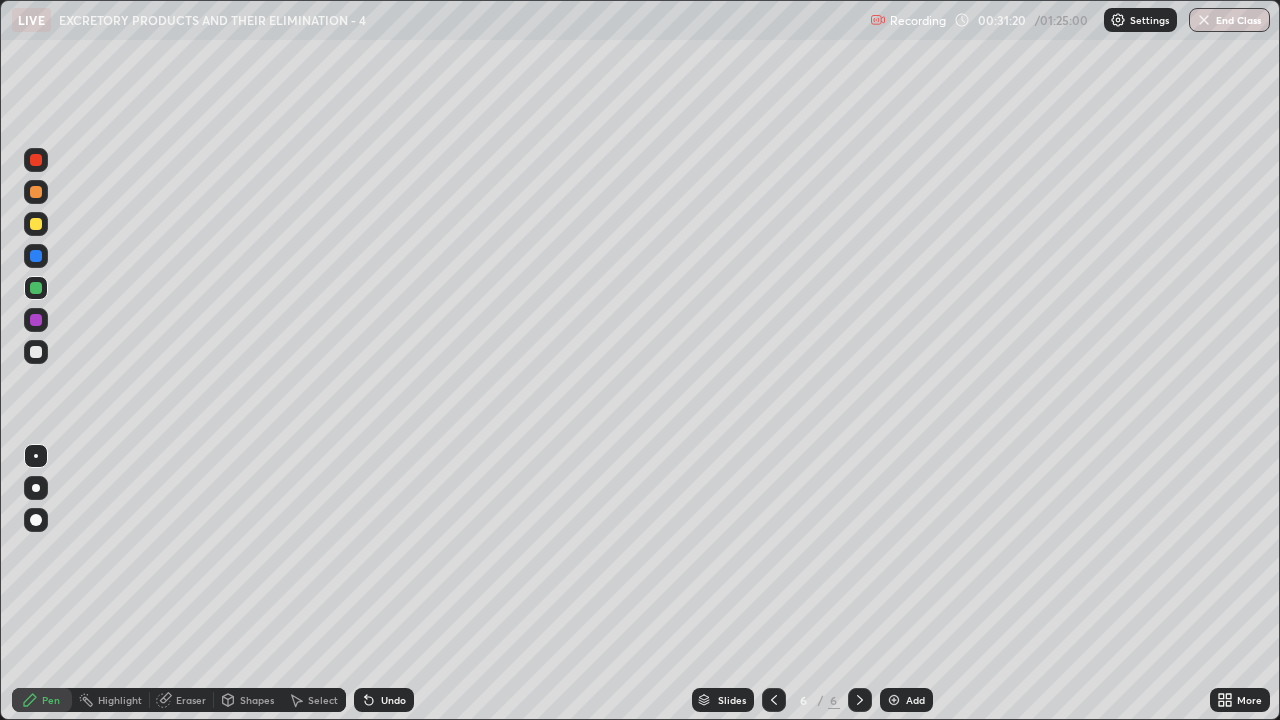 click at bounding box center [36, 320] 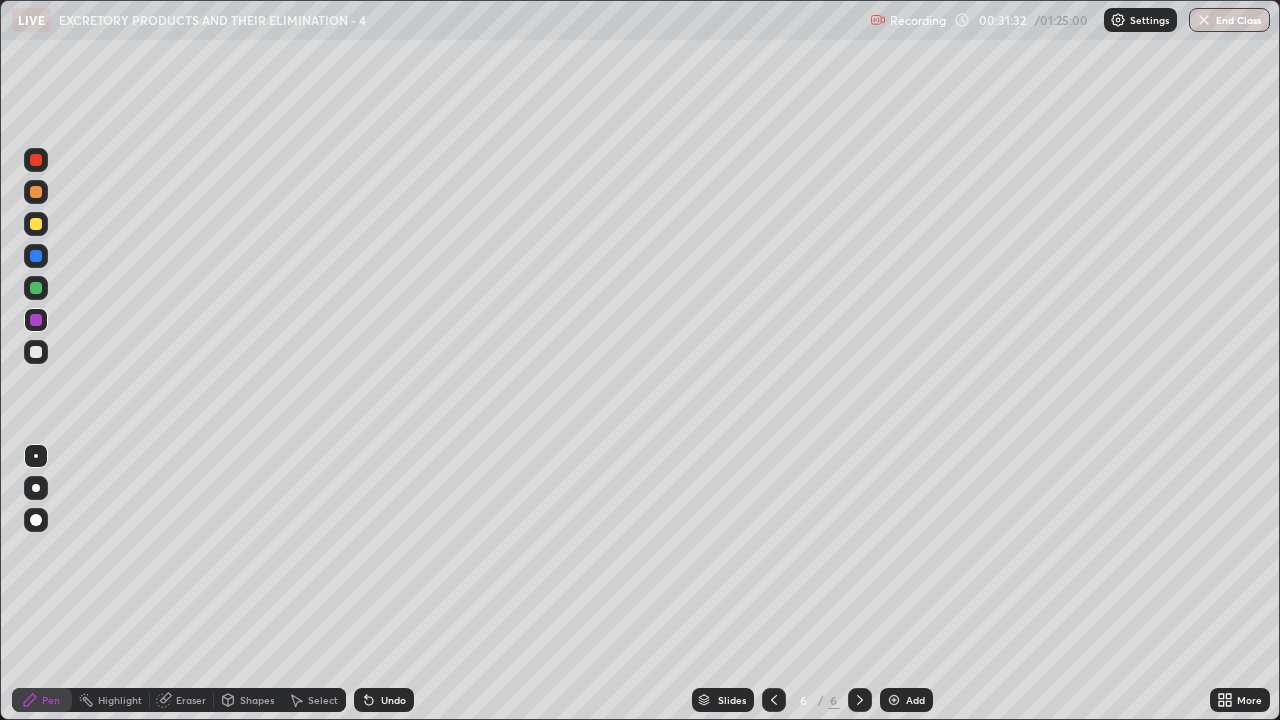 click at bounding box center (36, 160) 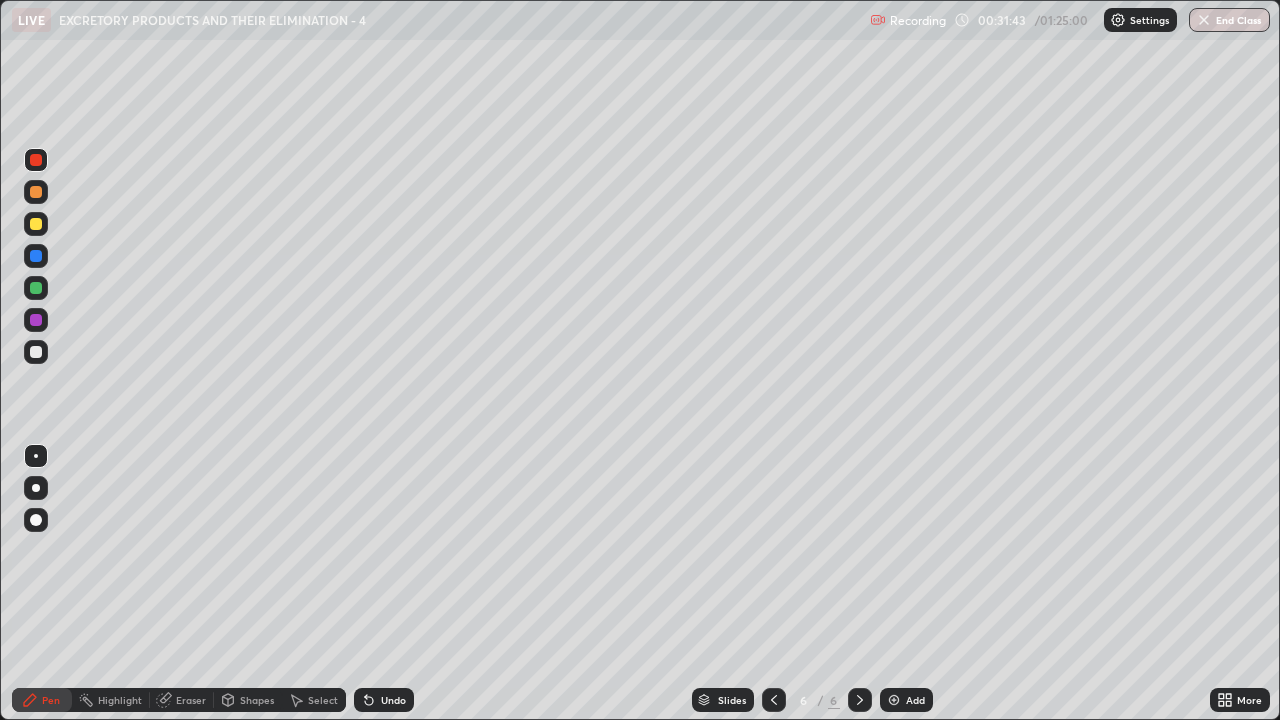 click at bounding box center [36, 352] 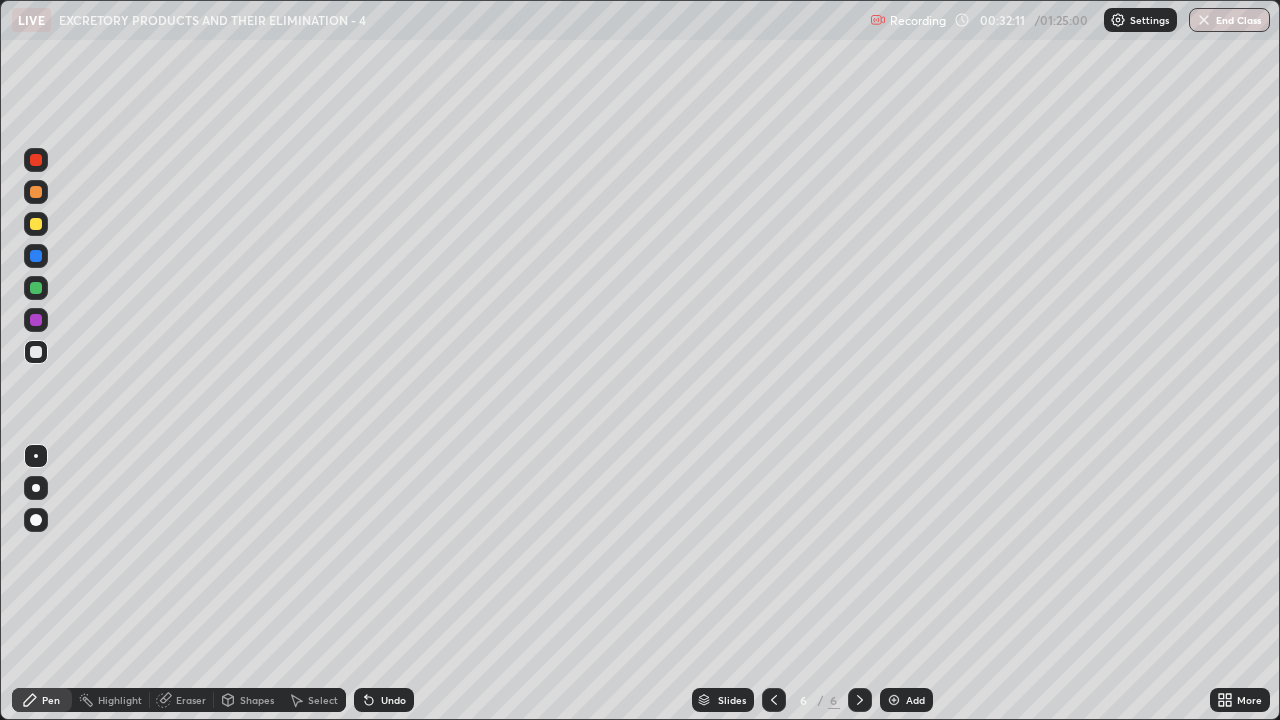 click at bounding box center (36, 160) 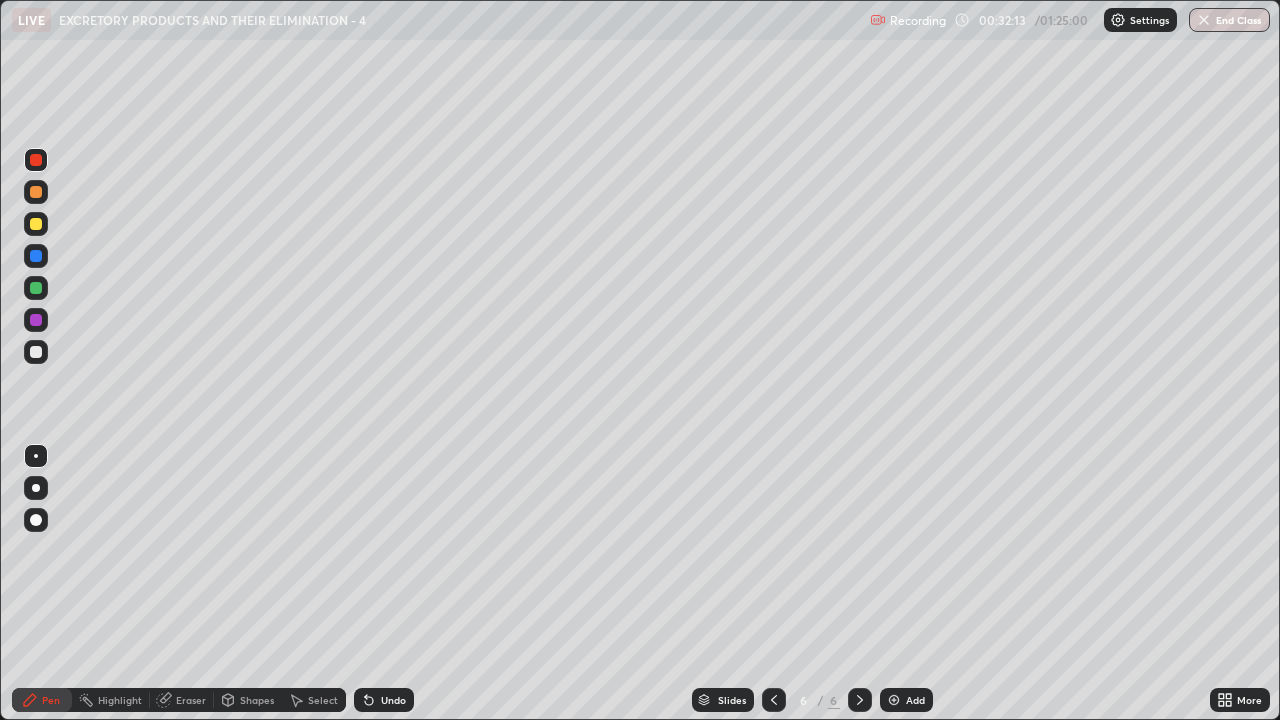 click at bounding box center [36, 256] 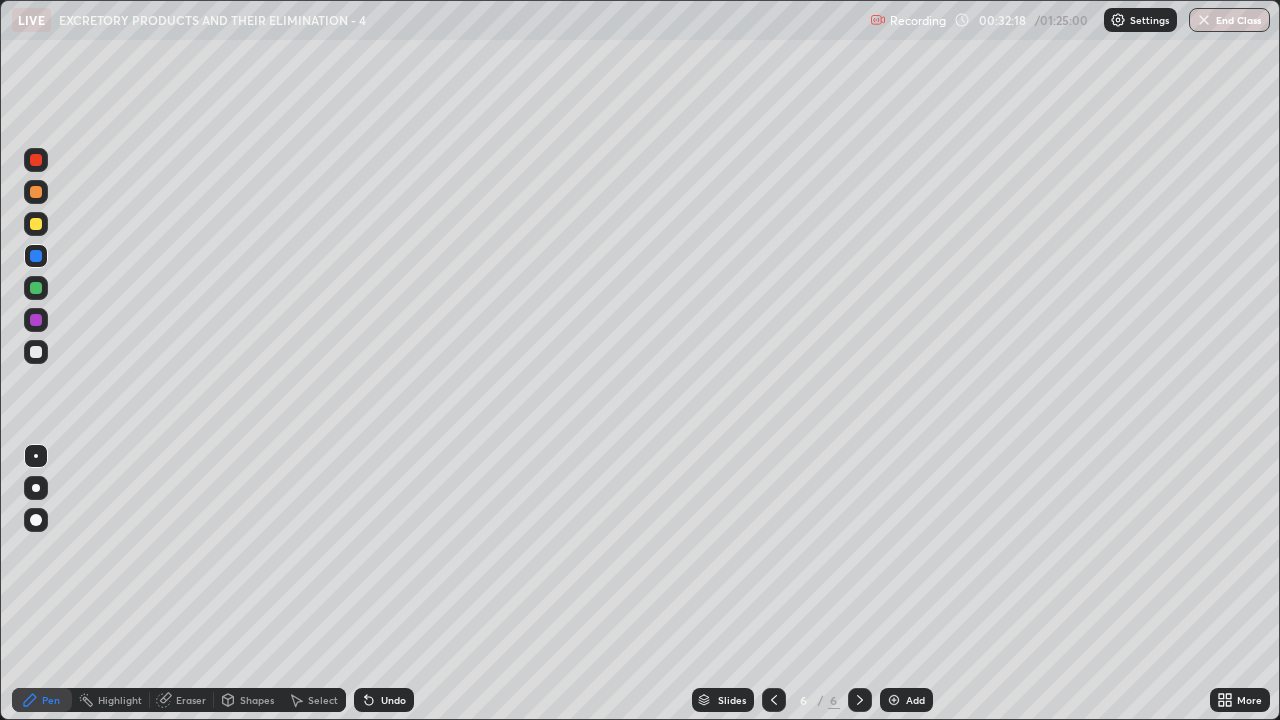 click at bounding box center [36, 352] 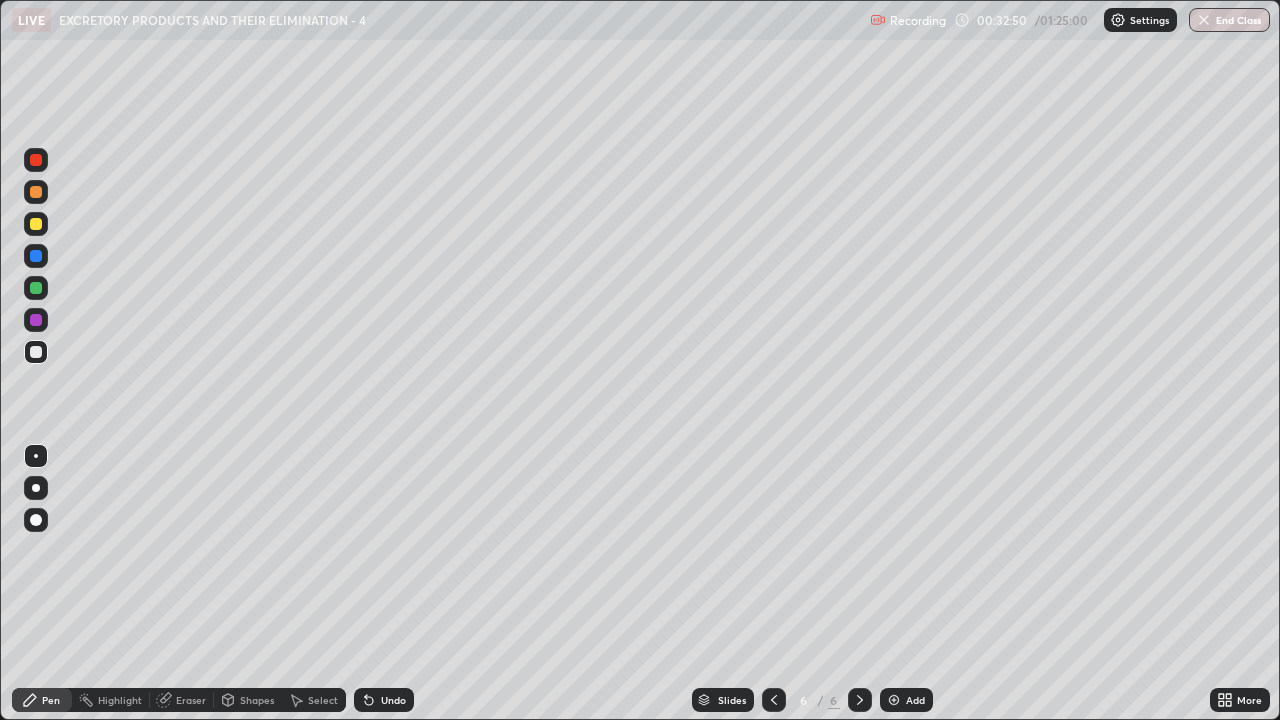 click at bounding box center (36, 256) 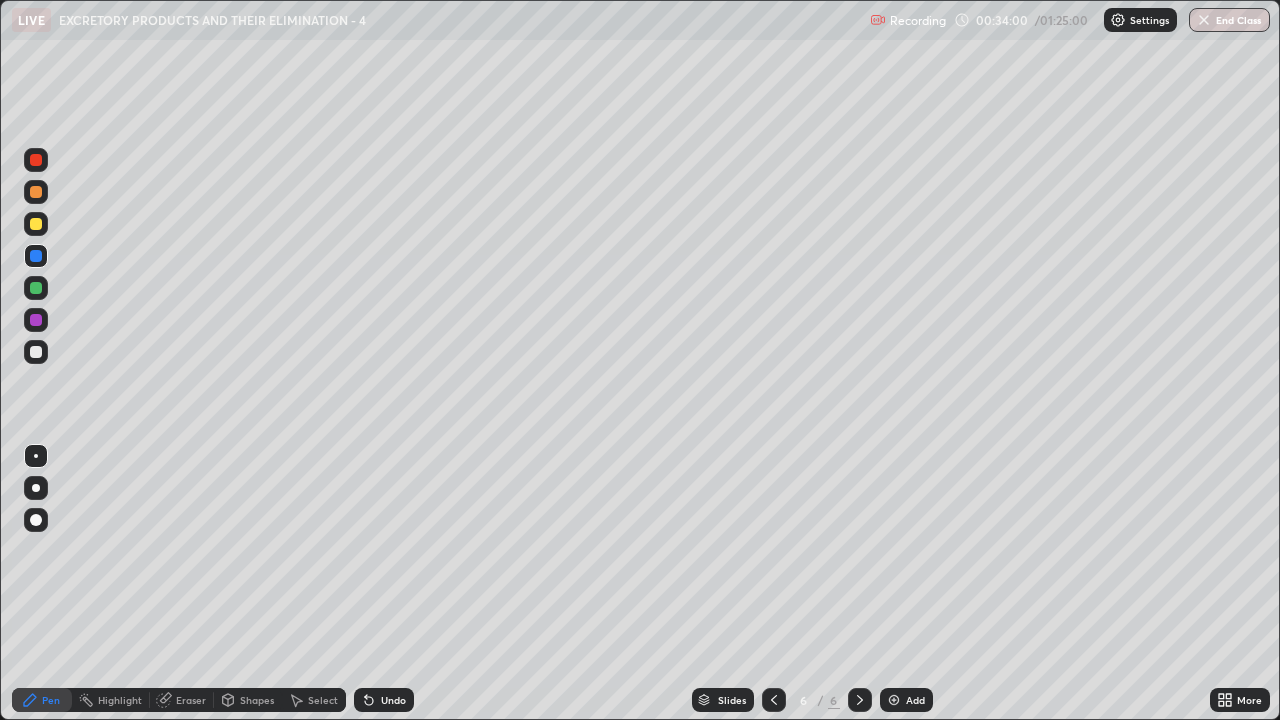click at bounding box center [36, 352] 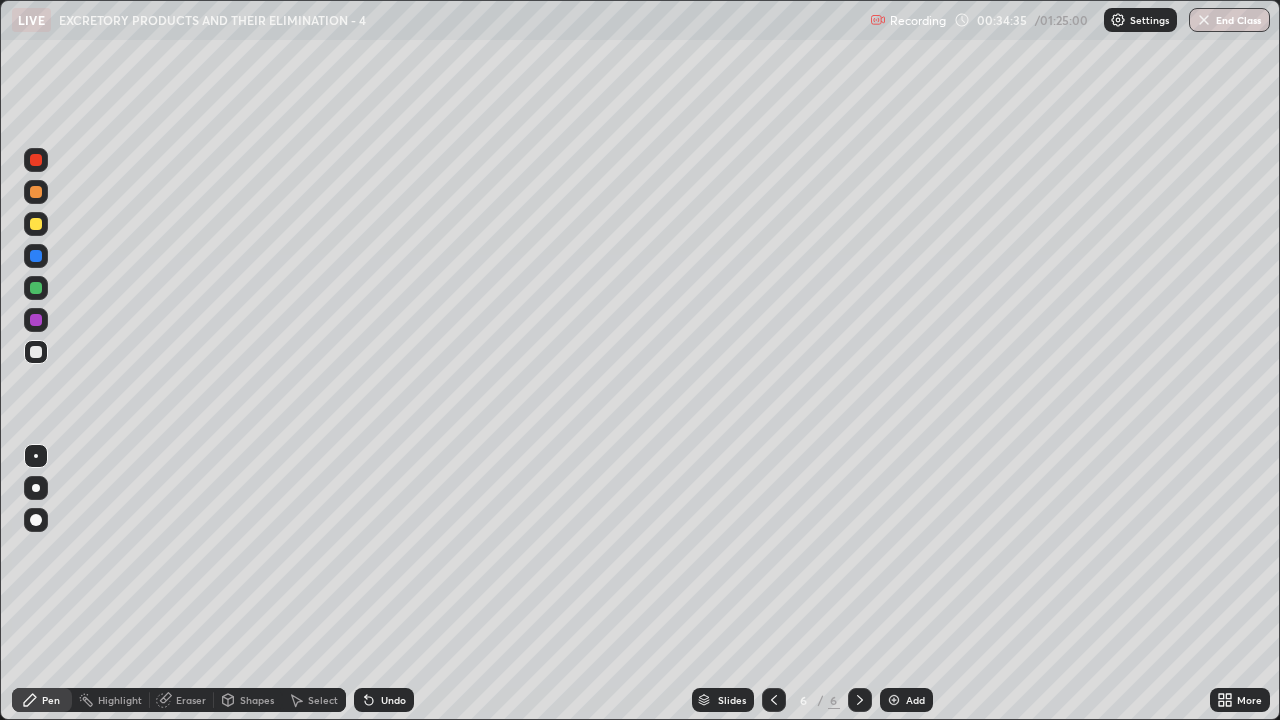 click at bounding box center [36, 256] 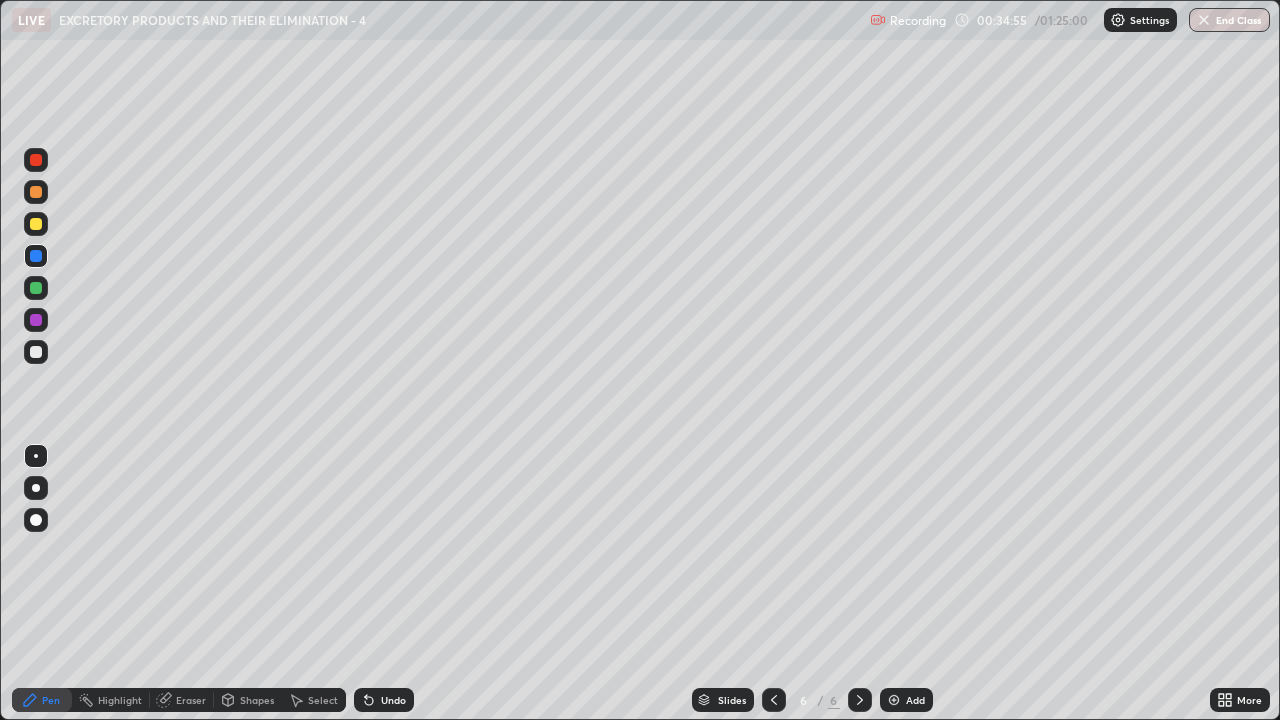 click at bounding box center (36, 352) 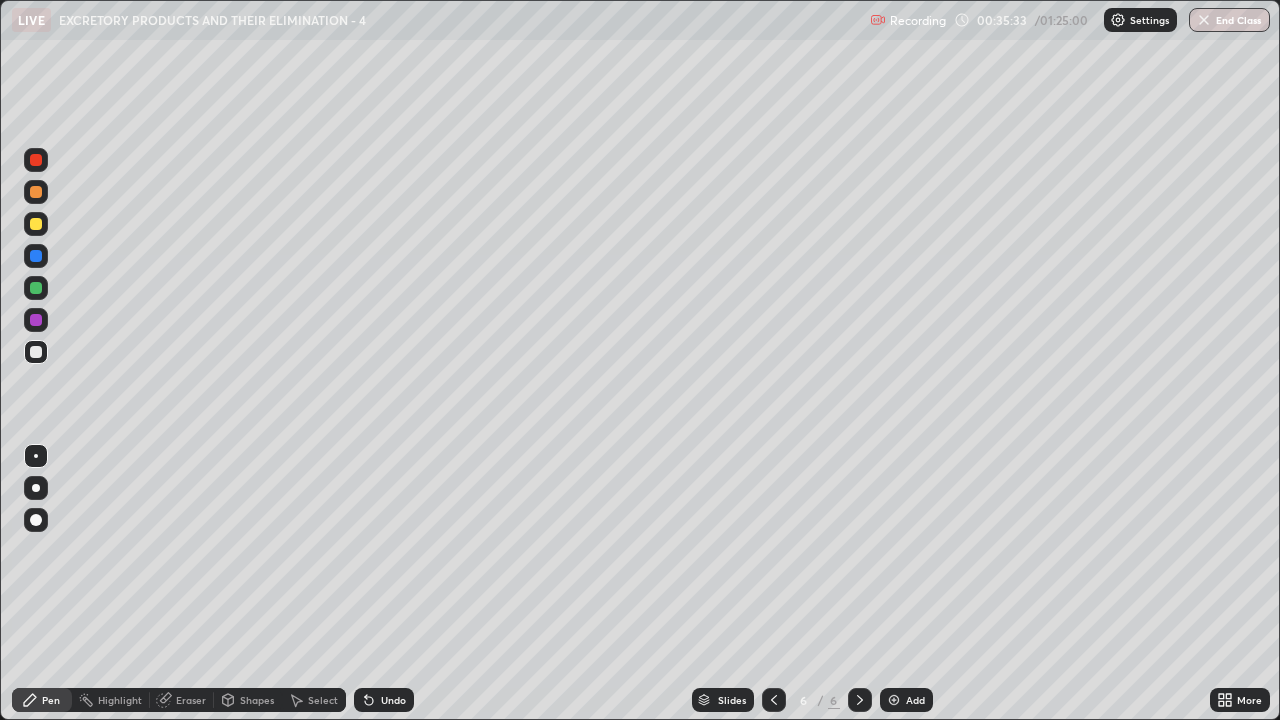 click at bounding box center [36, 224] 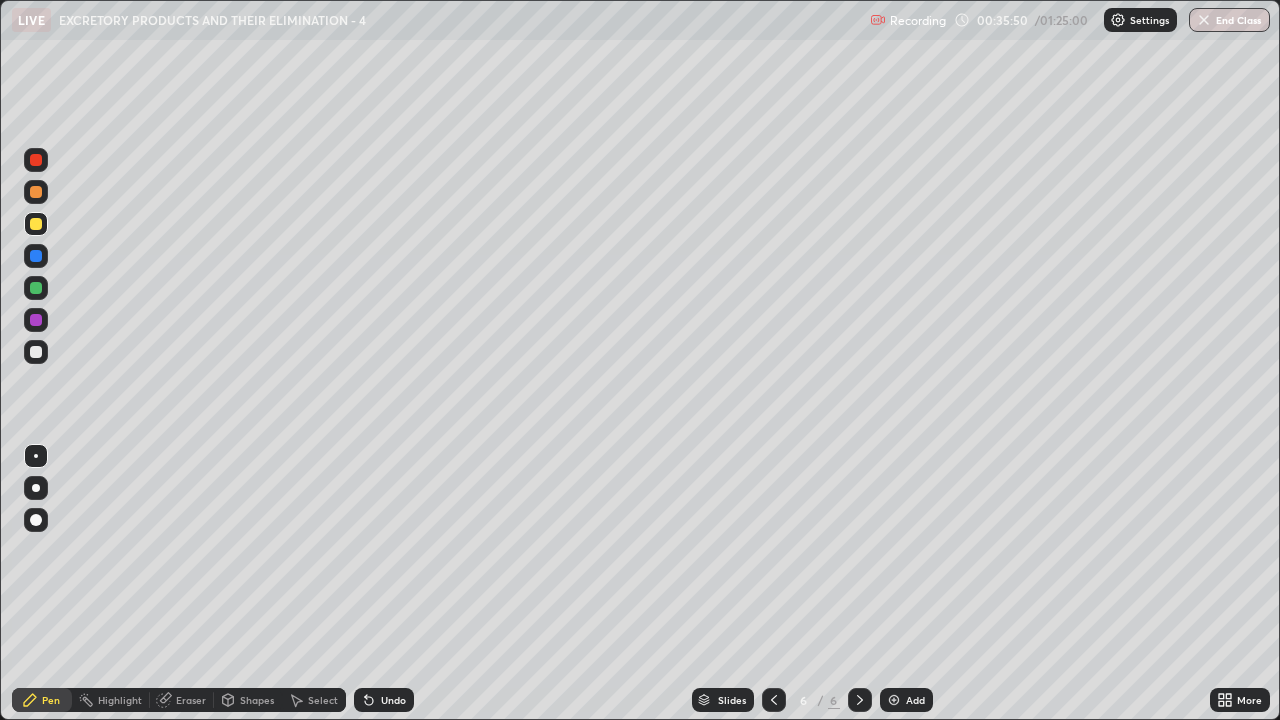 click at bounding box center [36, 160] 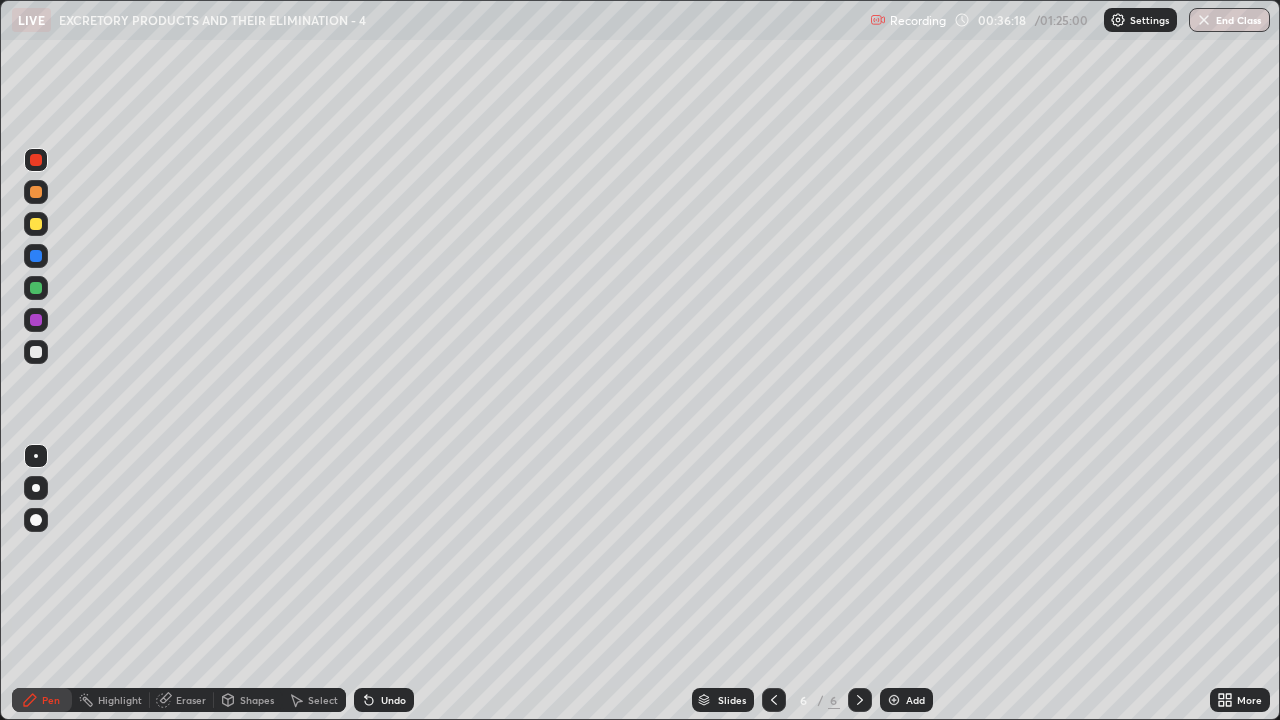 click at bounding box center (36, 224) 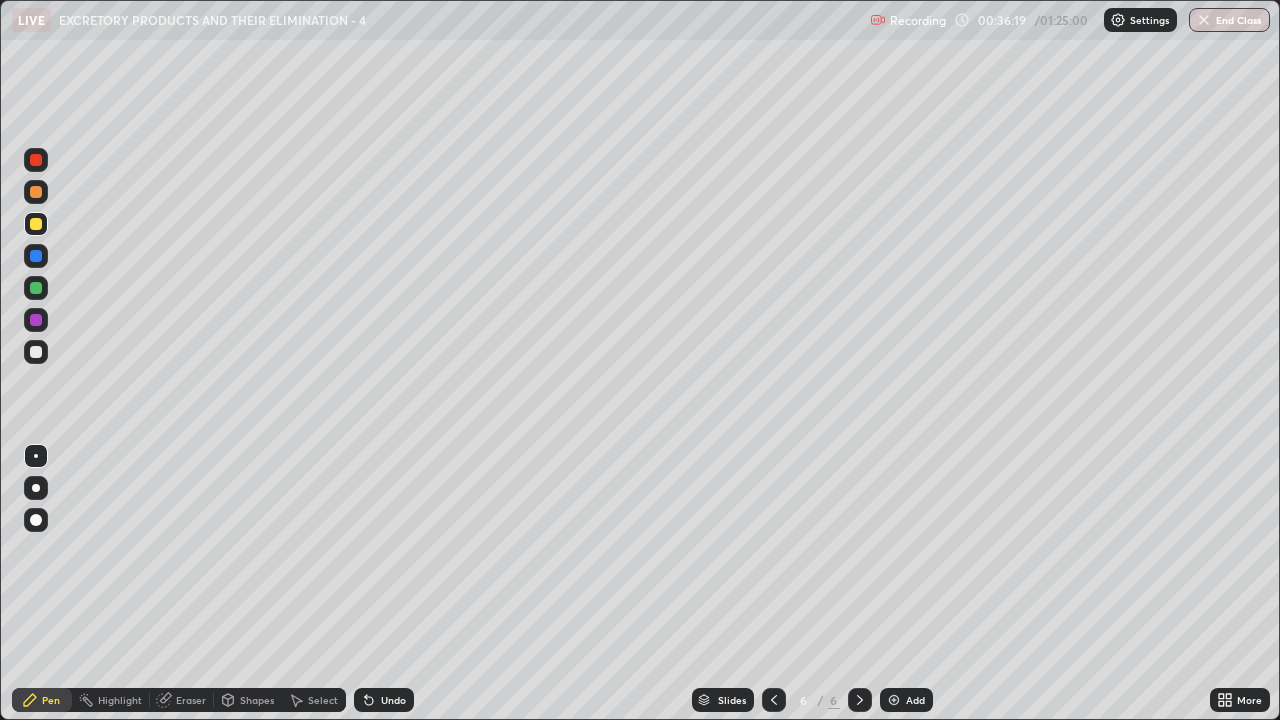 click at bounding box center [36, 352] 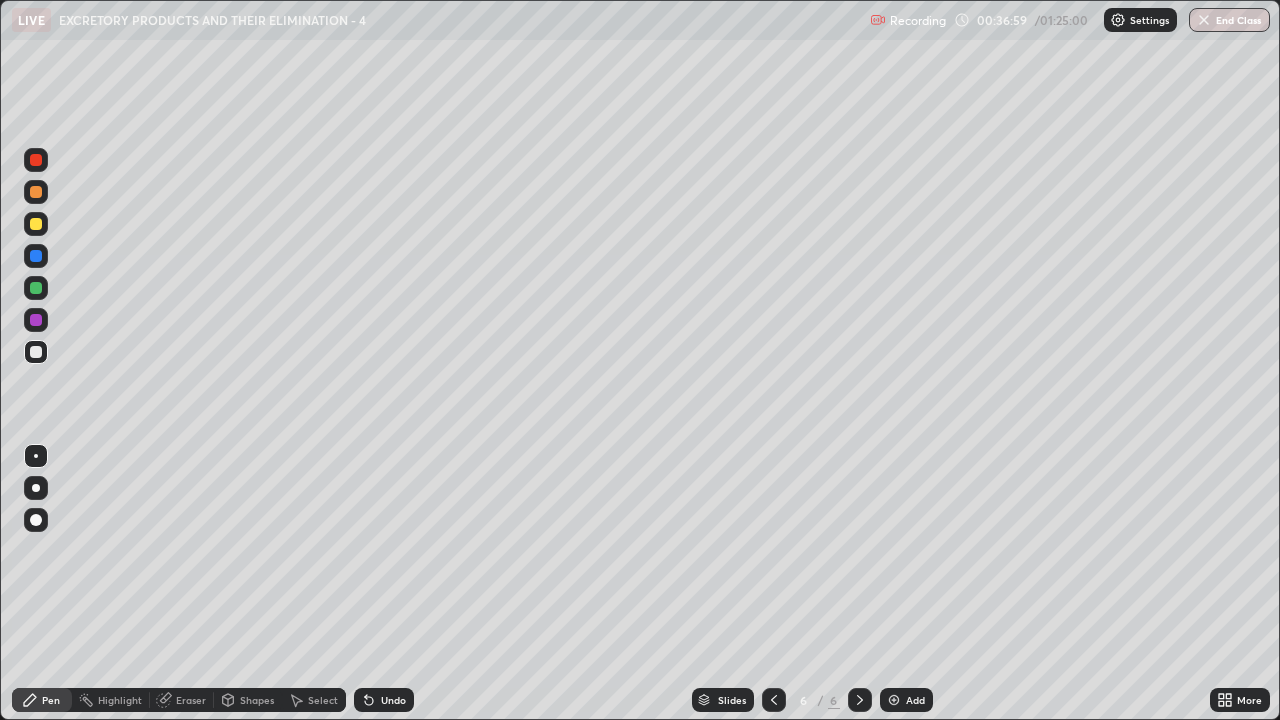click at bounding box center (36, 352) 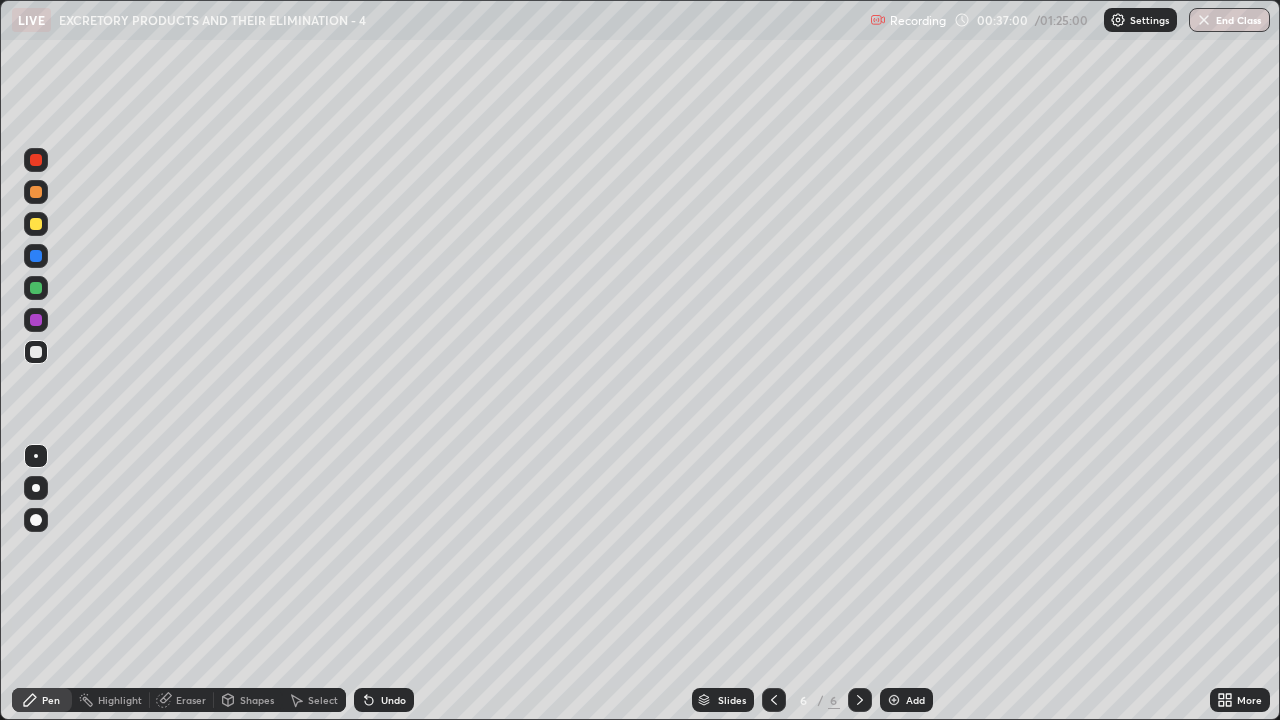 click at bounding box center (36, 224) 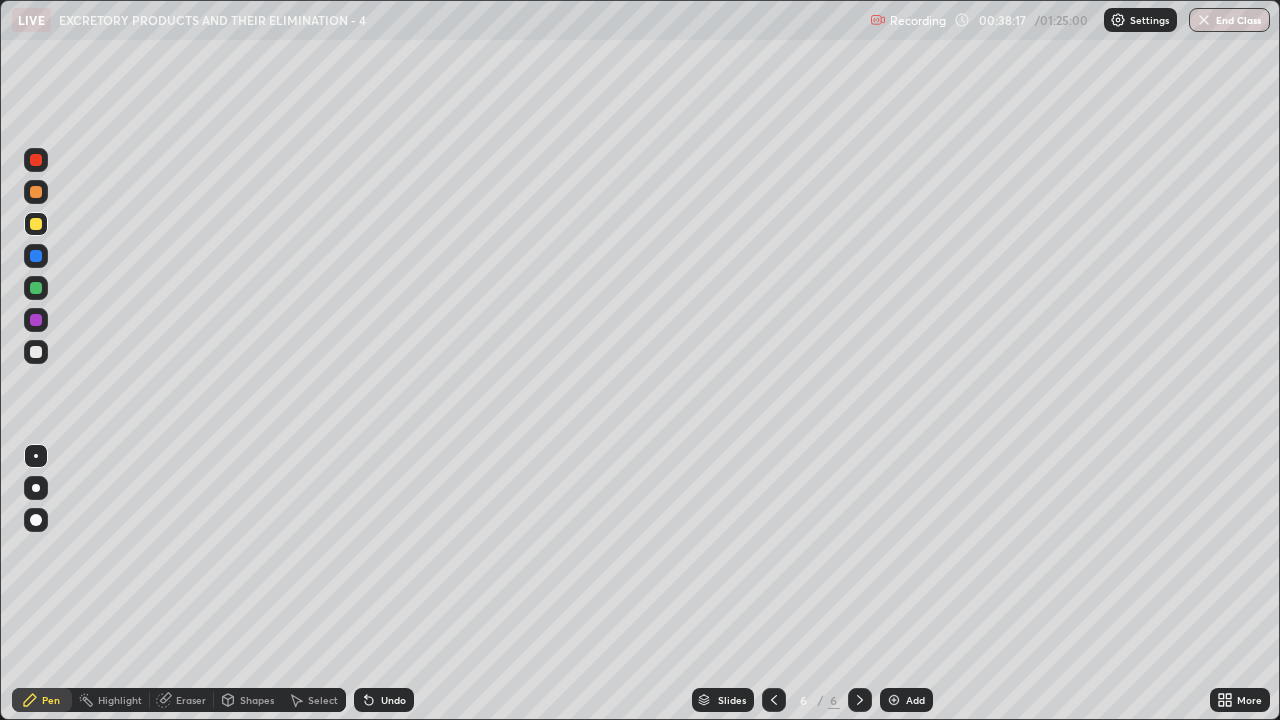 click at bounding box center (36, 224) 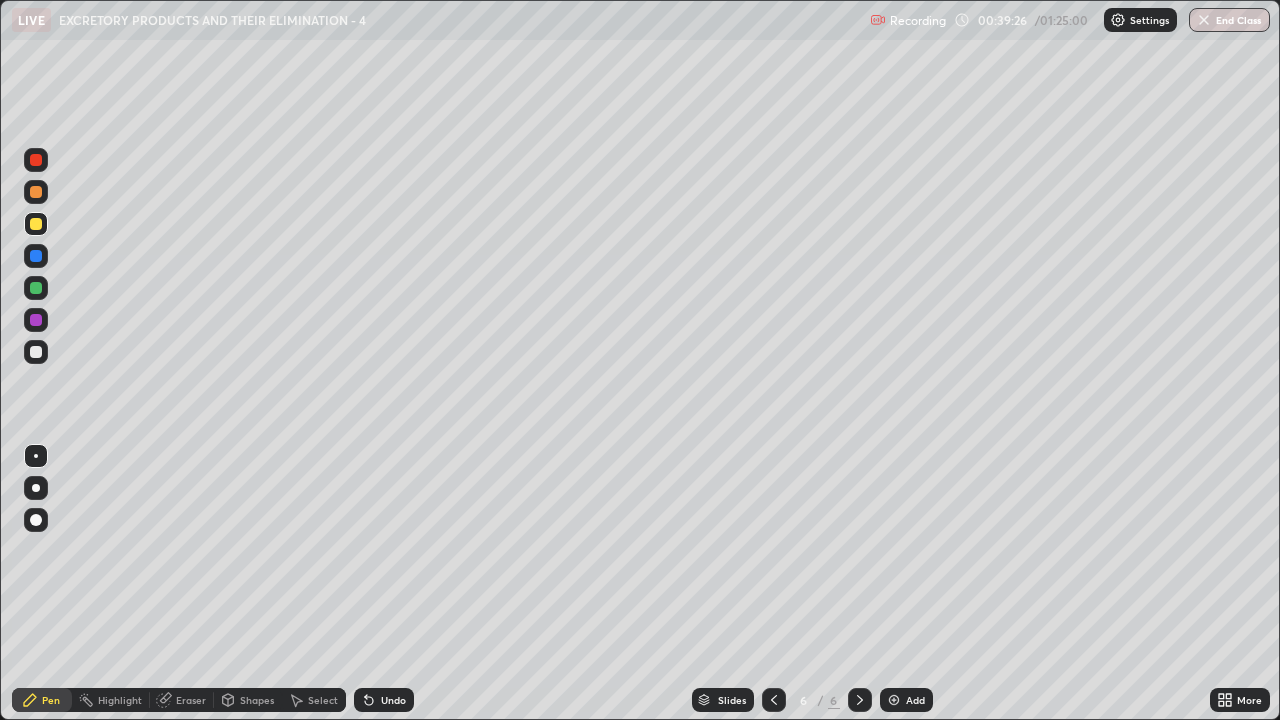 click 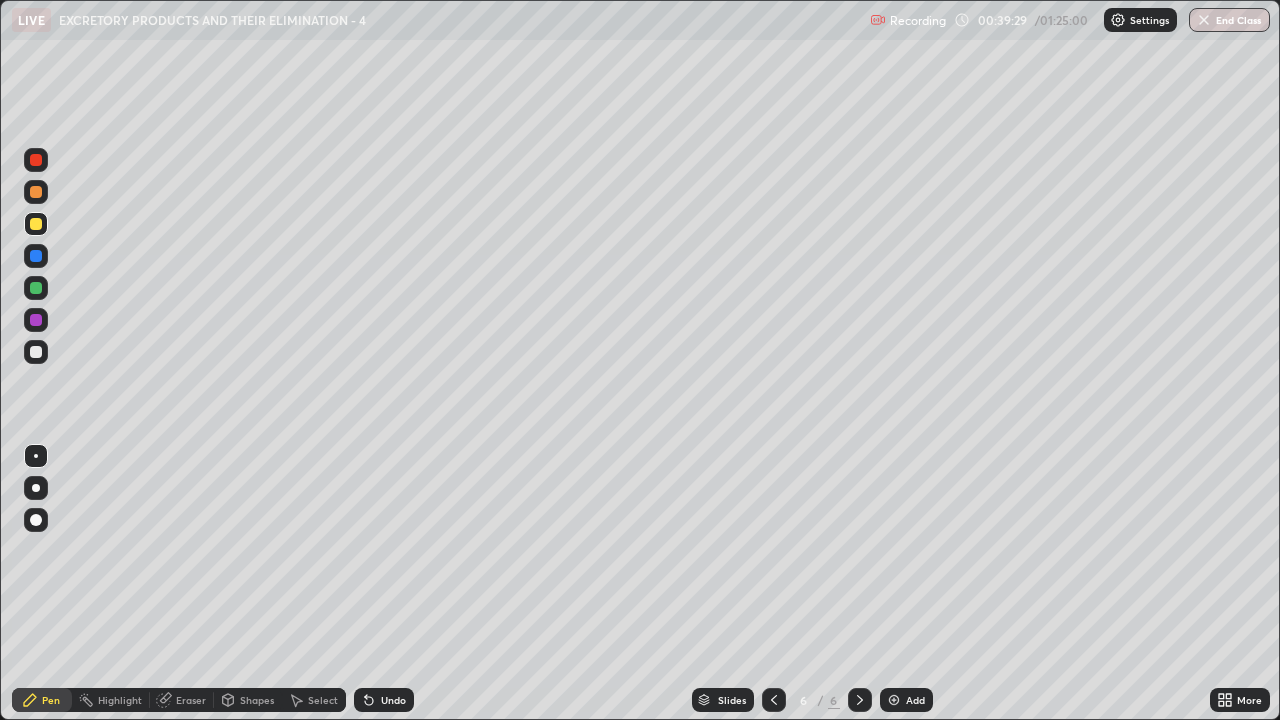 click 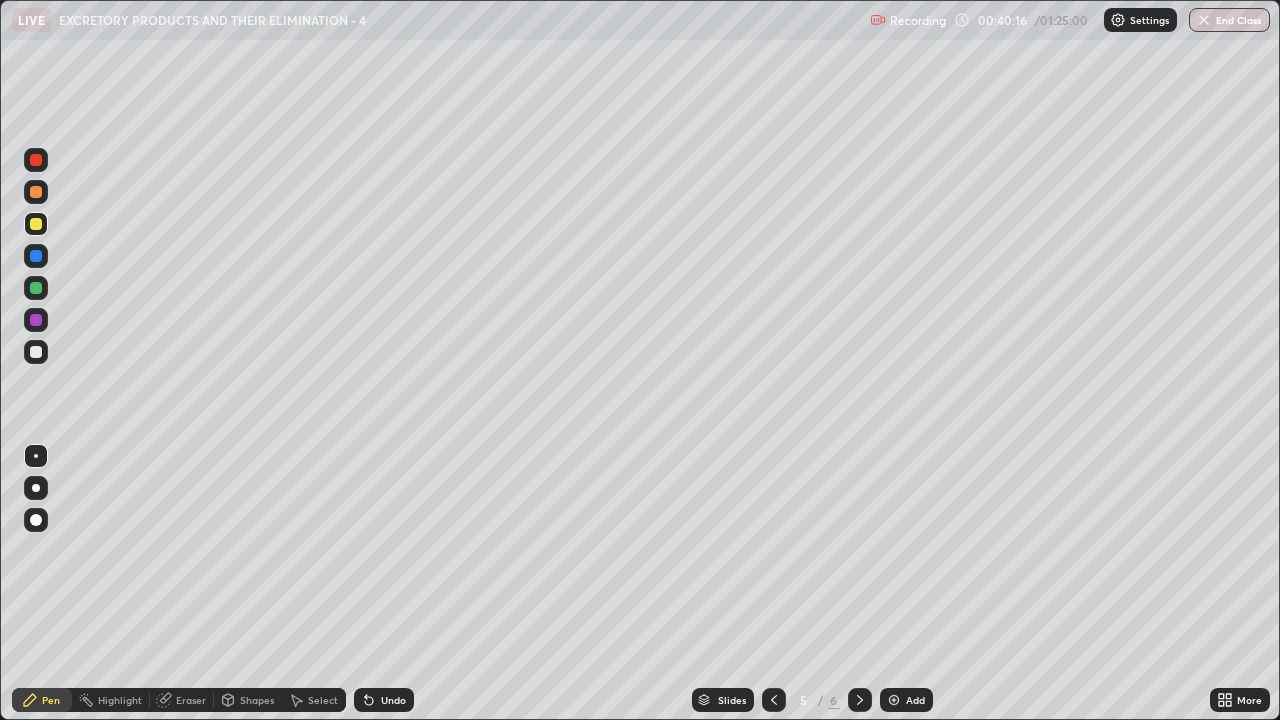 click at bounding box center [36, 192] 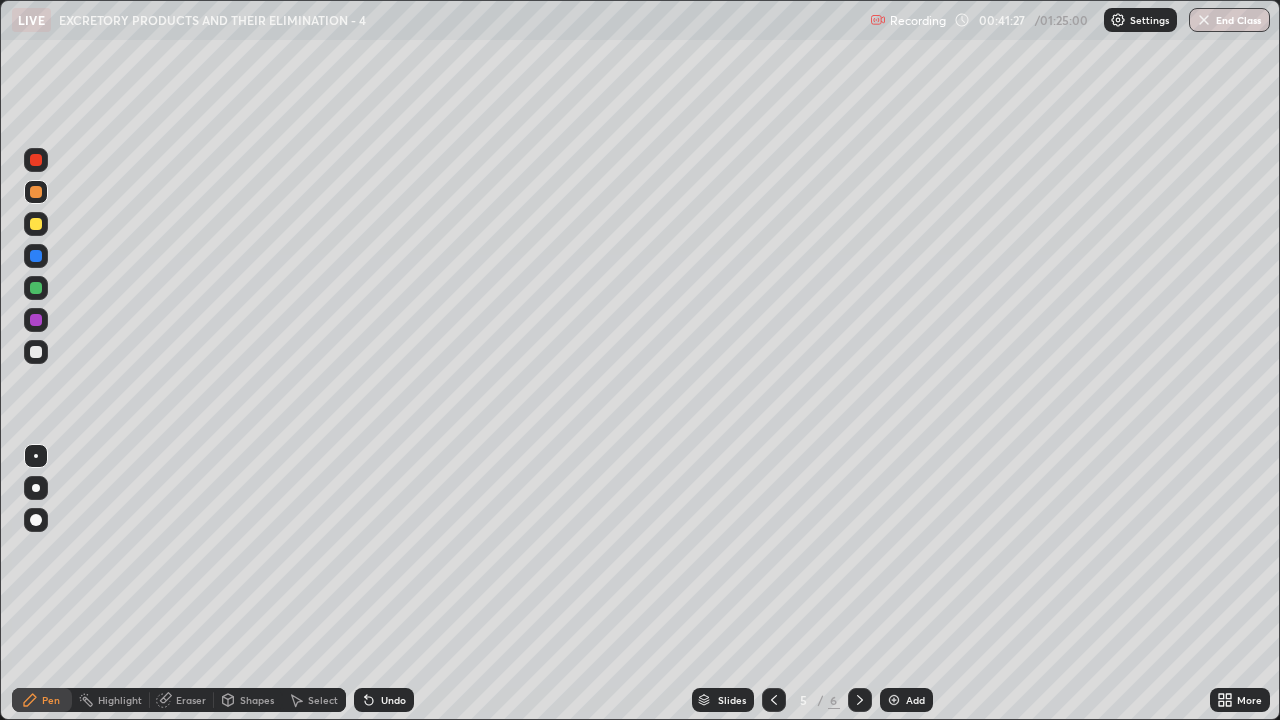 click on "Undo" at bounding box center [380, 700] 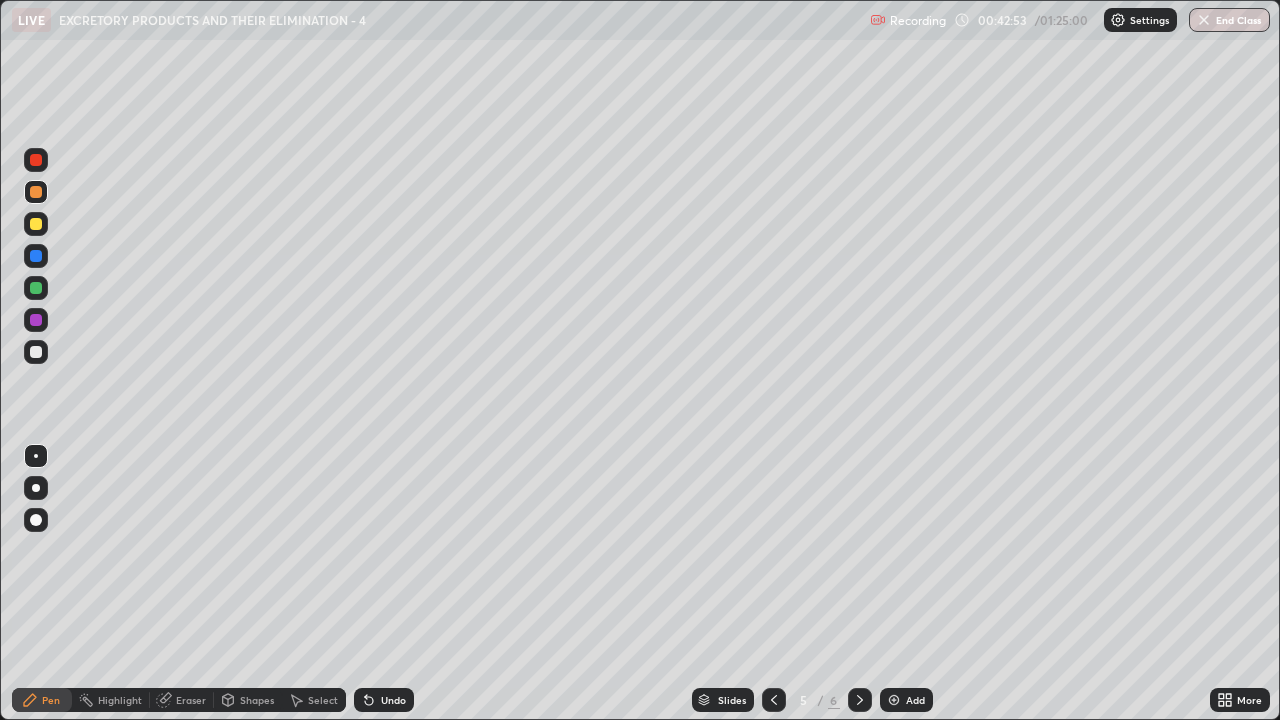 click at bounding box center (894, 700) 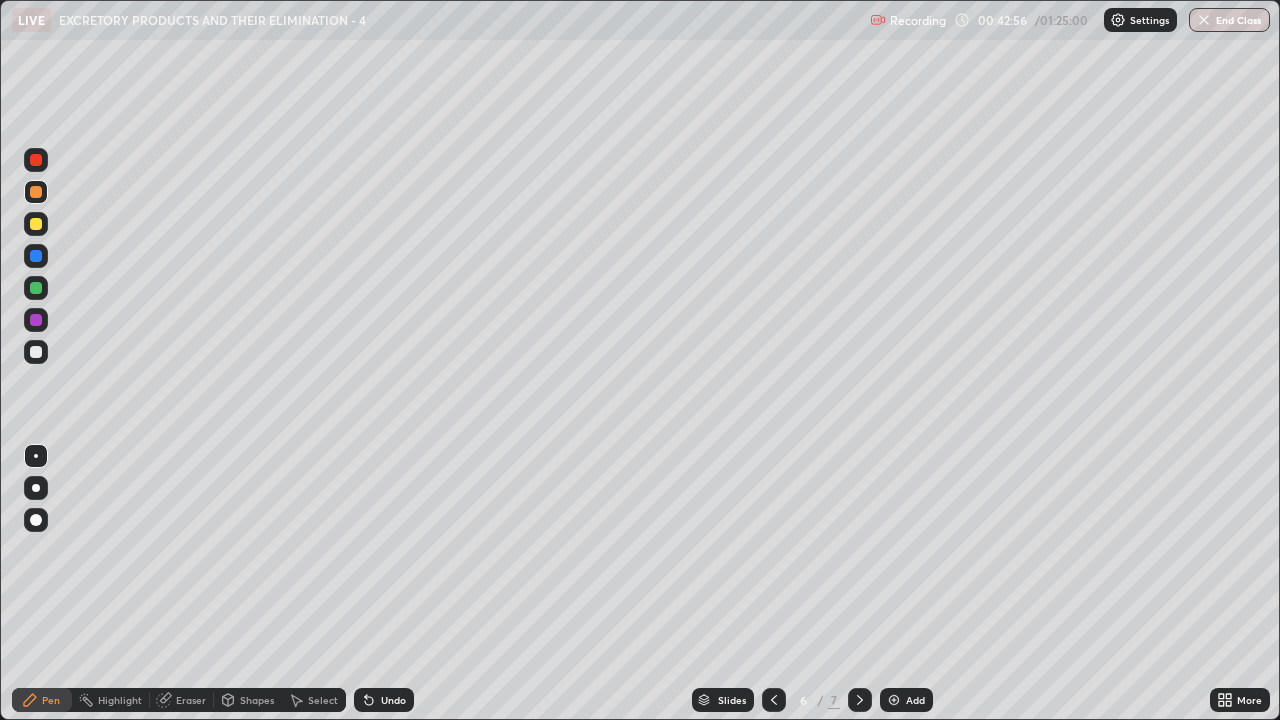 click at bounding box center (36, 224) 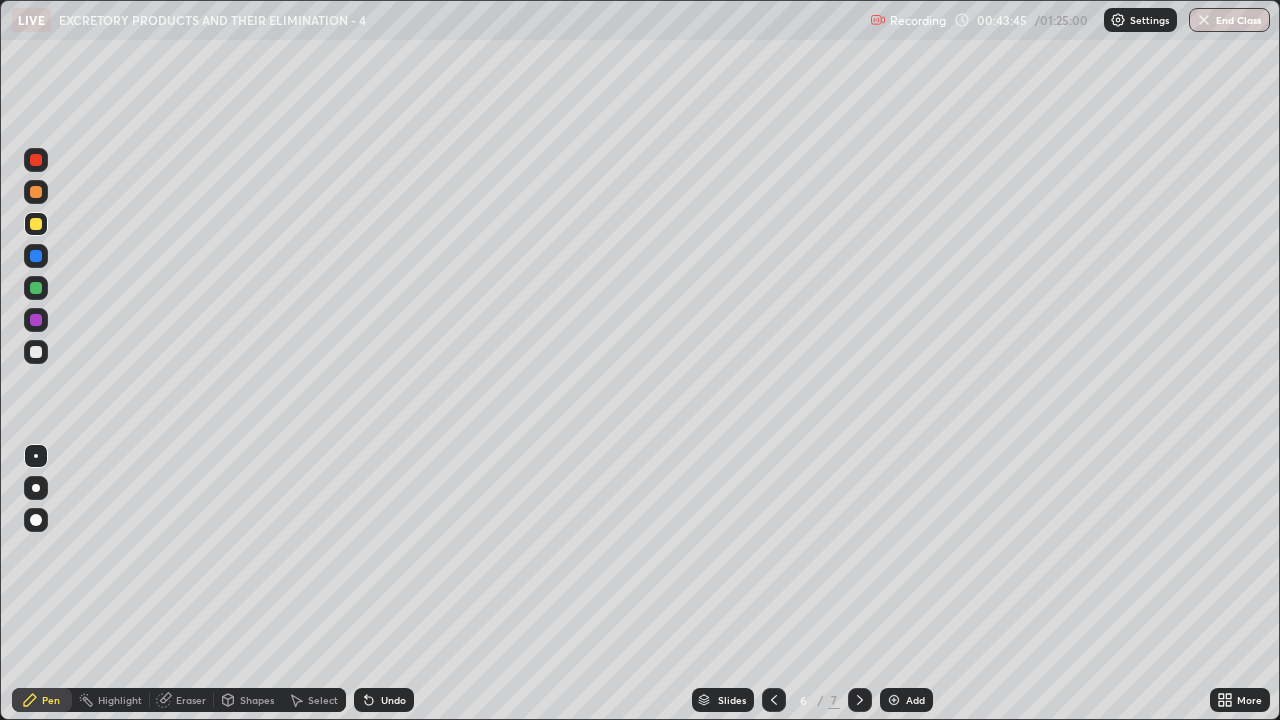 click at bounding box center [36, 352] 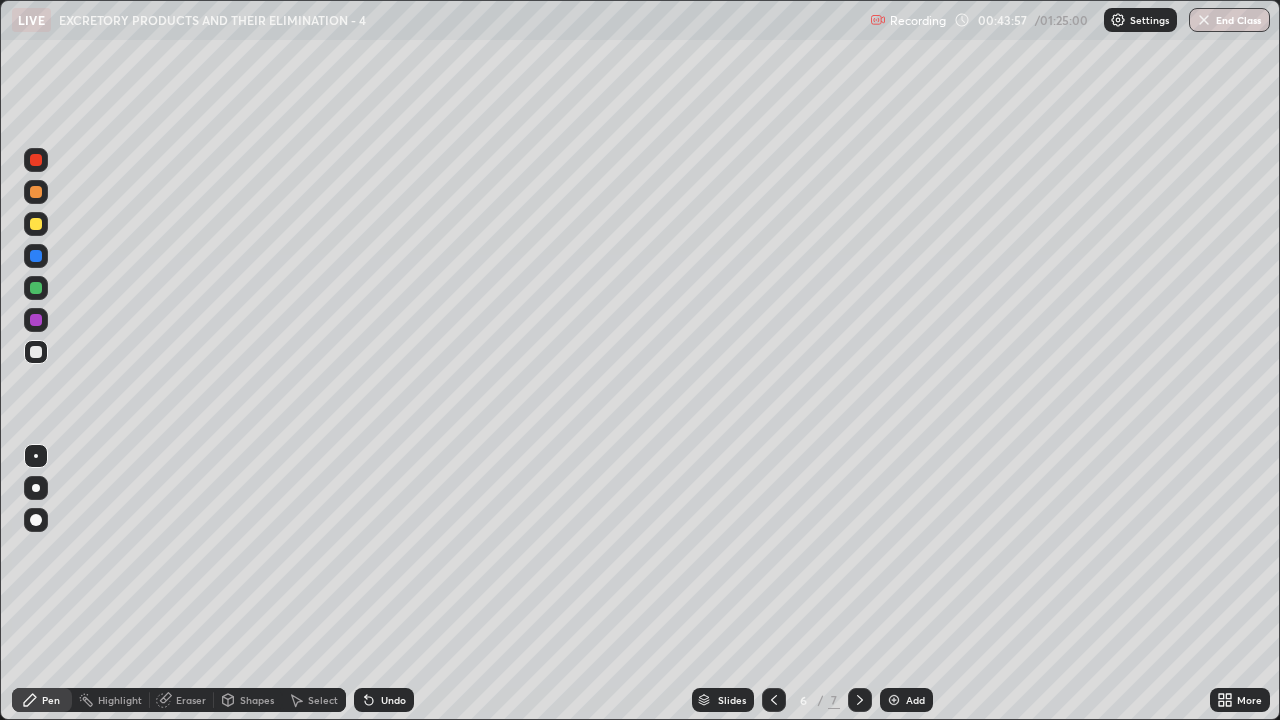 click at bounding box center [36, 192] 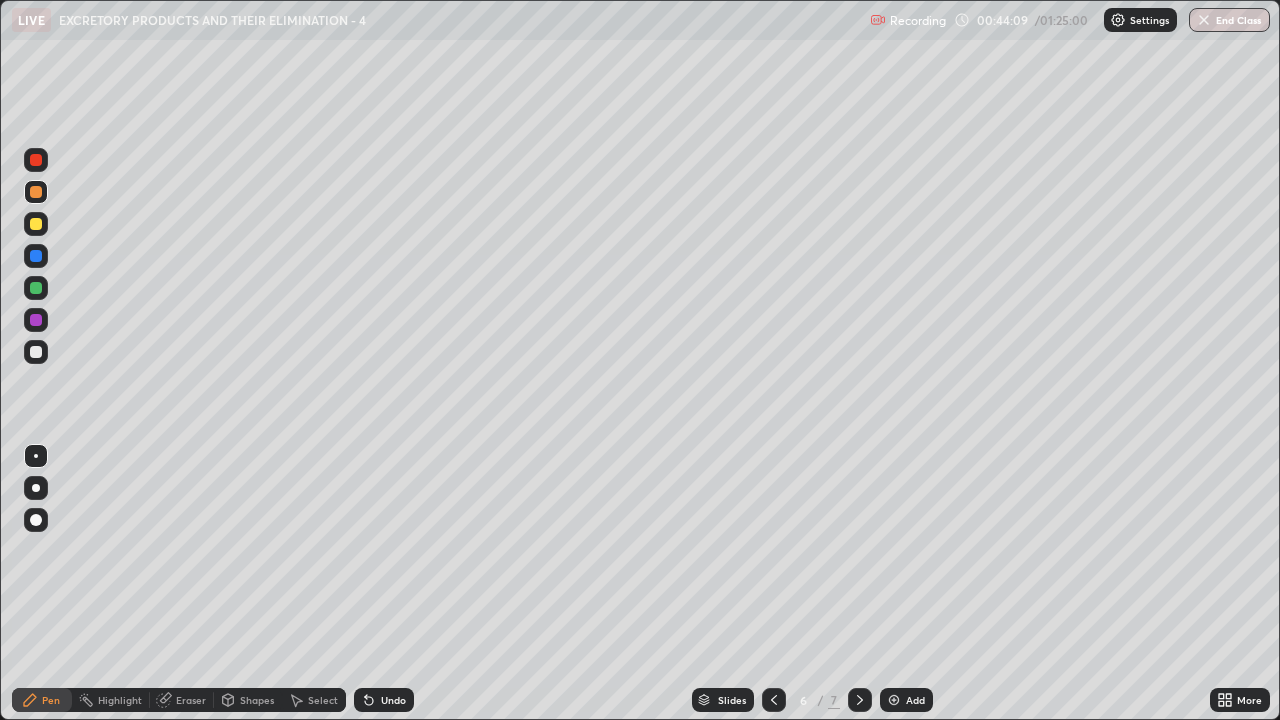 click on "Eraser" at bounding box center [191, 700] 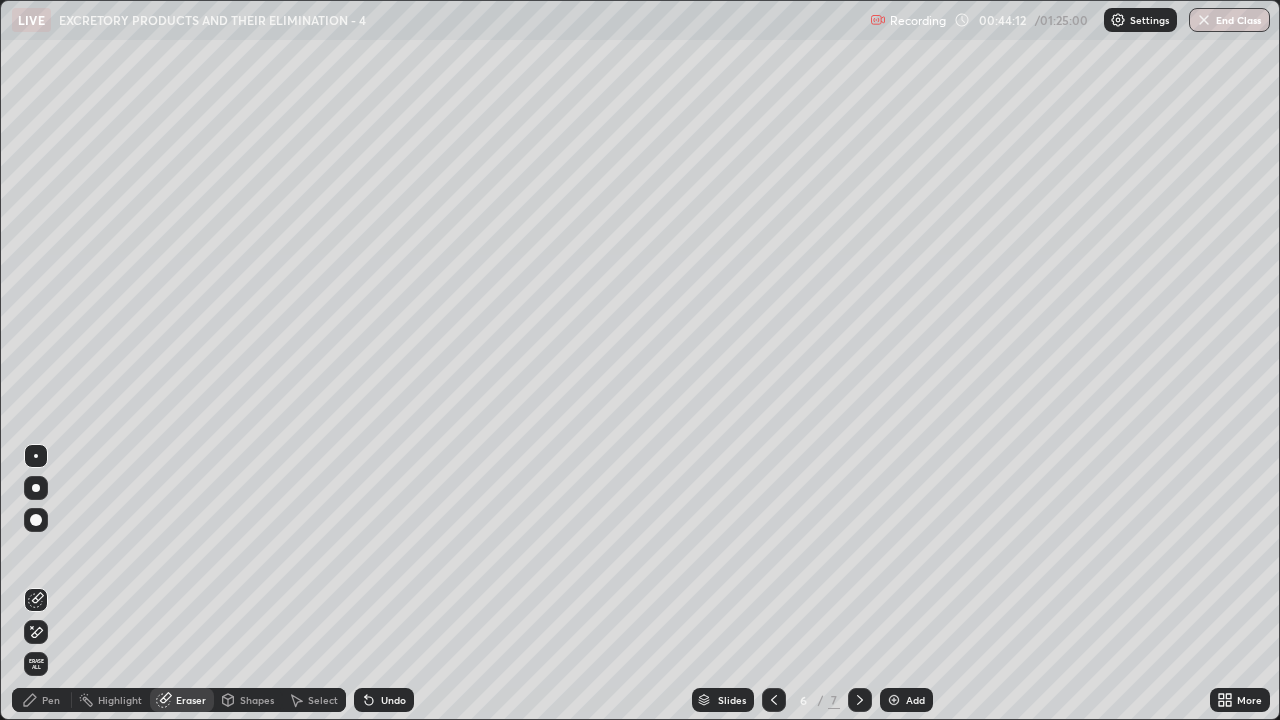 click on "Pen" at bounding box center (42, 700) 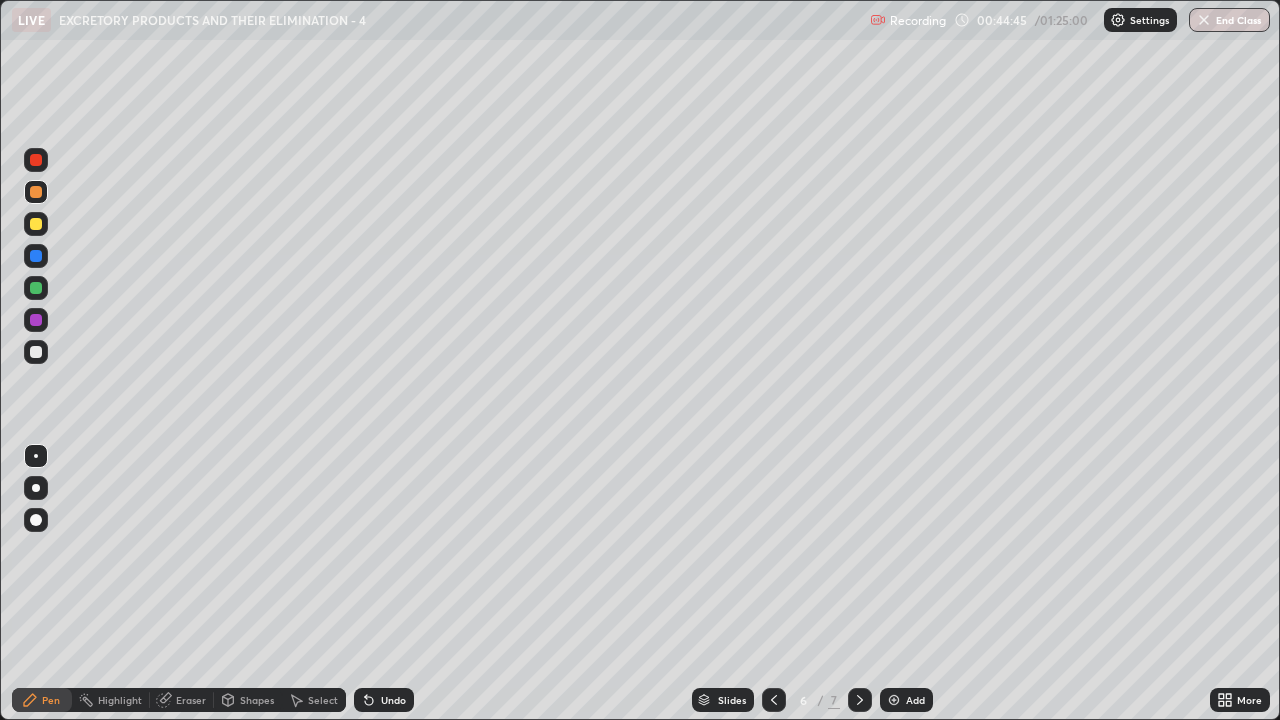 click at bounding box center (36, 160) 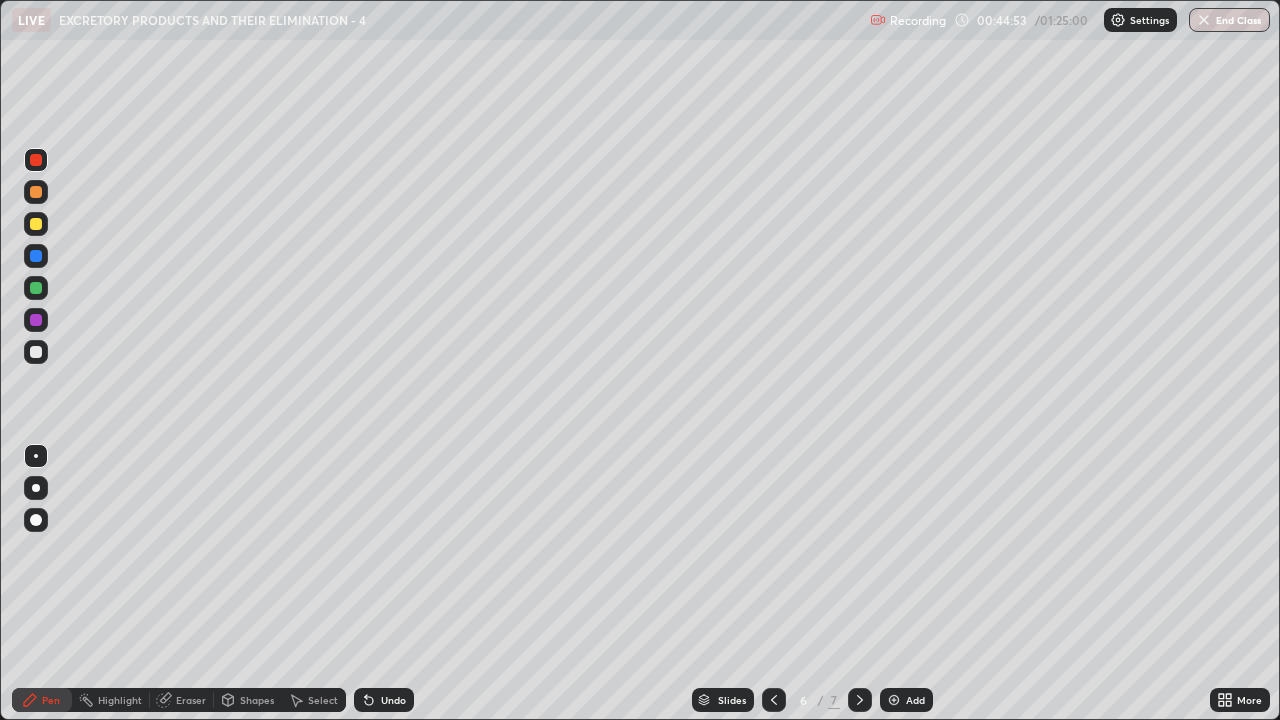 click at bounding box center [36, 352] 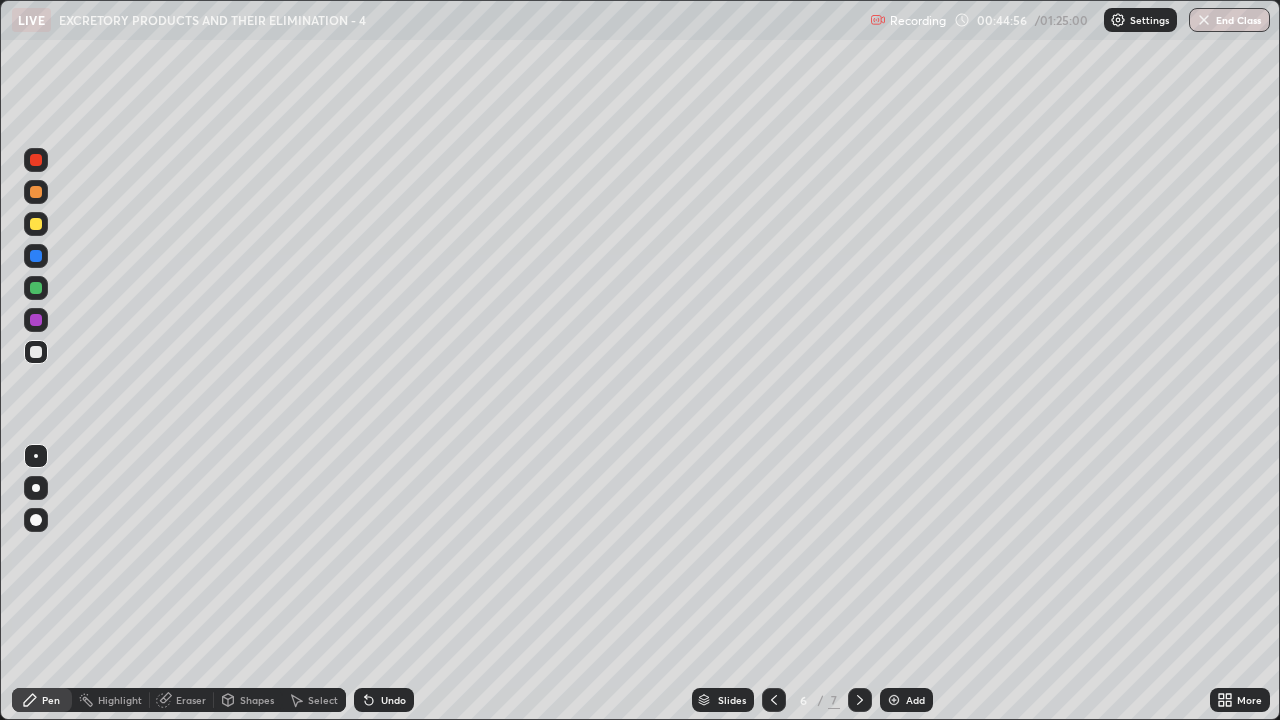 click at bounding box center (36, 288) 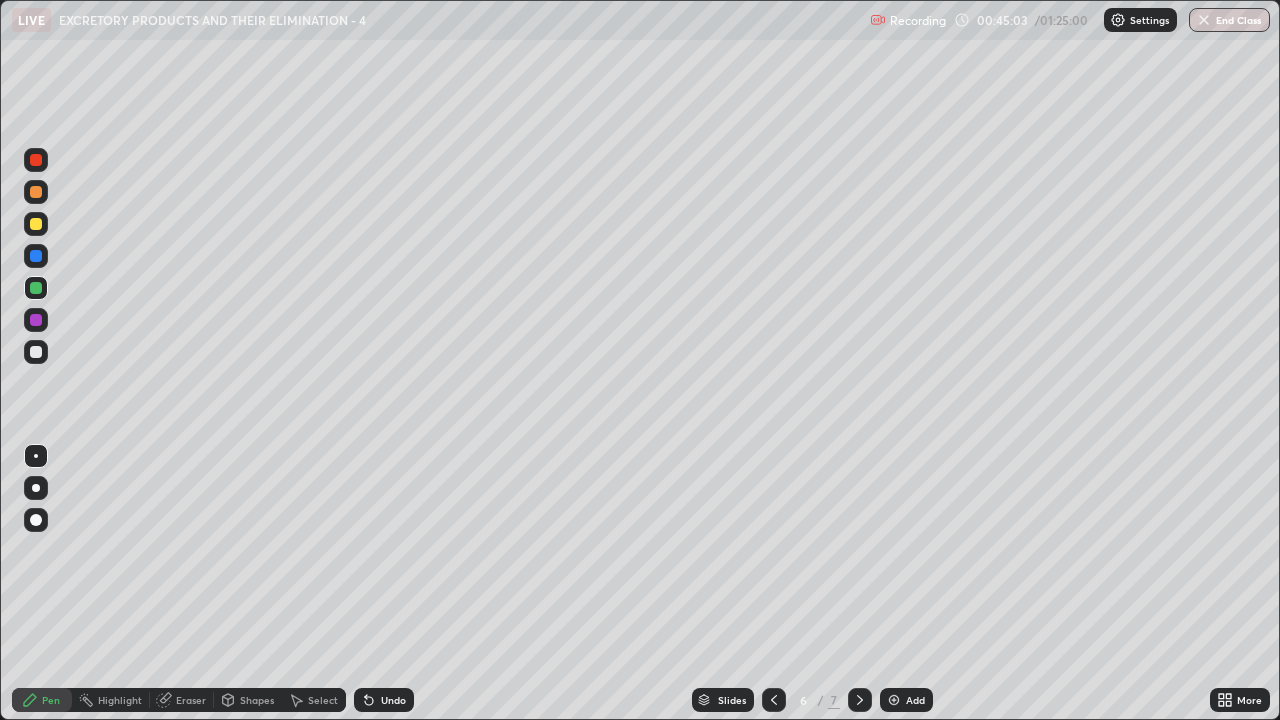 click at bounding box center [36, 256] 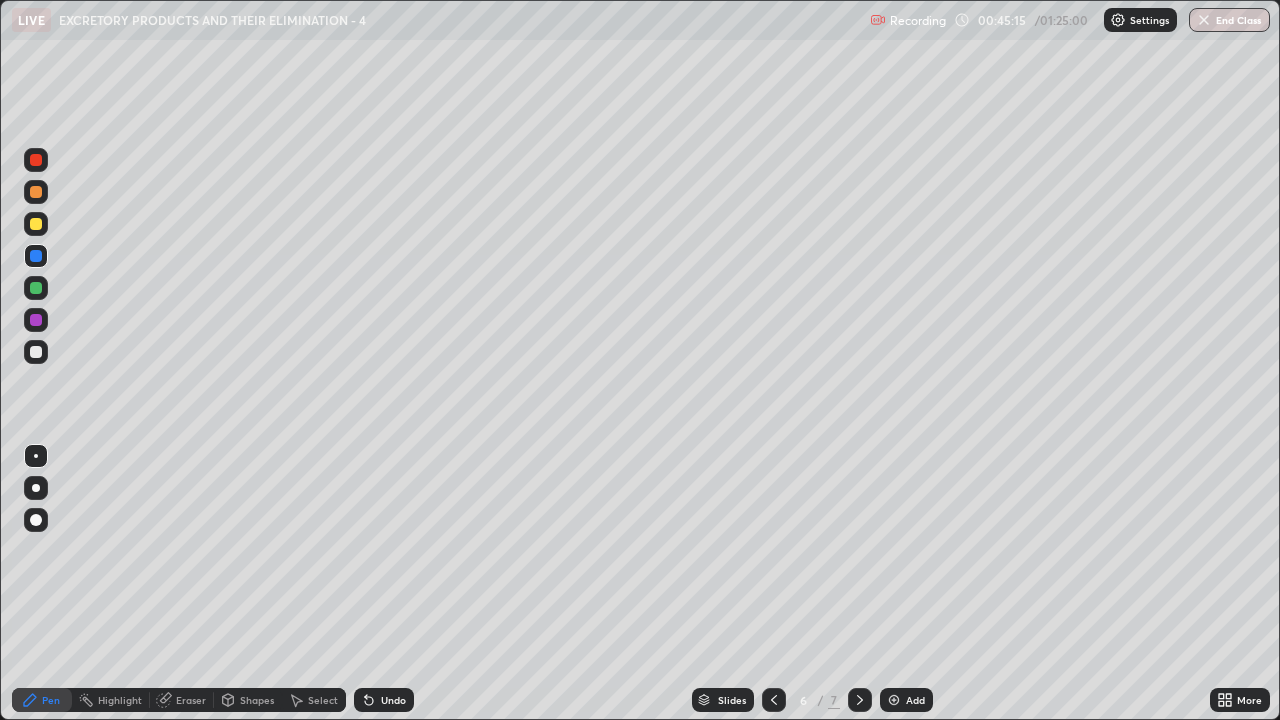 click at bounding box center (36, 352) 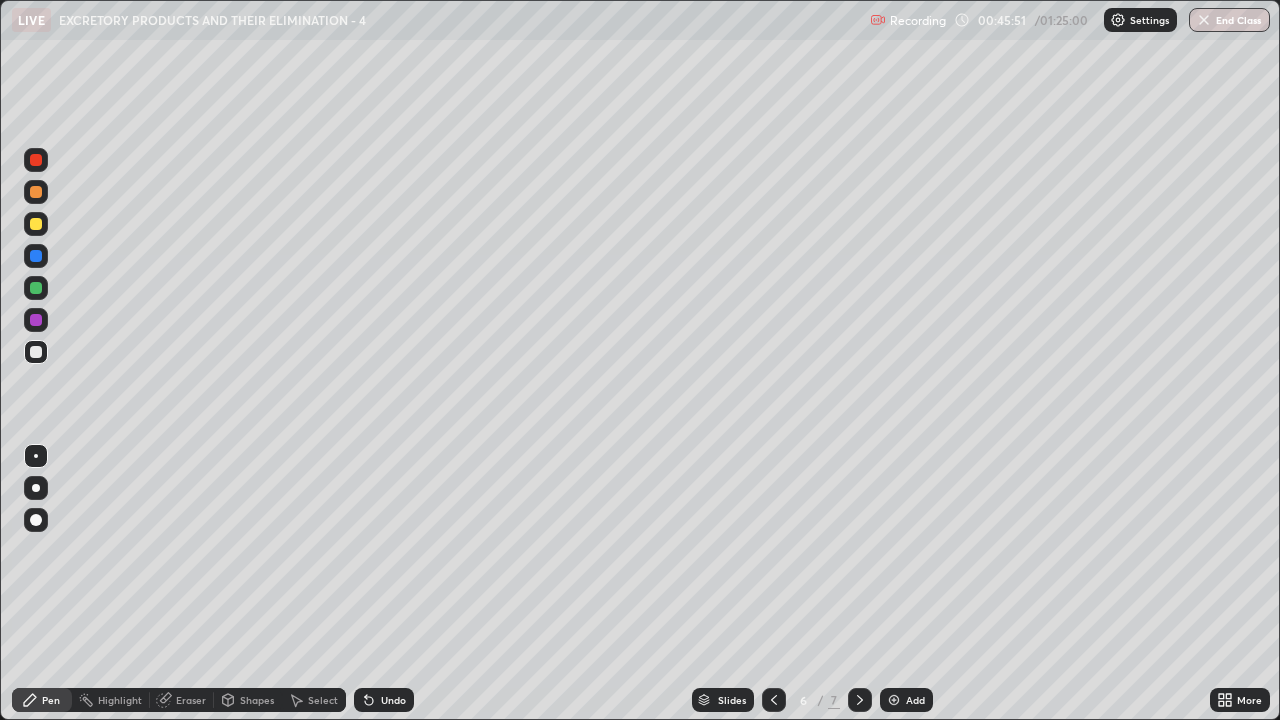 click at bounding box center [36, 256] 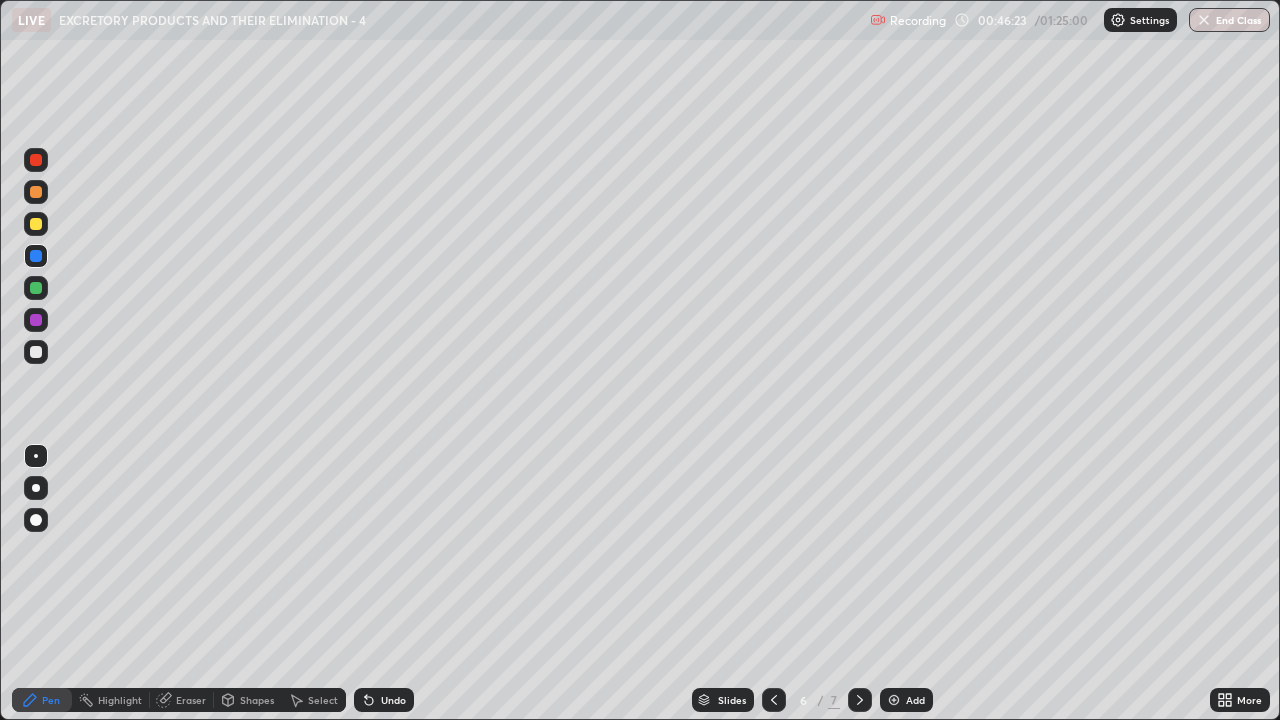 click at bounding box center [36, 352] 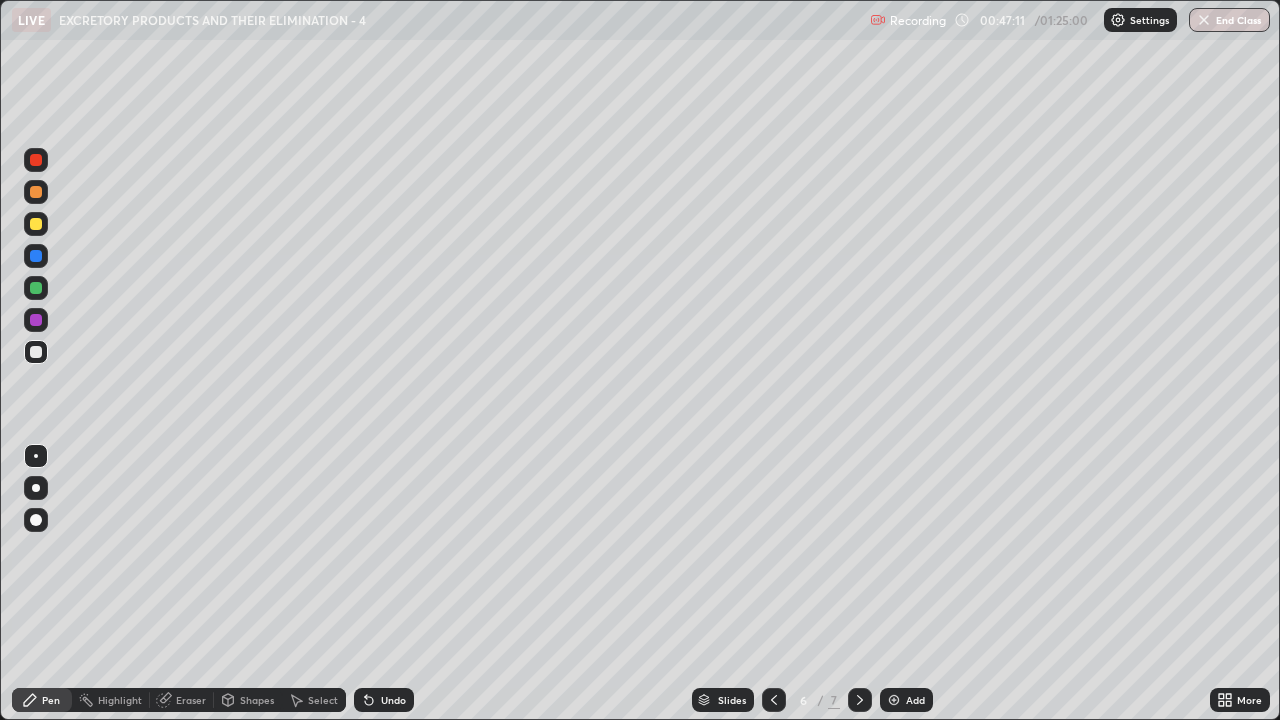click at bounding box center [36, 224] 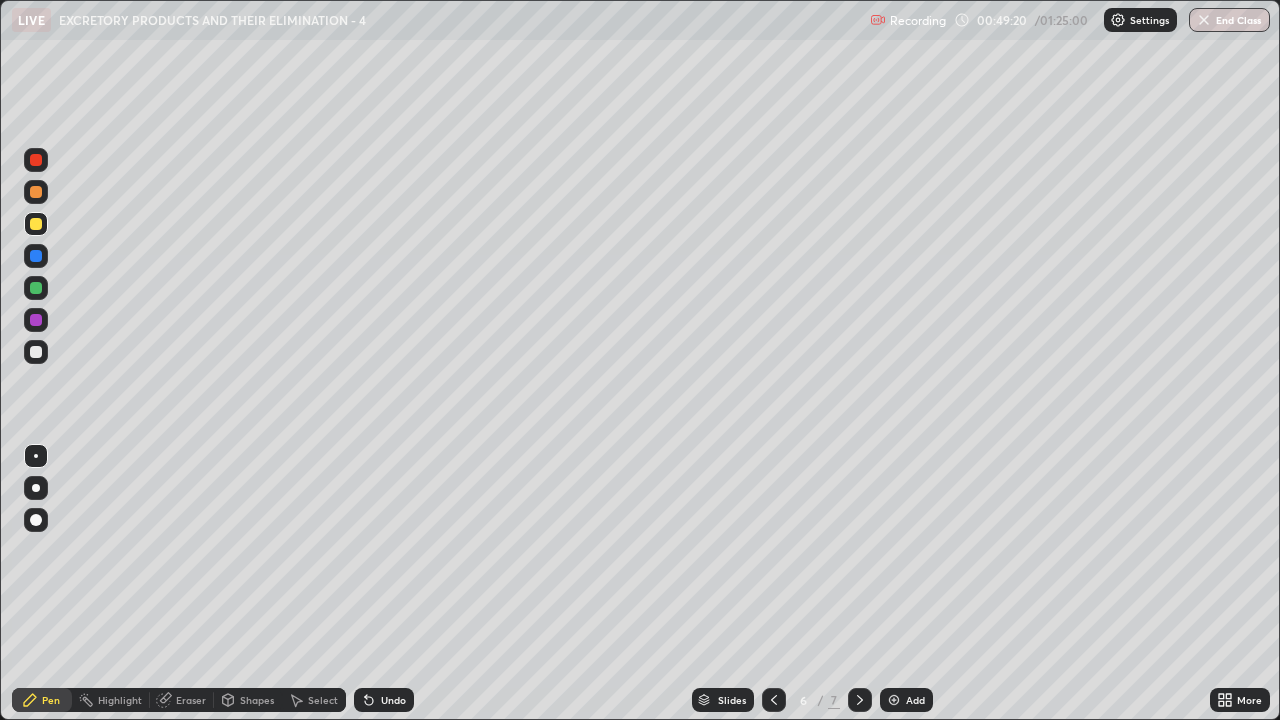 click at bounding box center (36, 256) 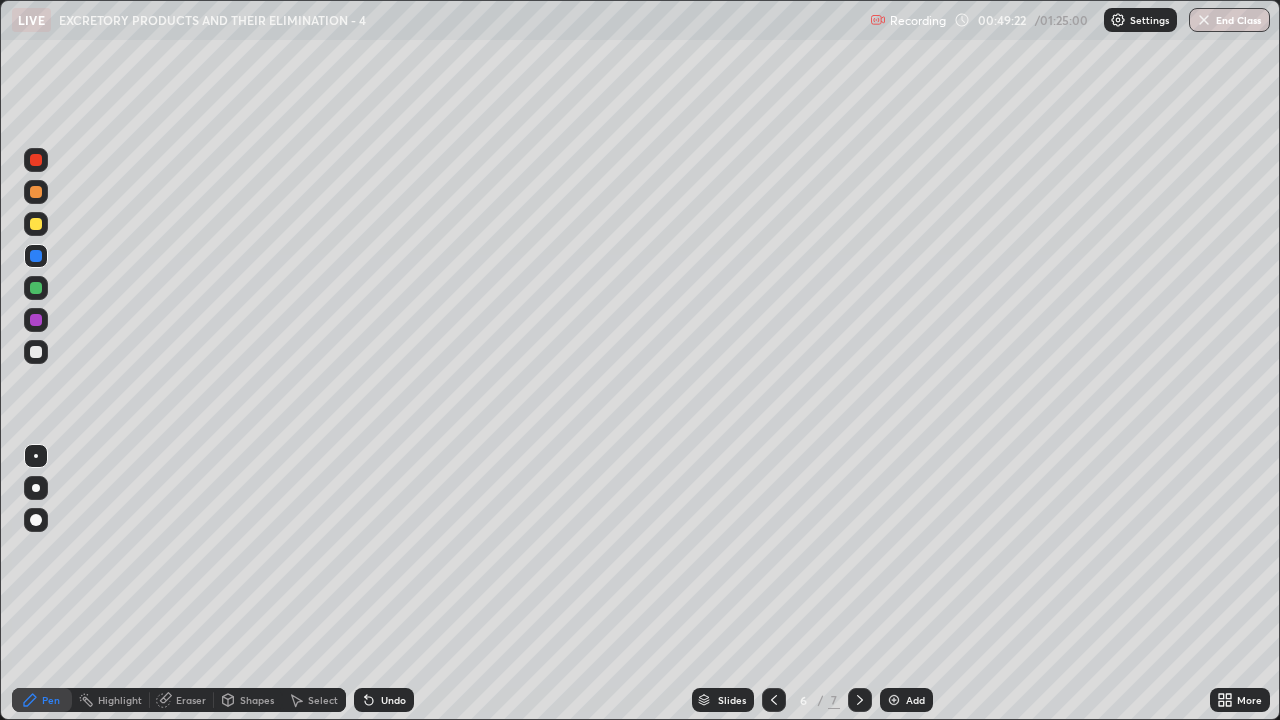 click at bounding box center (36, 224) 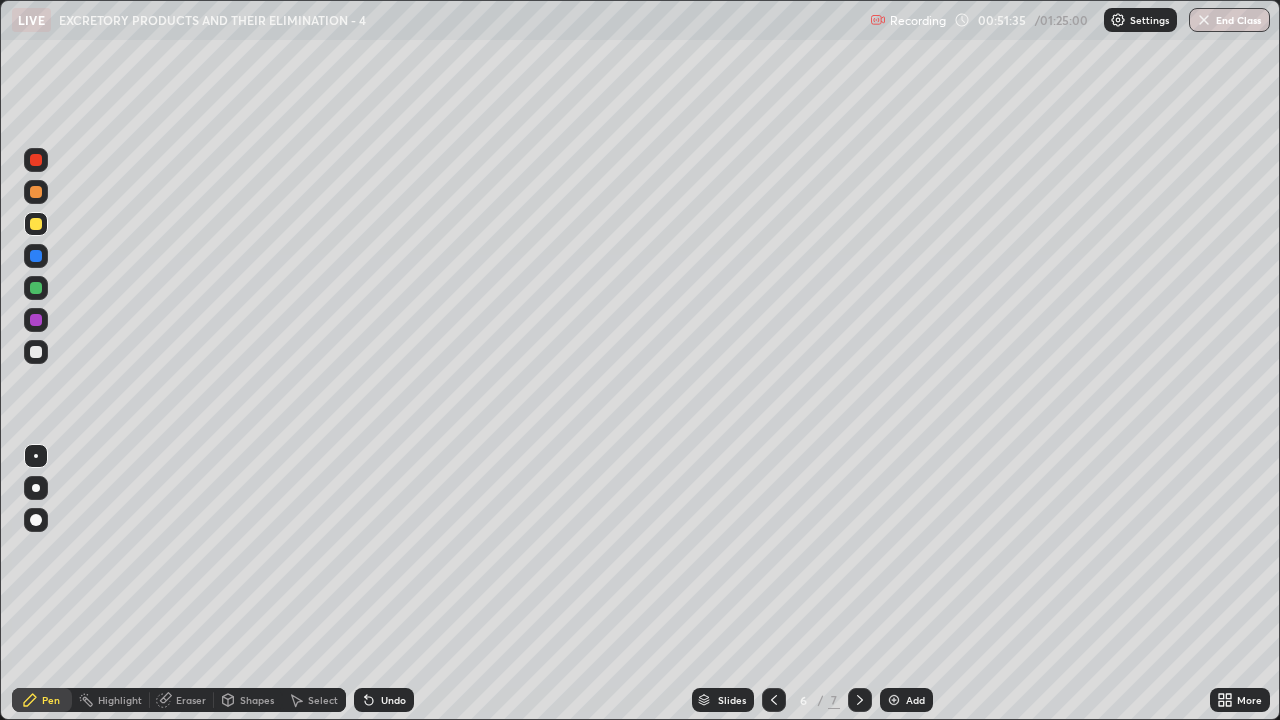 click at bounding box center [36, 320] 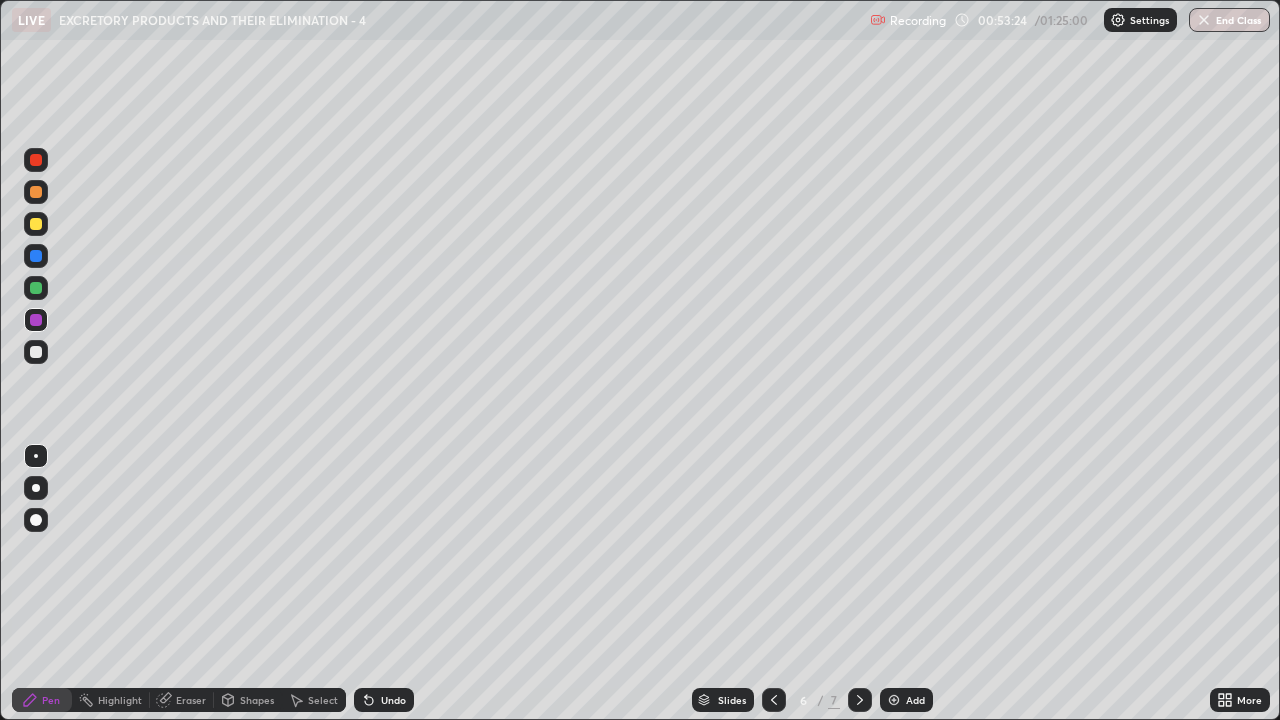 click at bounding box center (36, 352) 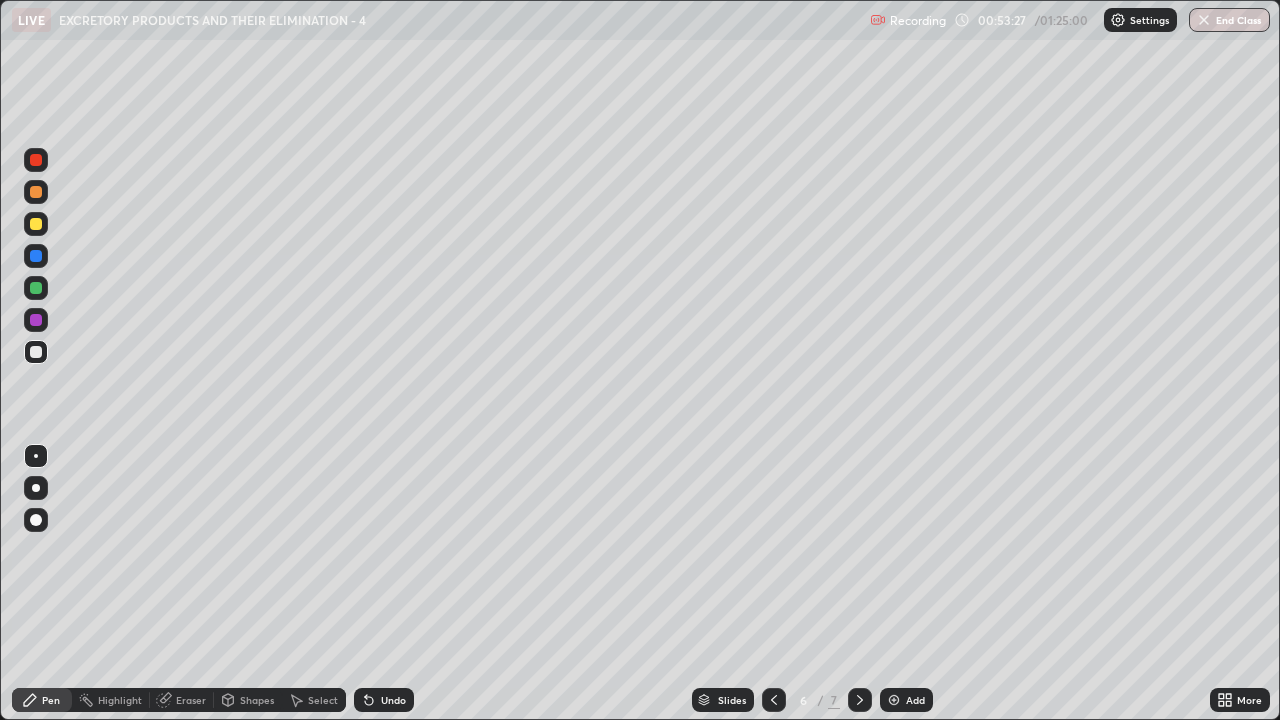 click 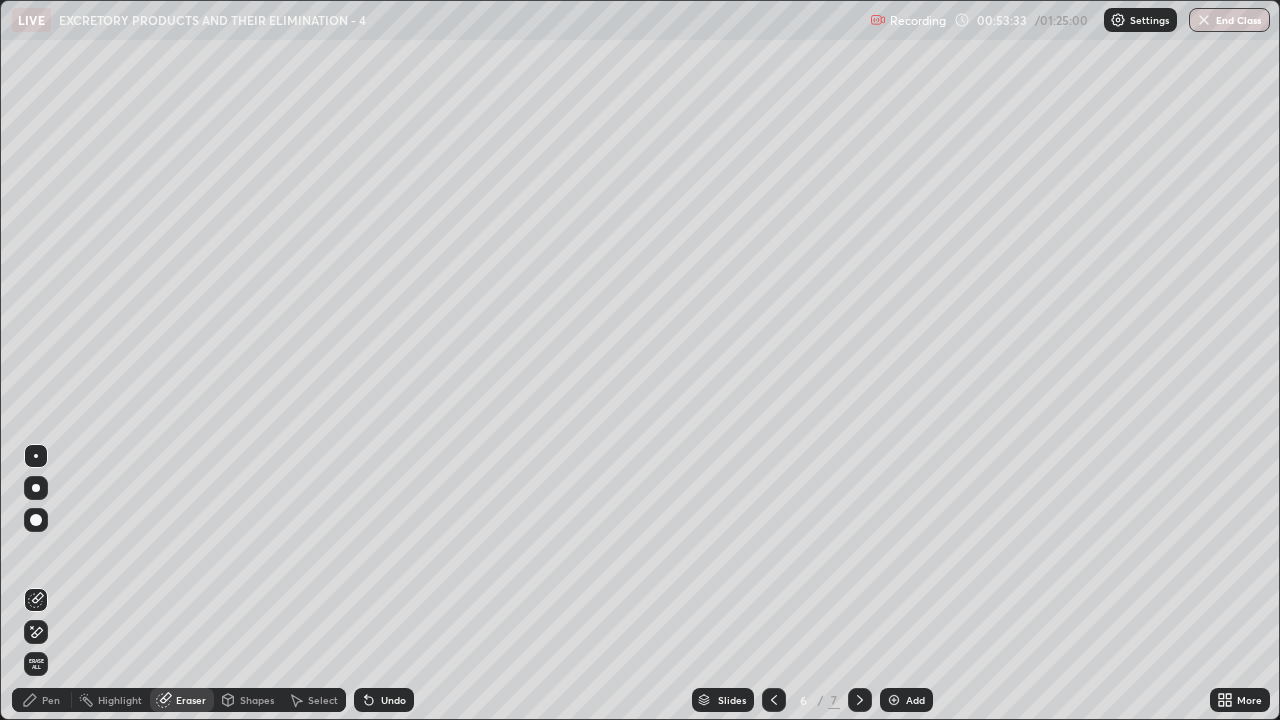 click on "Pen" at bounding box center [51, 700] 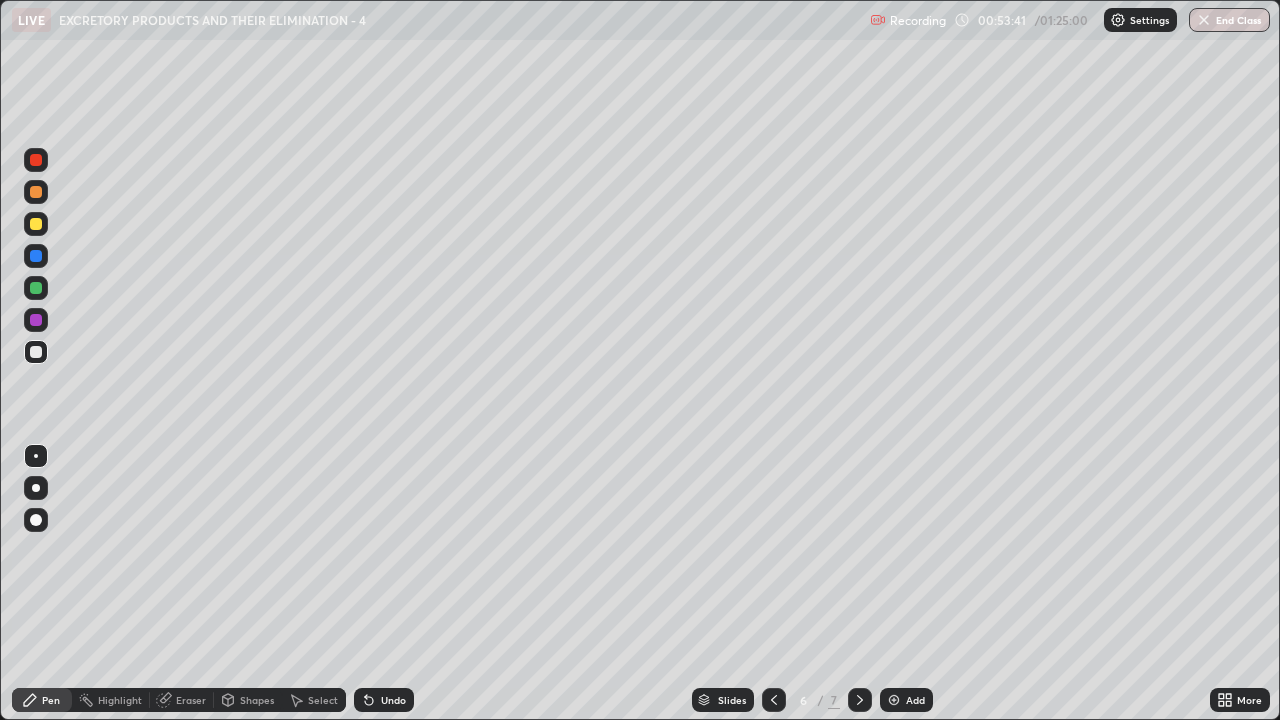 click at bounding box center (36, 352) 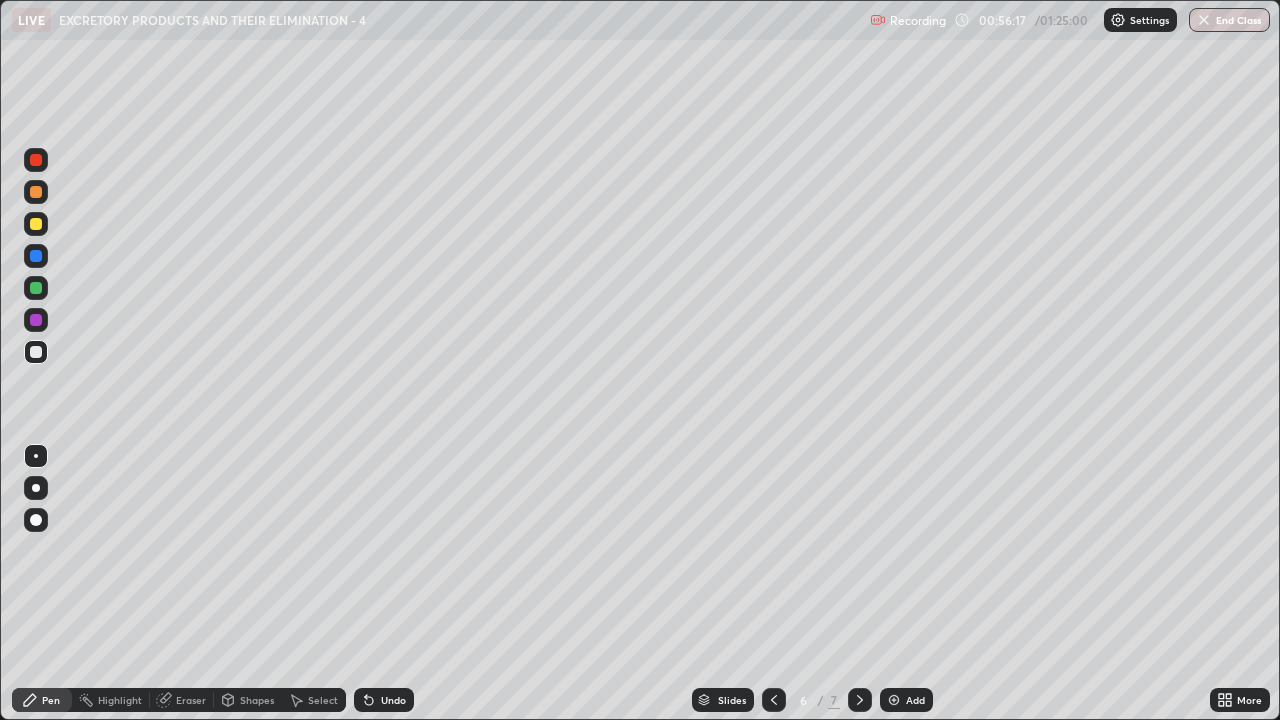 click at bounding box center [894, 700] 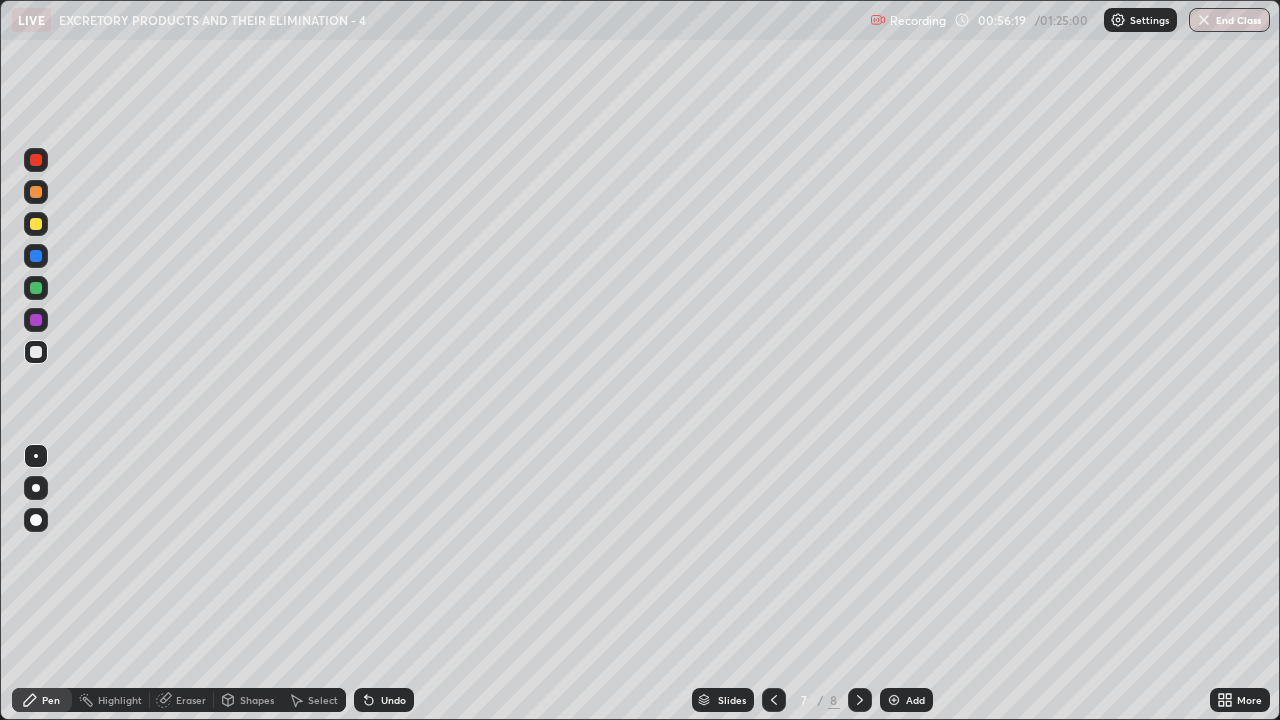 click at bounding box center [36, 224] 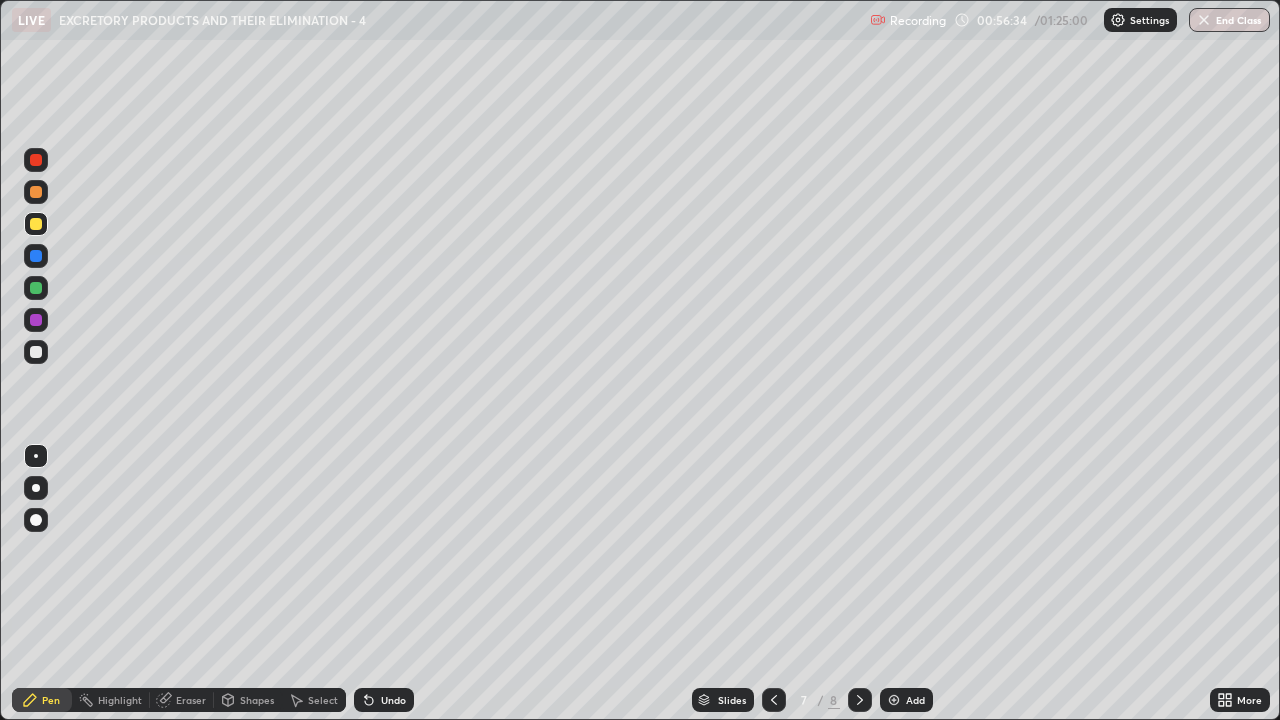 click at bounding box center [36, 352] 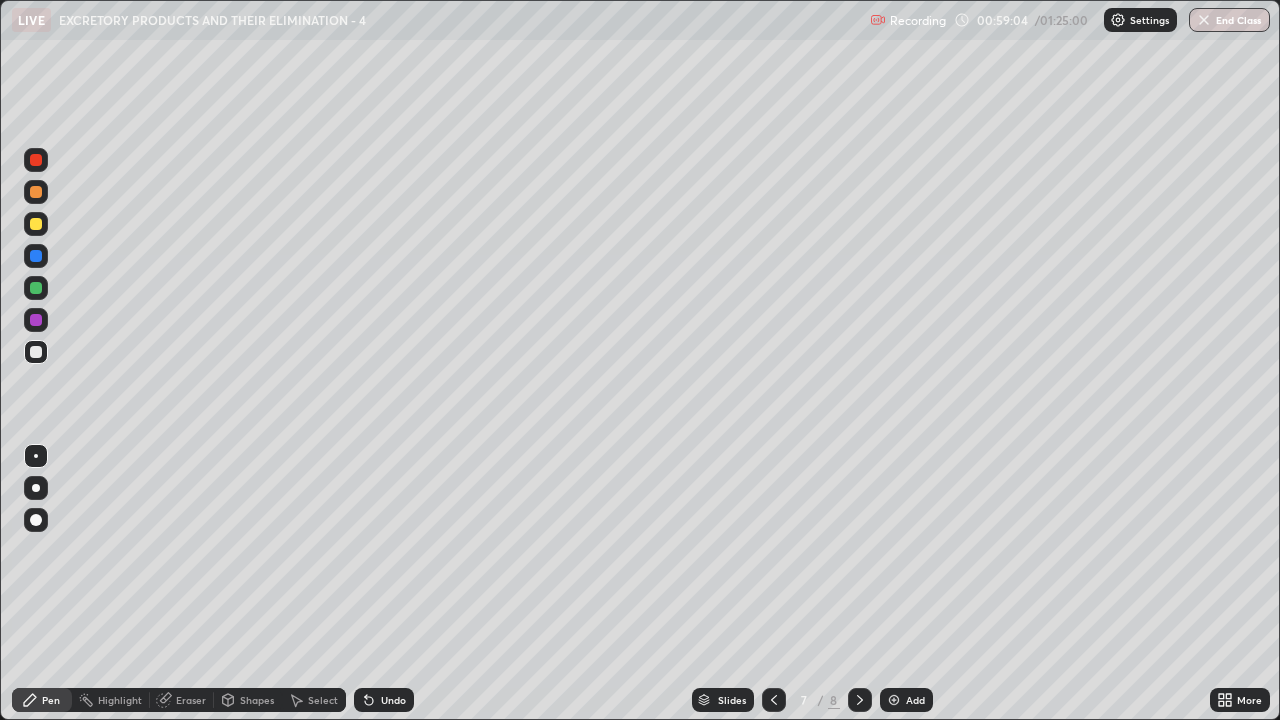click at bounding box center [36, 288] 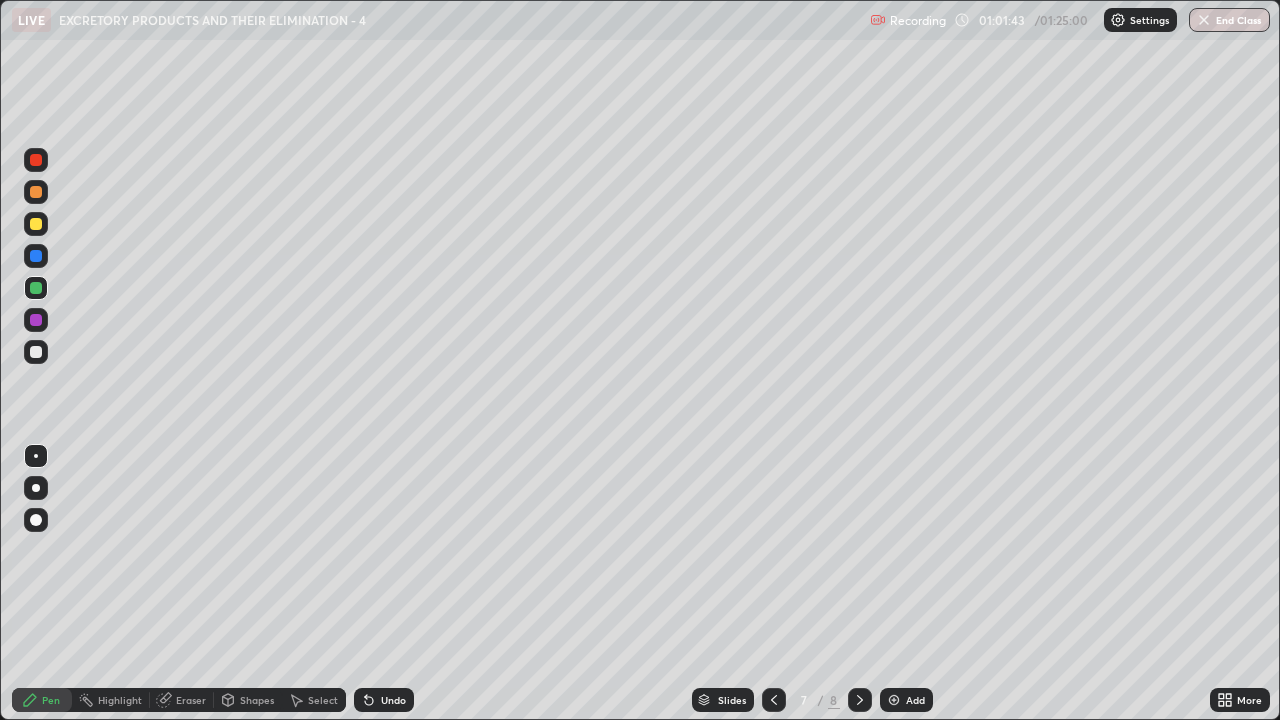 click on "Eraser" at bounding box center [182, 700] 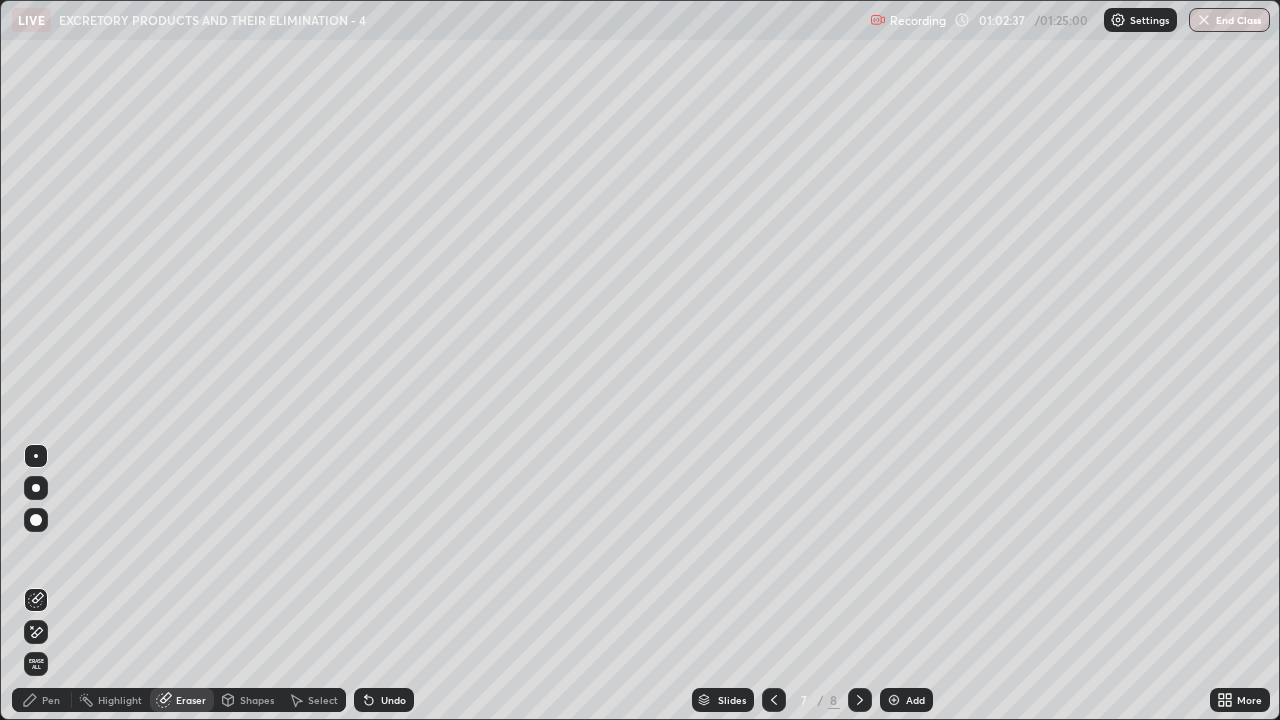 click on "Pen" at bounding box center [51, 700] 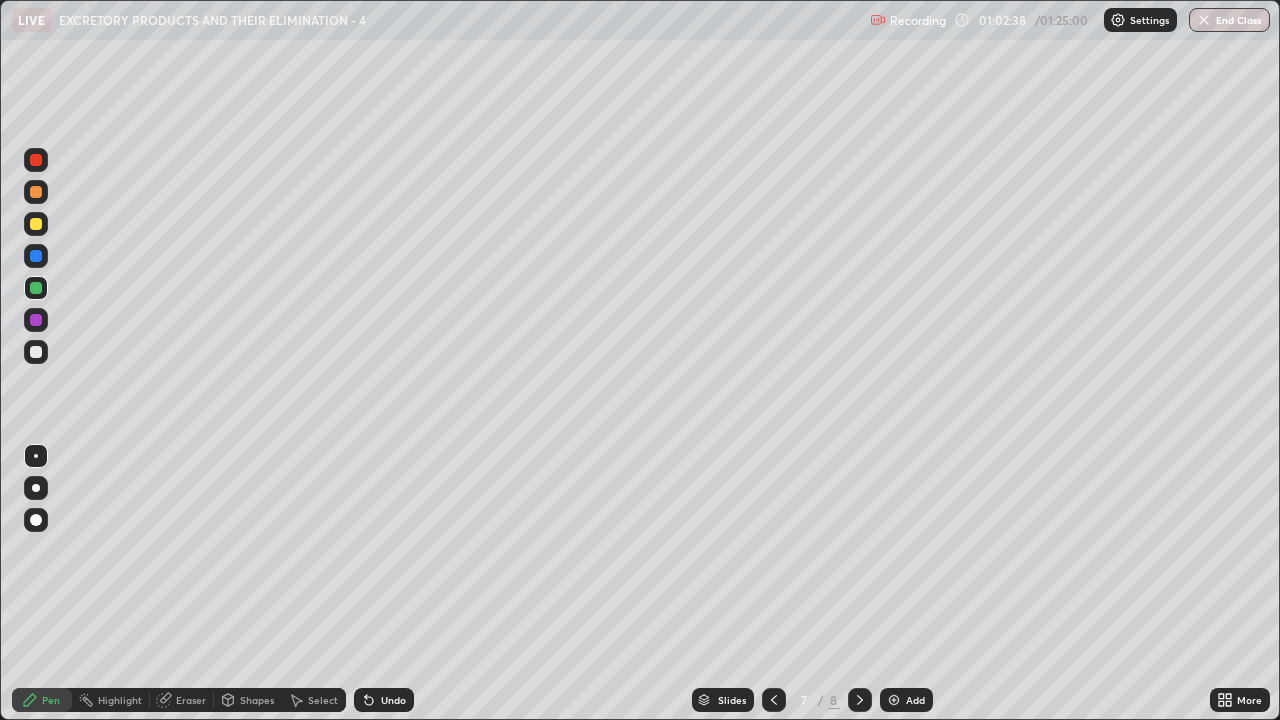 click at bounding box center [36, 352] 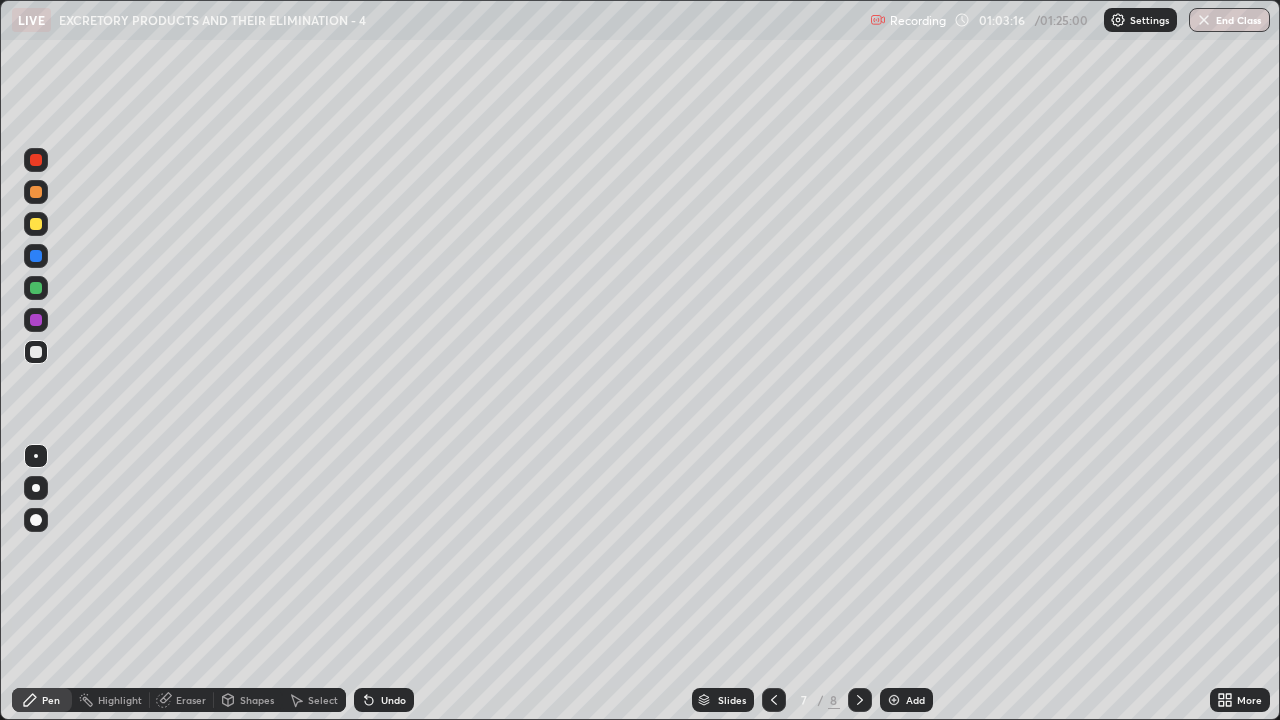 click at bounding box center (36, 288) 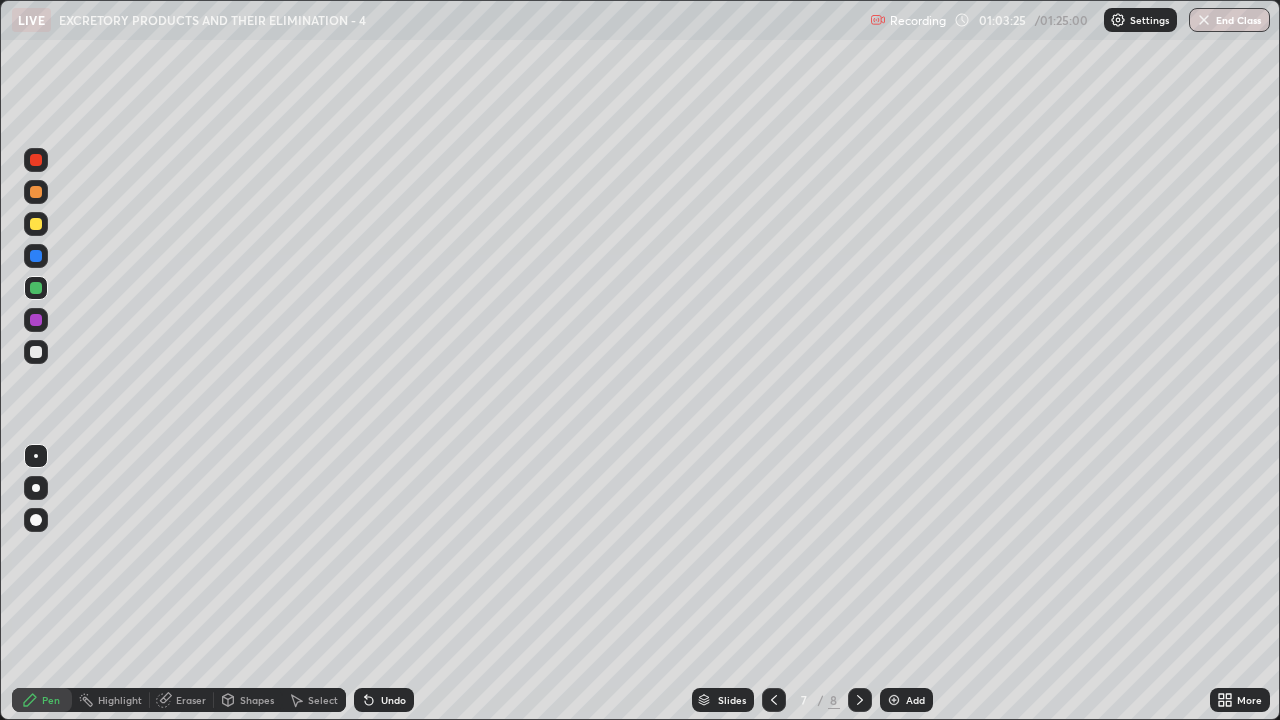 click at bounding box center (36, 352) 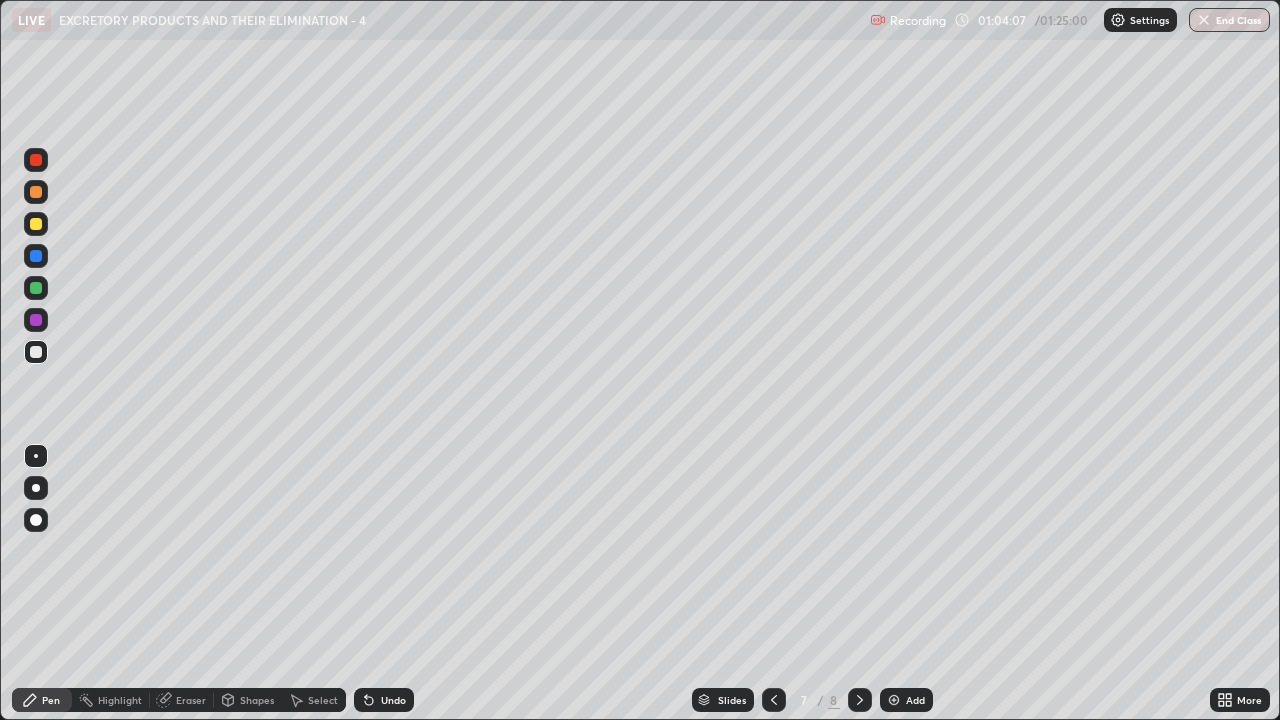 click at bounding box center [36, 320] 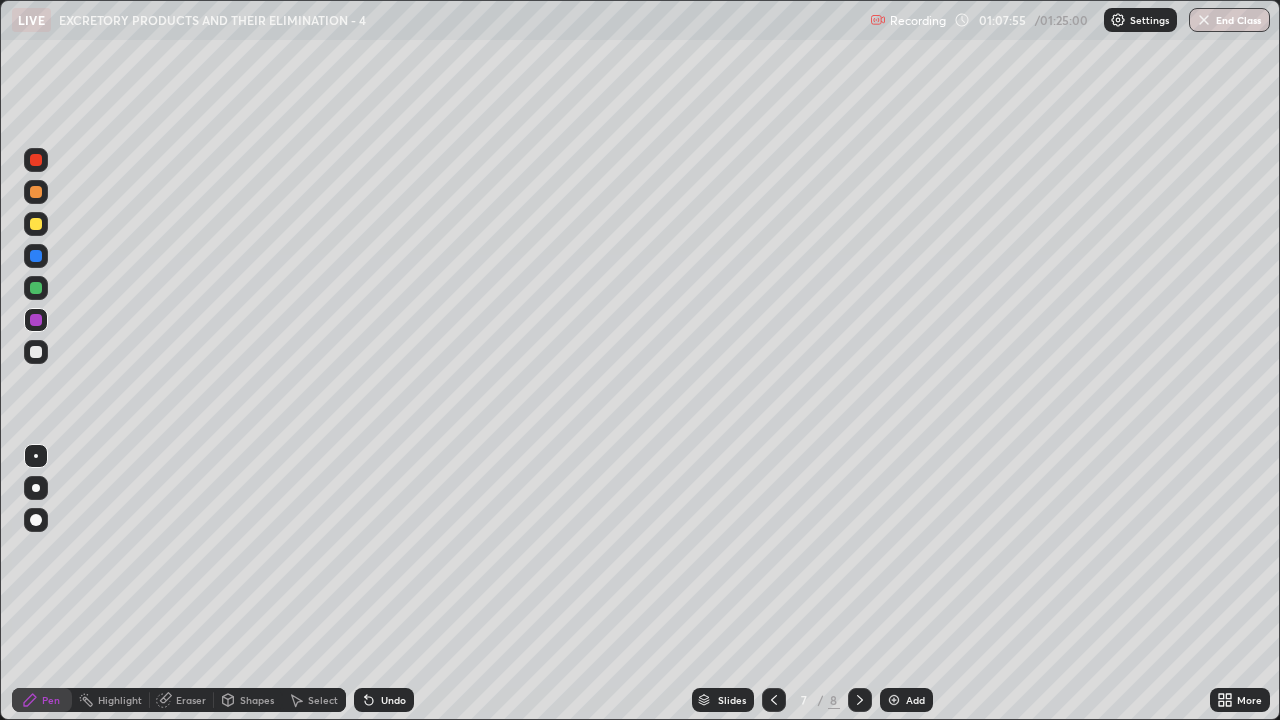 click 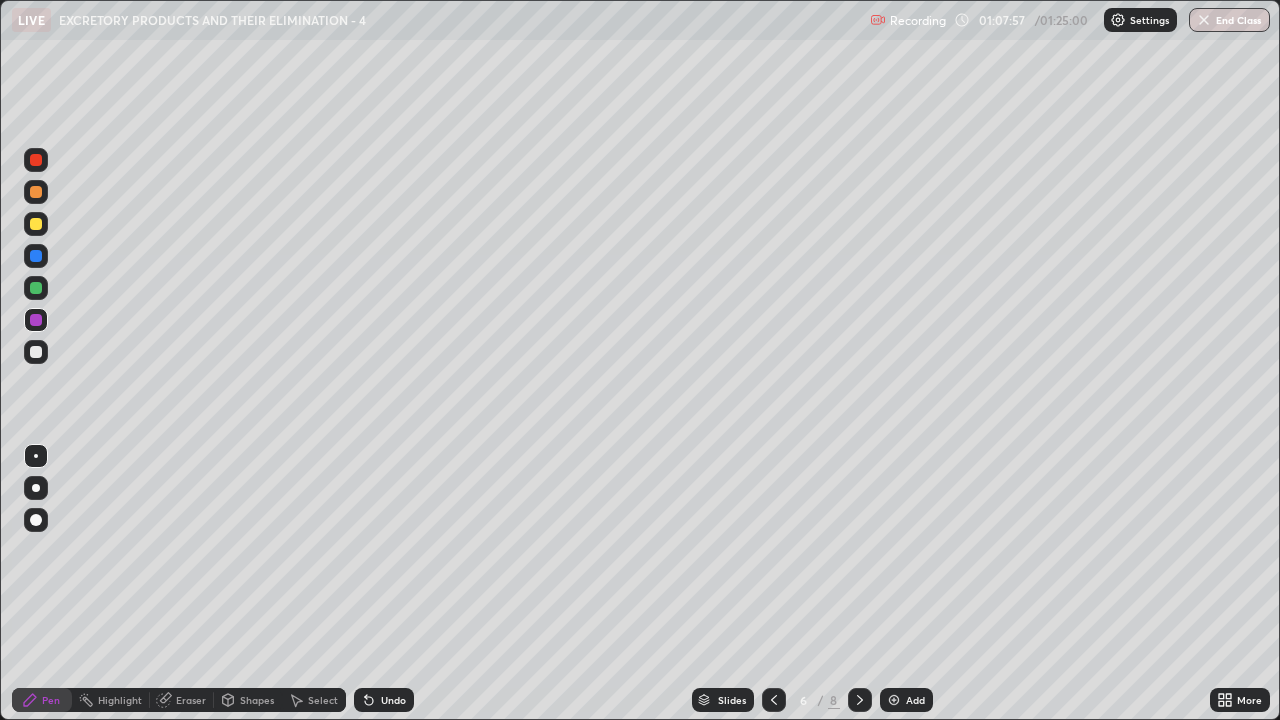 click at bounding box center [36, 288] 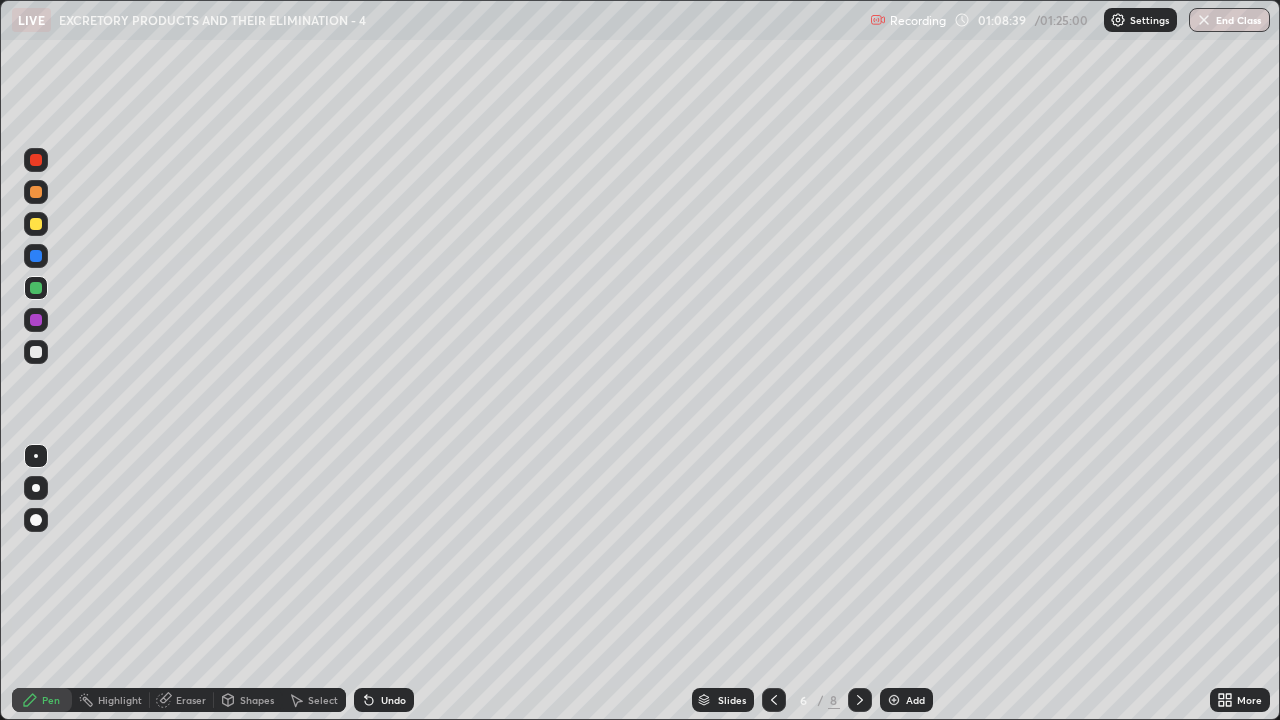 click 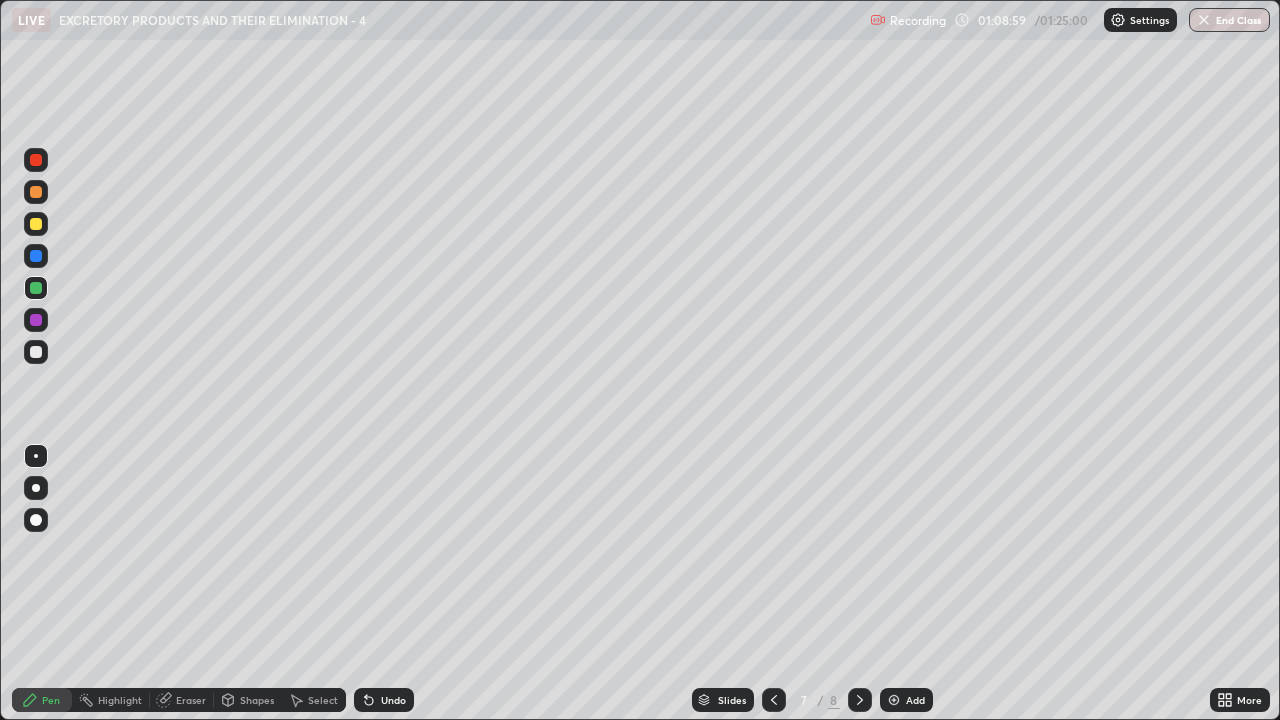 click at bounding box center [36, 256] 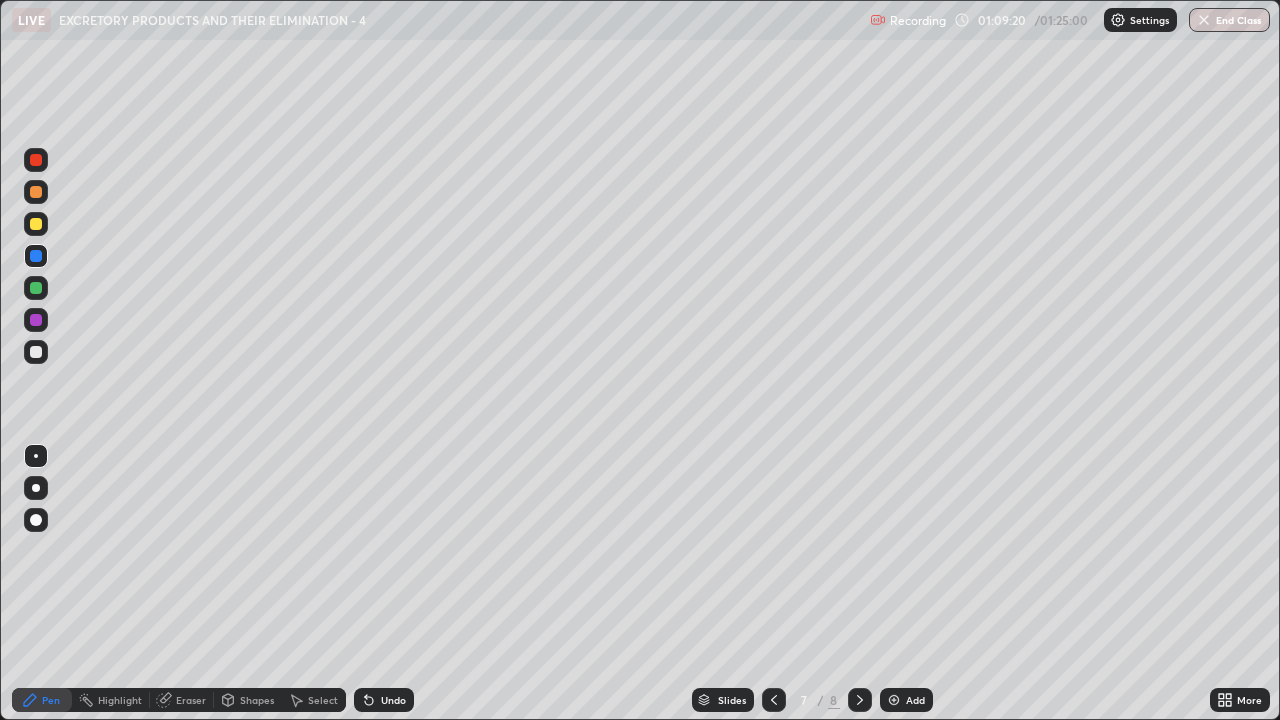 click at bounding box center (894, 700) 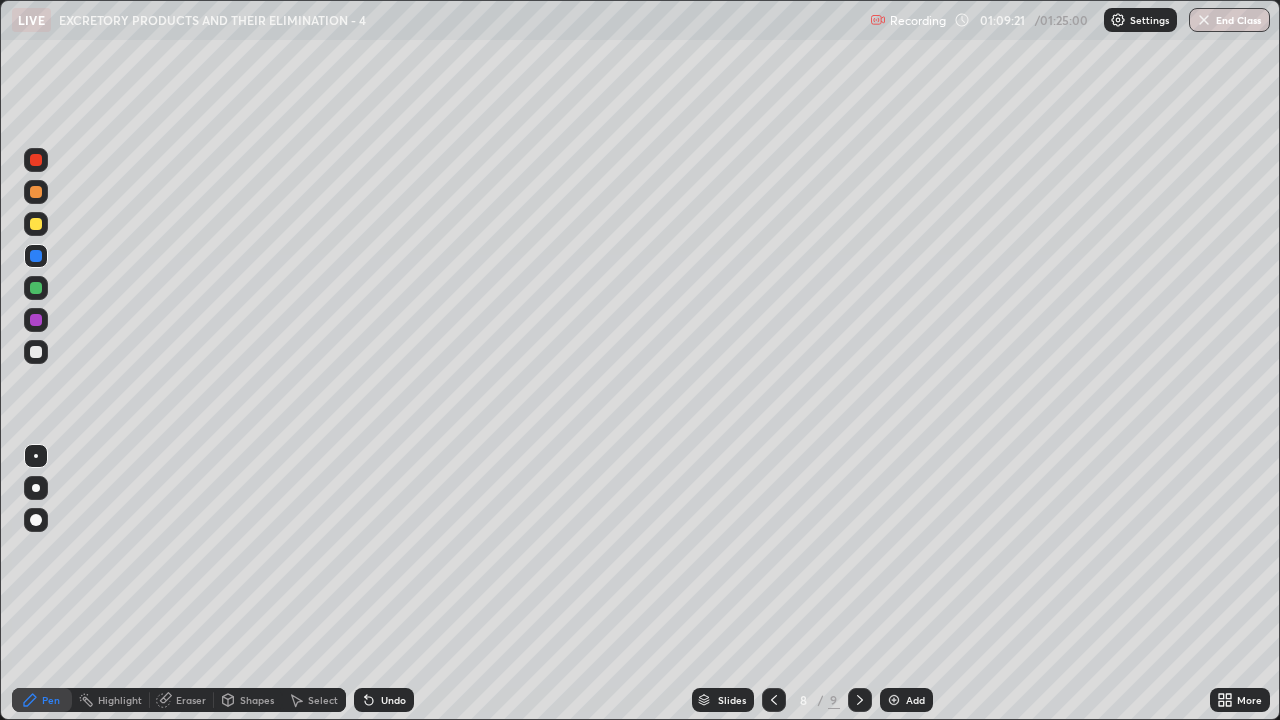 click at bounding box center (36, 160) 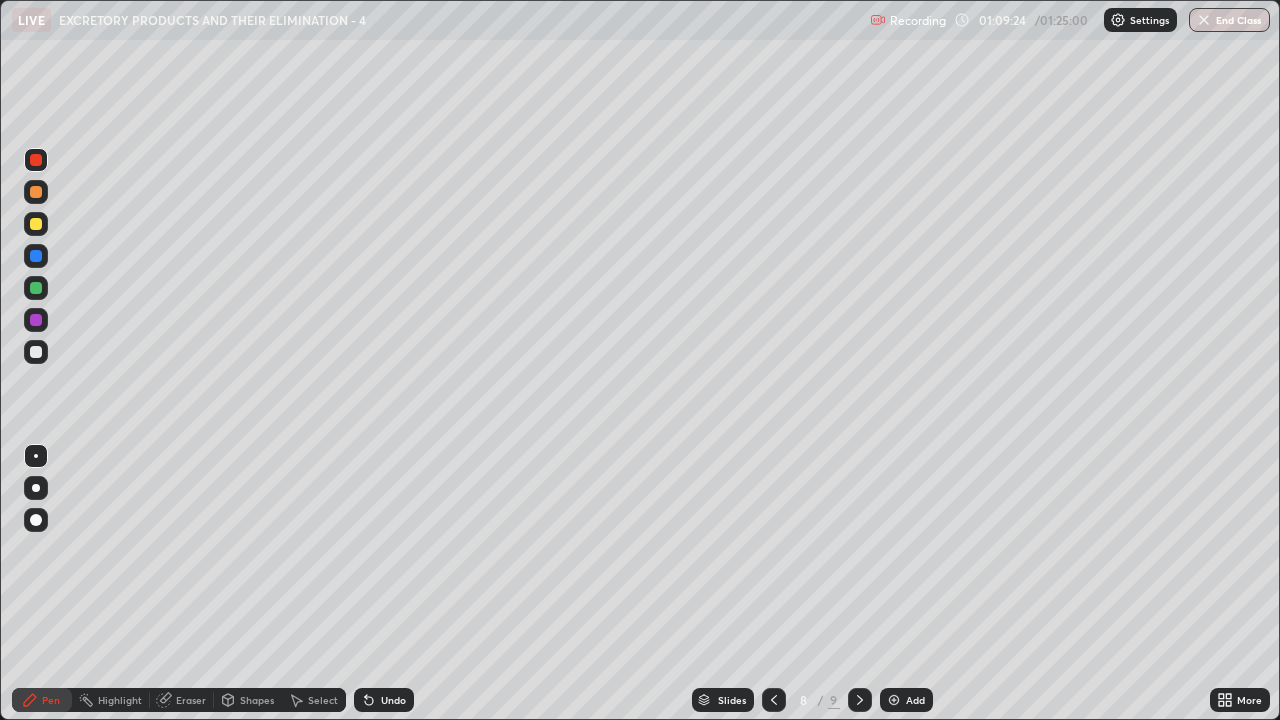 click at bounding box center [36, 352] 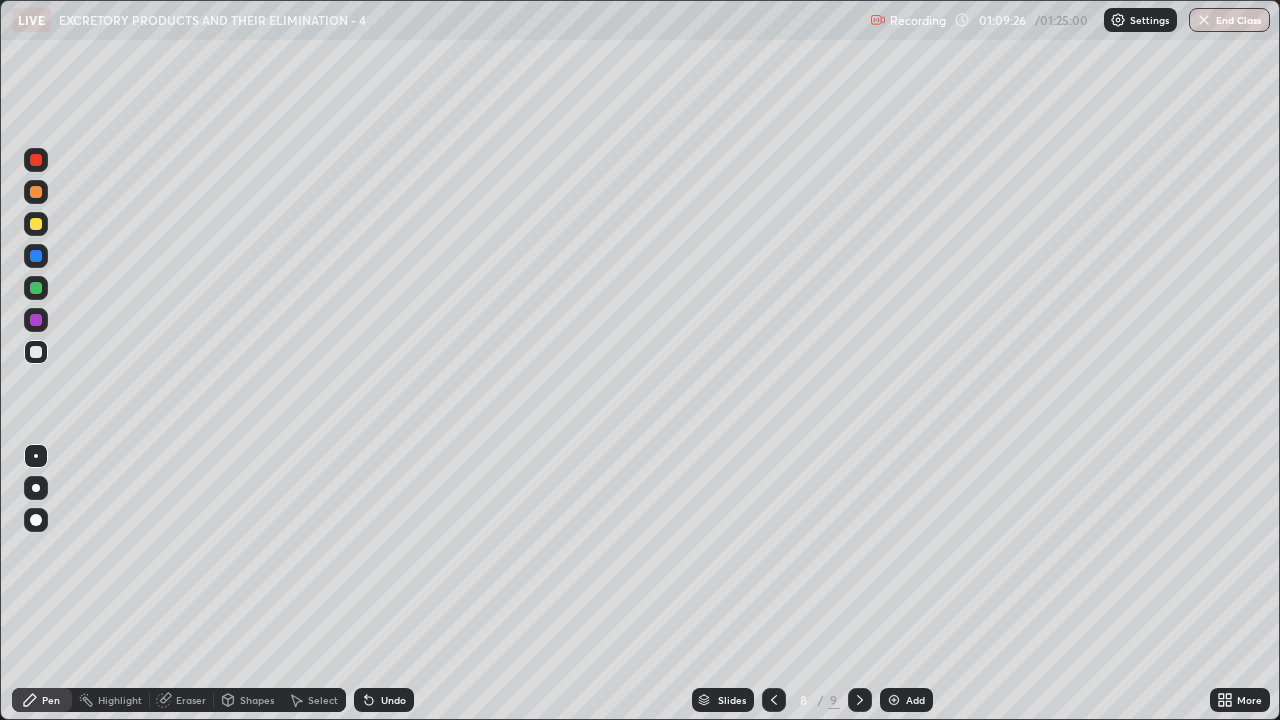 click at bounding box center [36, 160] 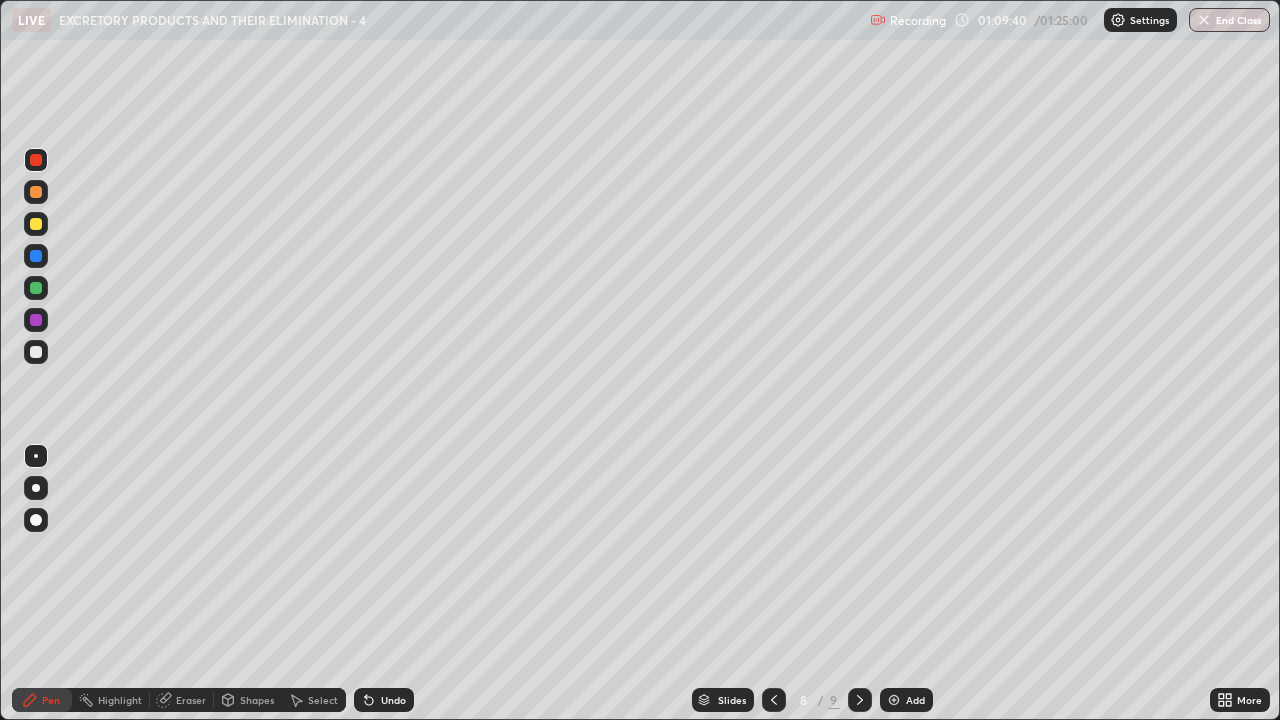 click at bounding box center [36, 352] 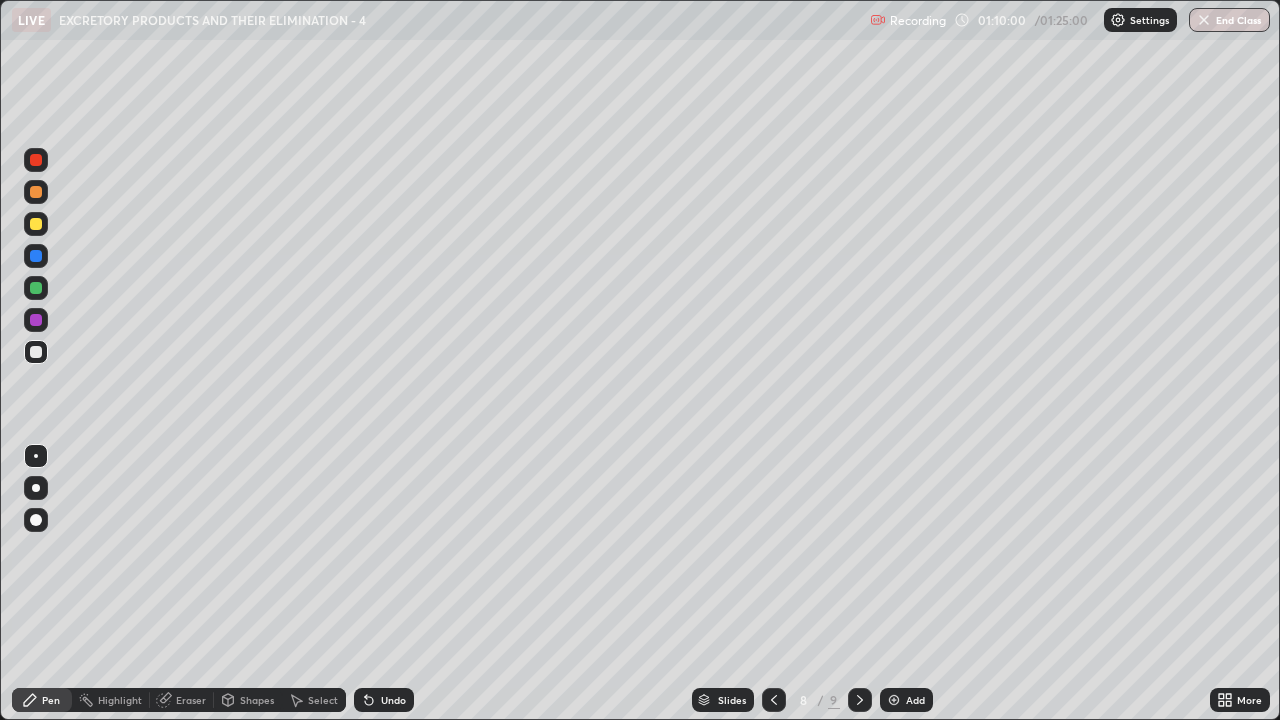 click at bounding box center (36, 288) 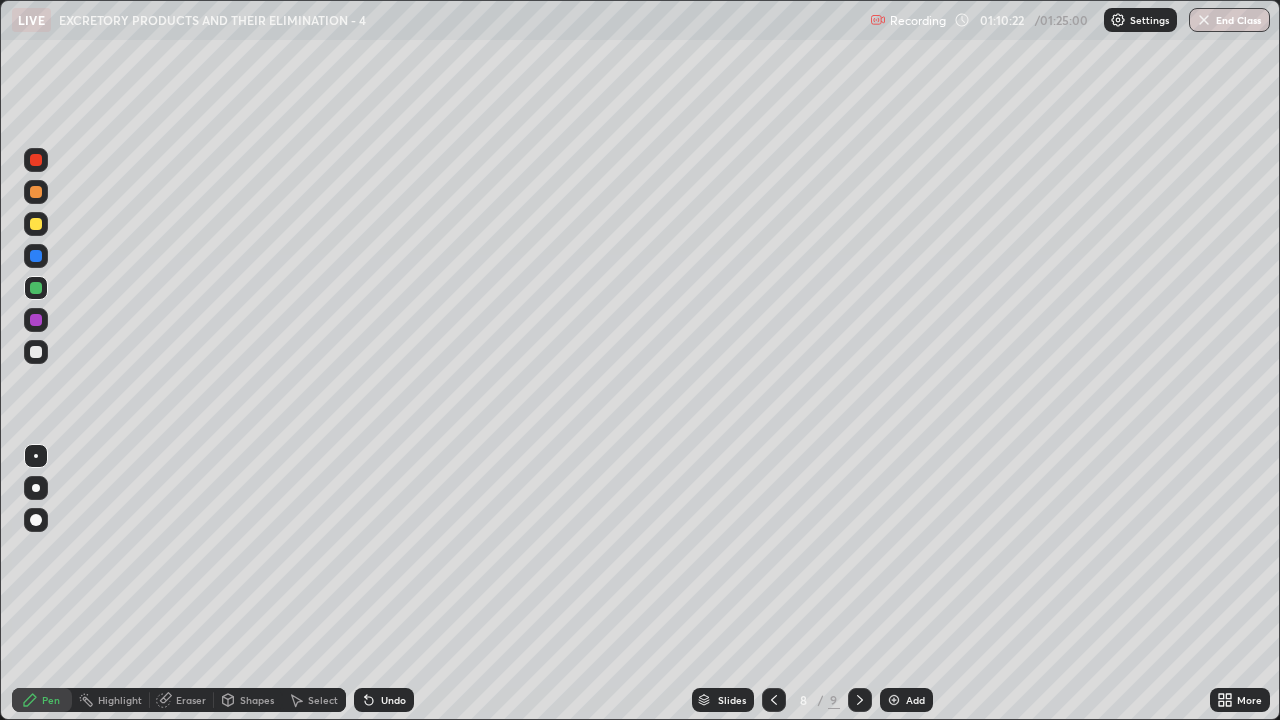 click 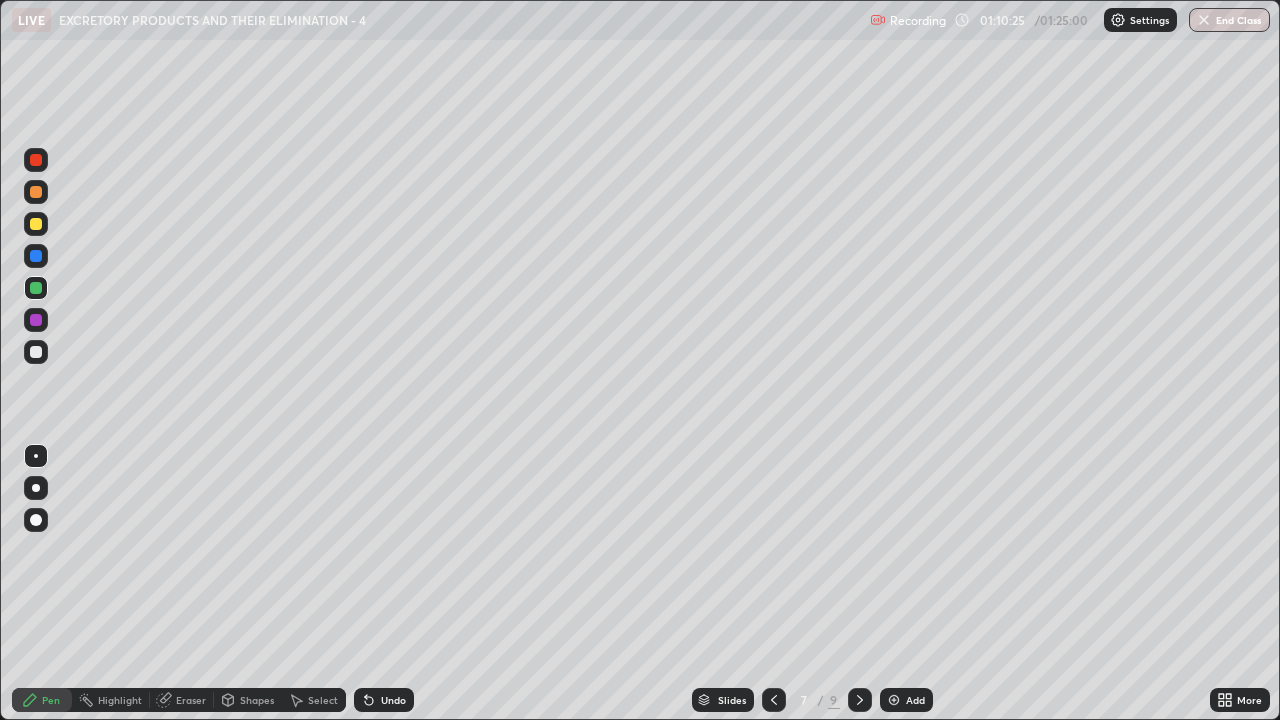 click 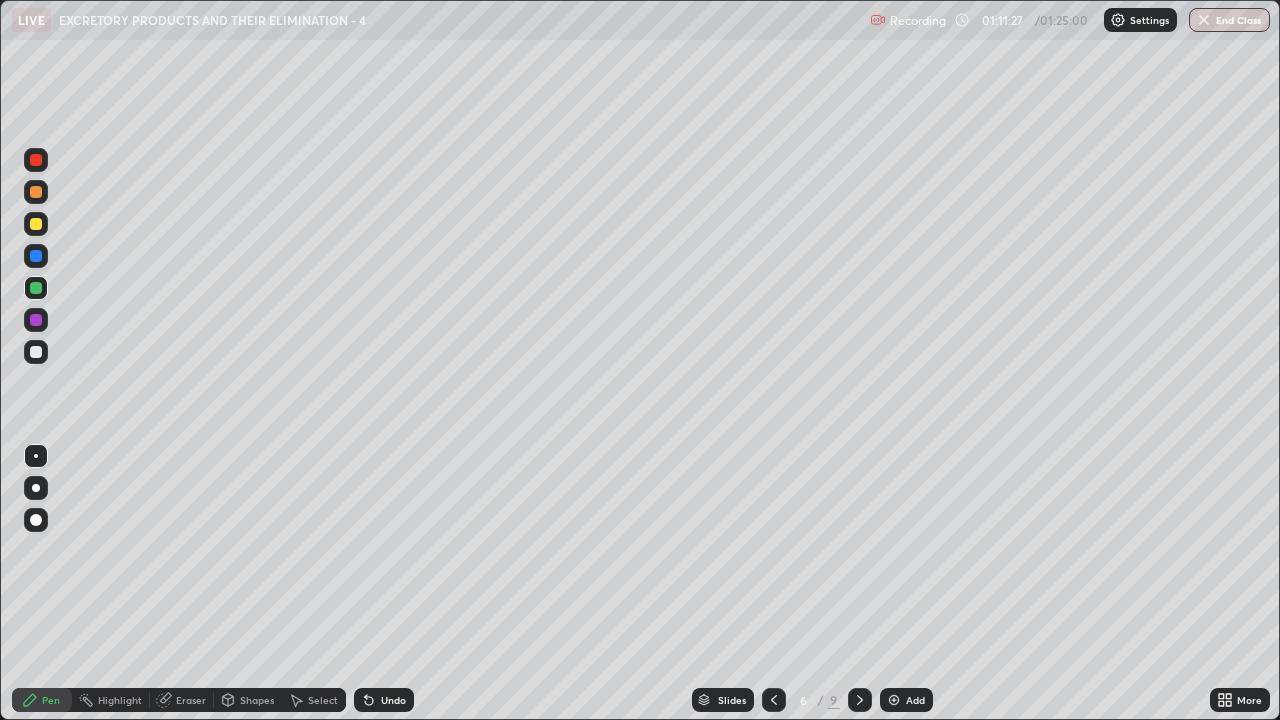 click 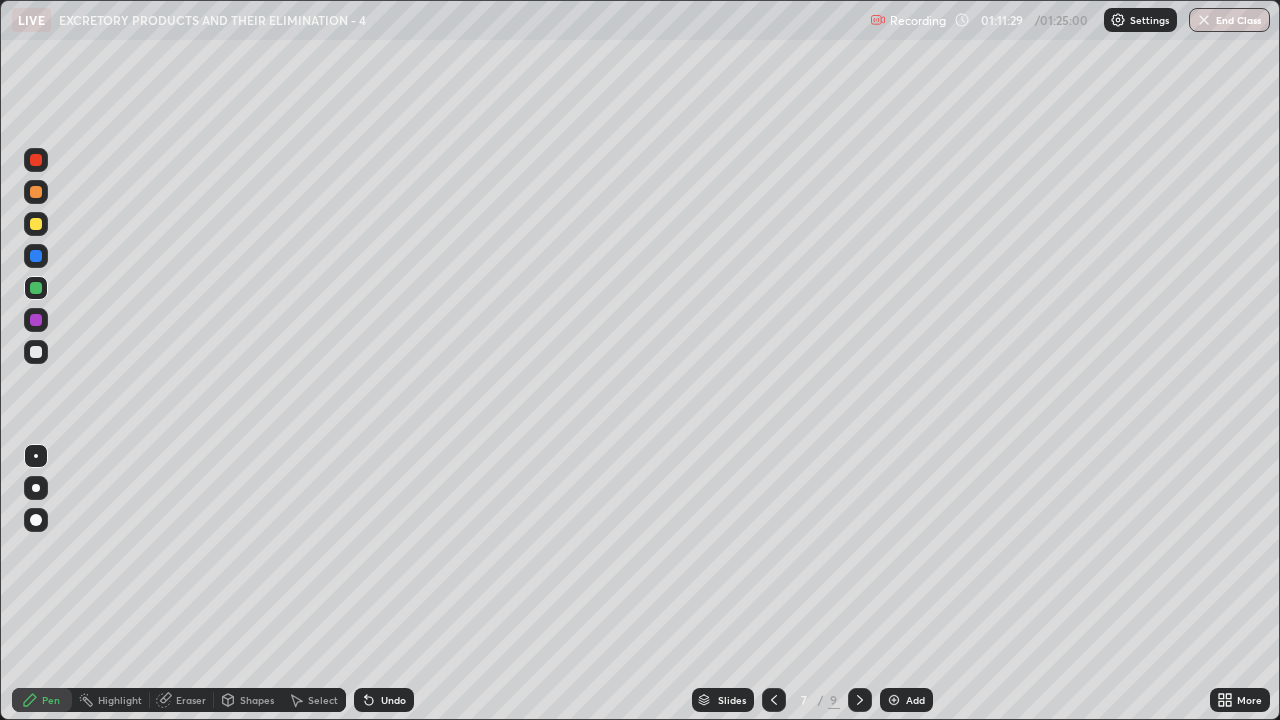 click 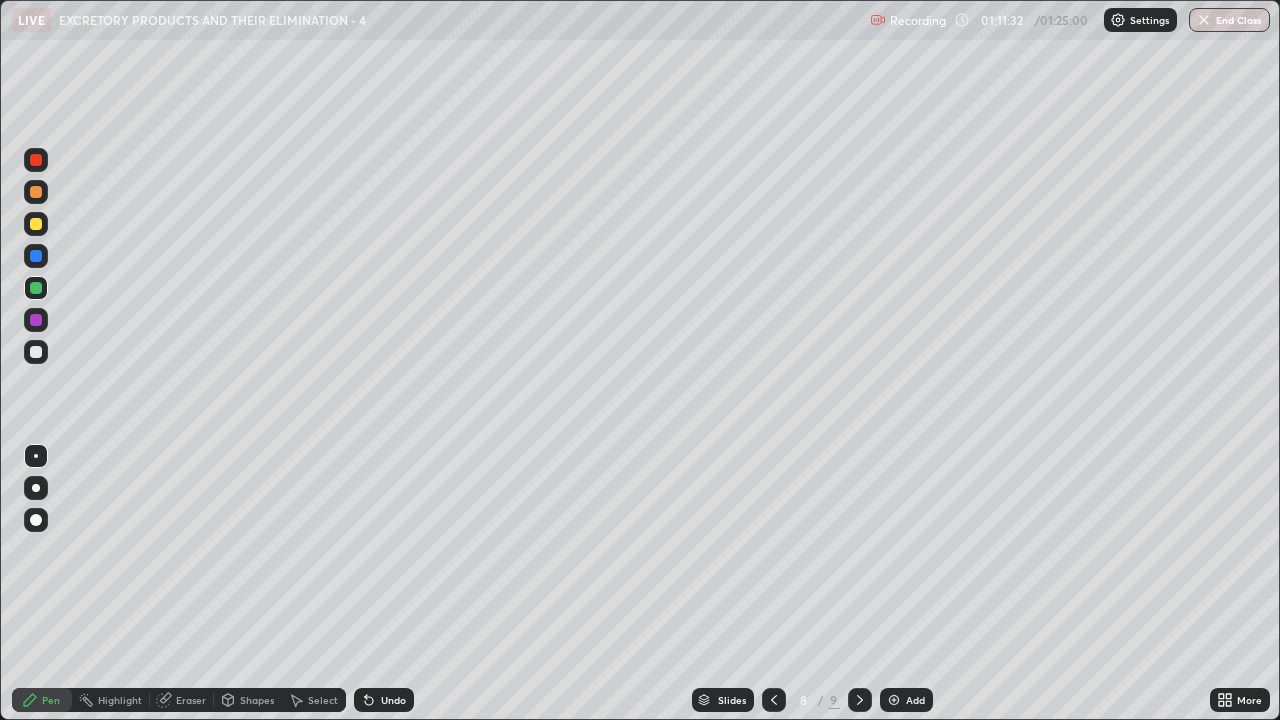 click at bounding box center [36, 352] 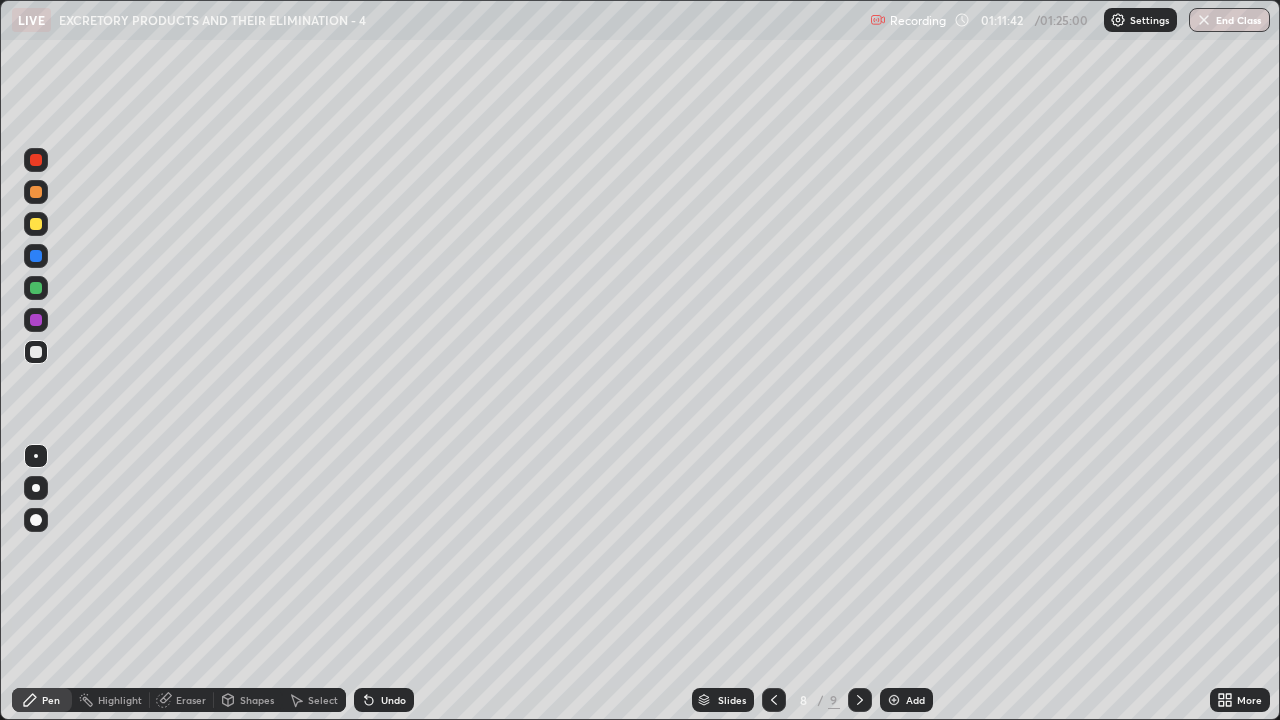 click at bounding box center (36, 352) 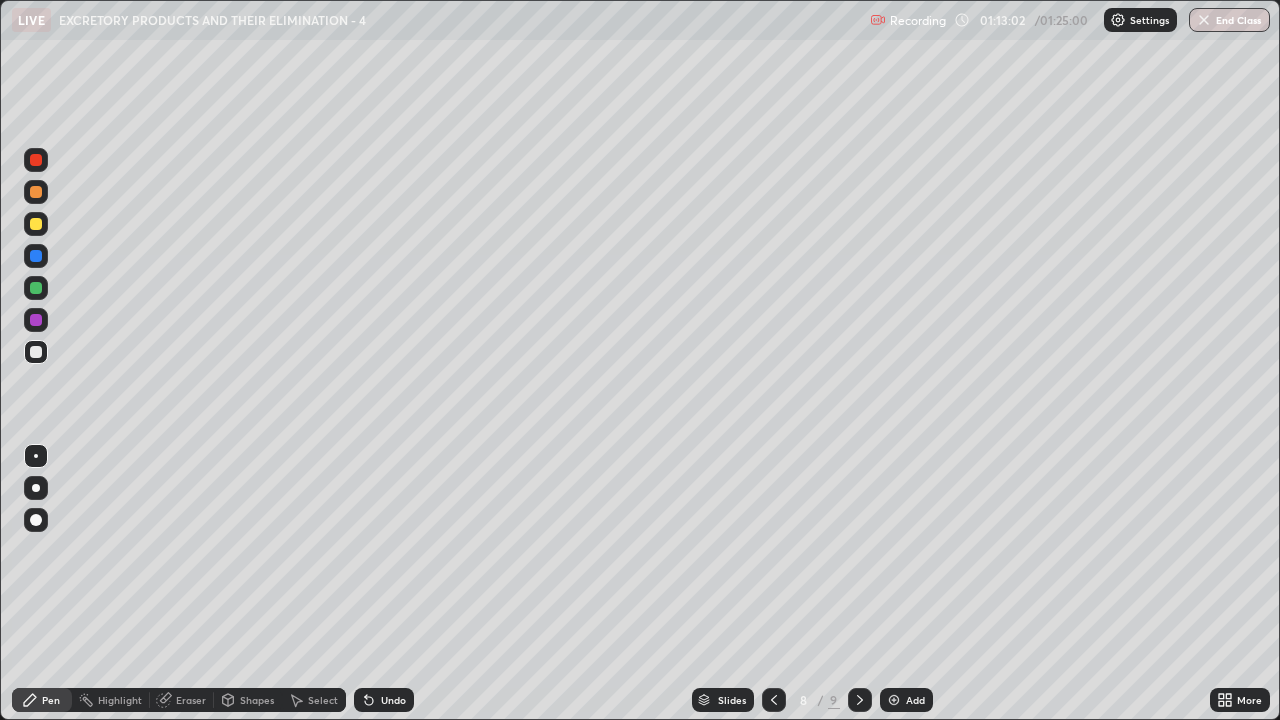 click at bounding box center (36, 320) 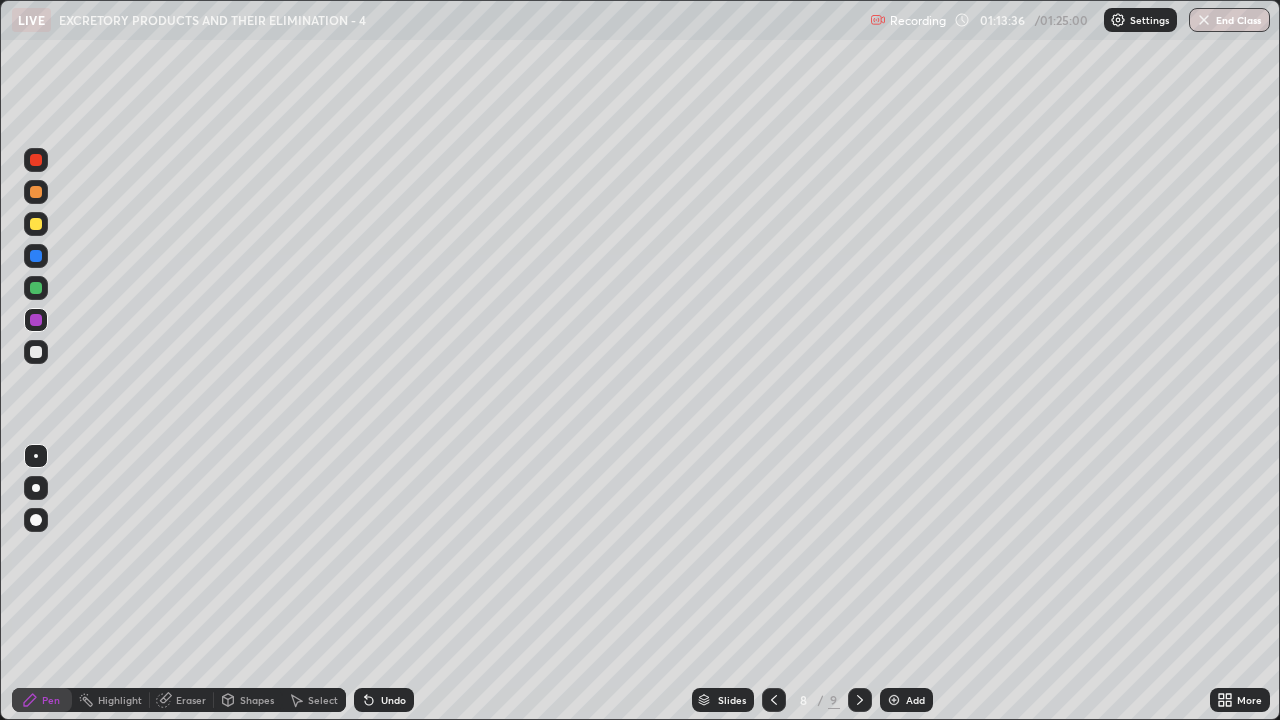 click at bounding box center (36, 288) 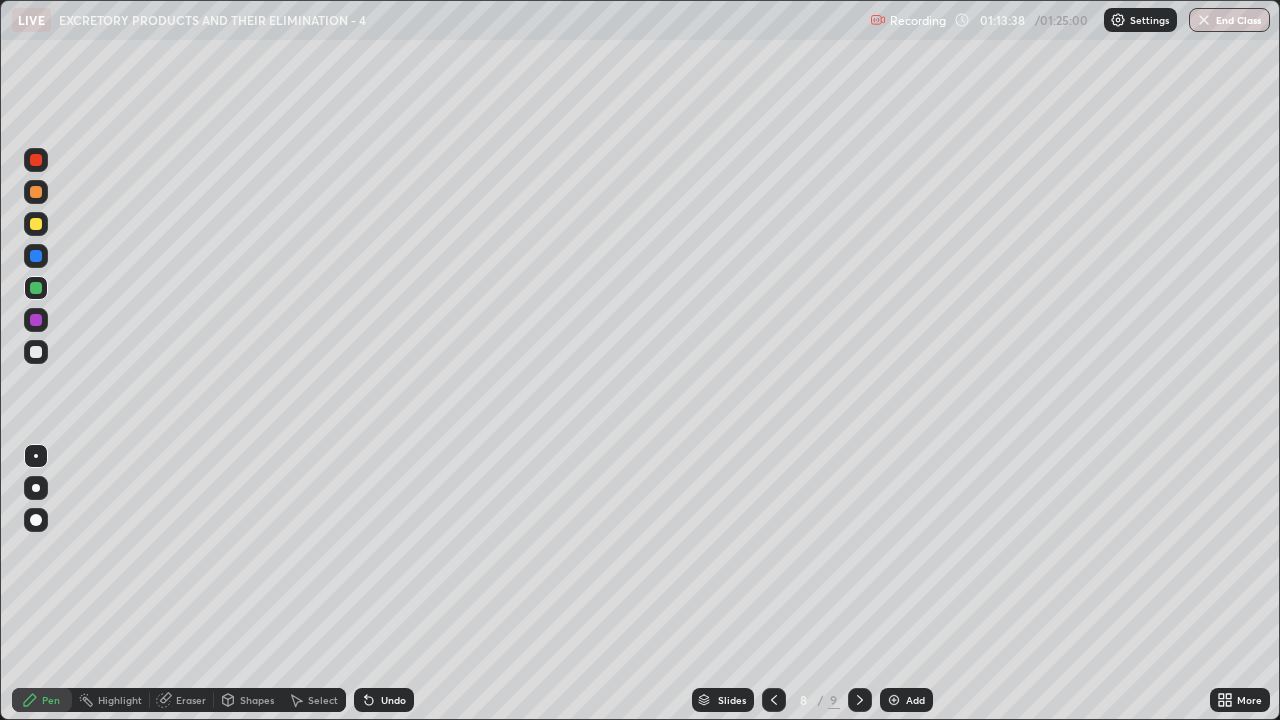 click at bounding box center [36, 224] 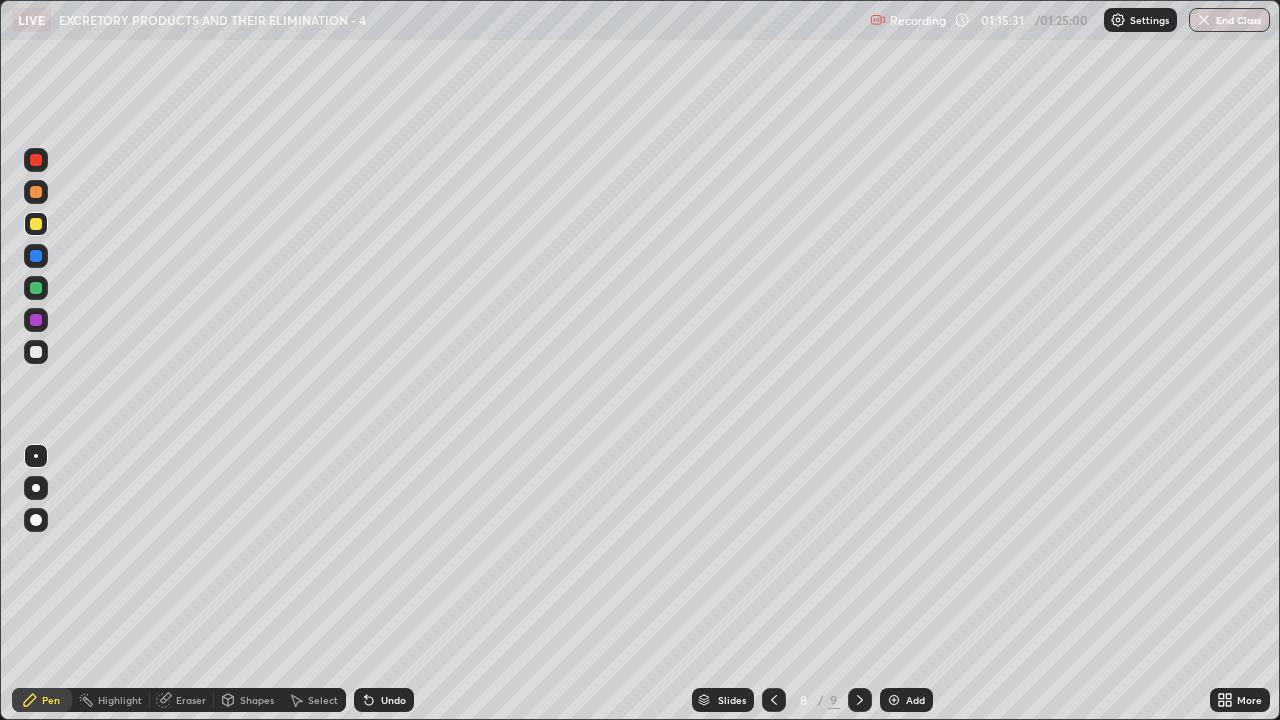 click at bounding box center (36, 352) 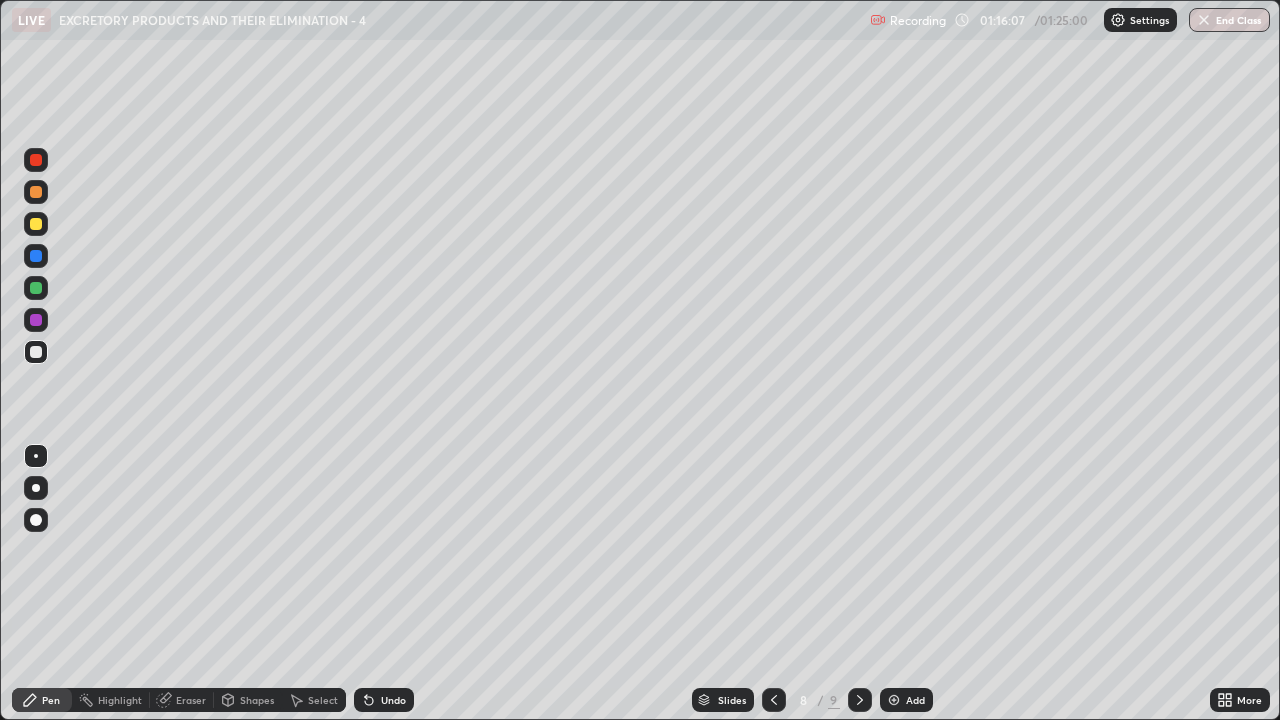 click at bounding box center [36, 320] 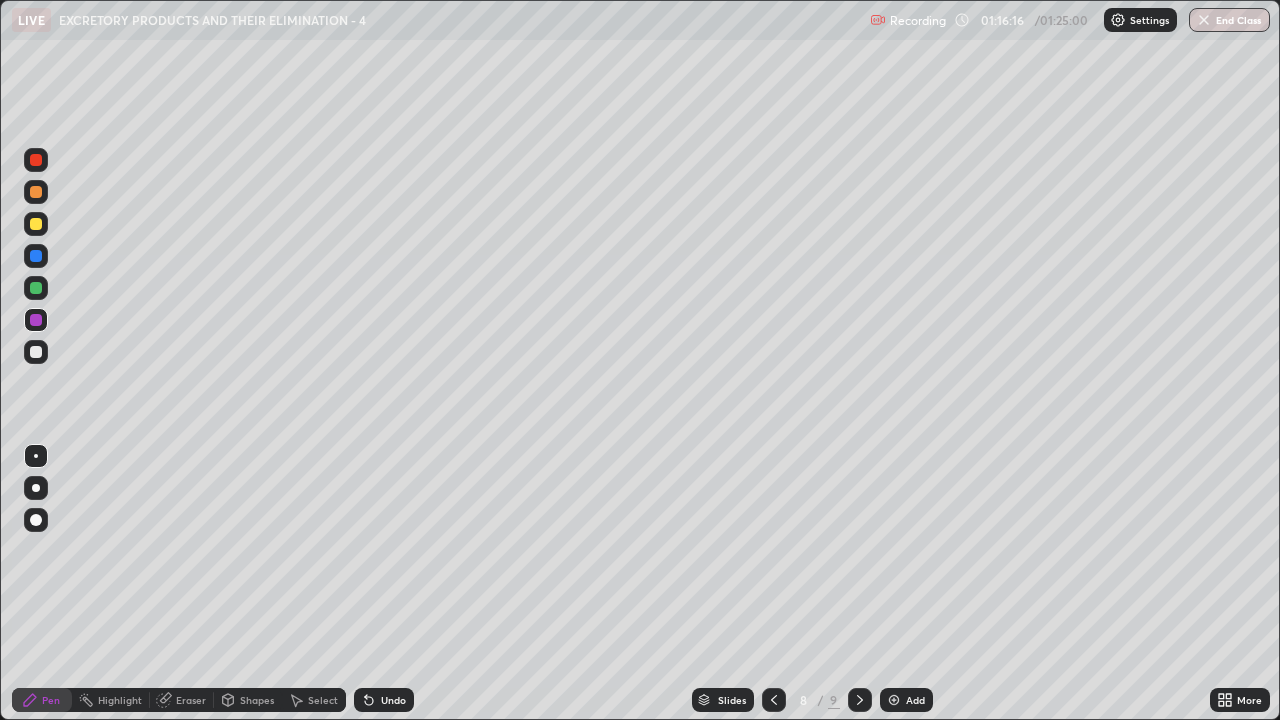 click at bounding box center [36, 224] 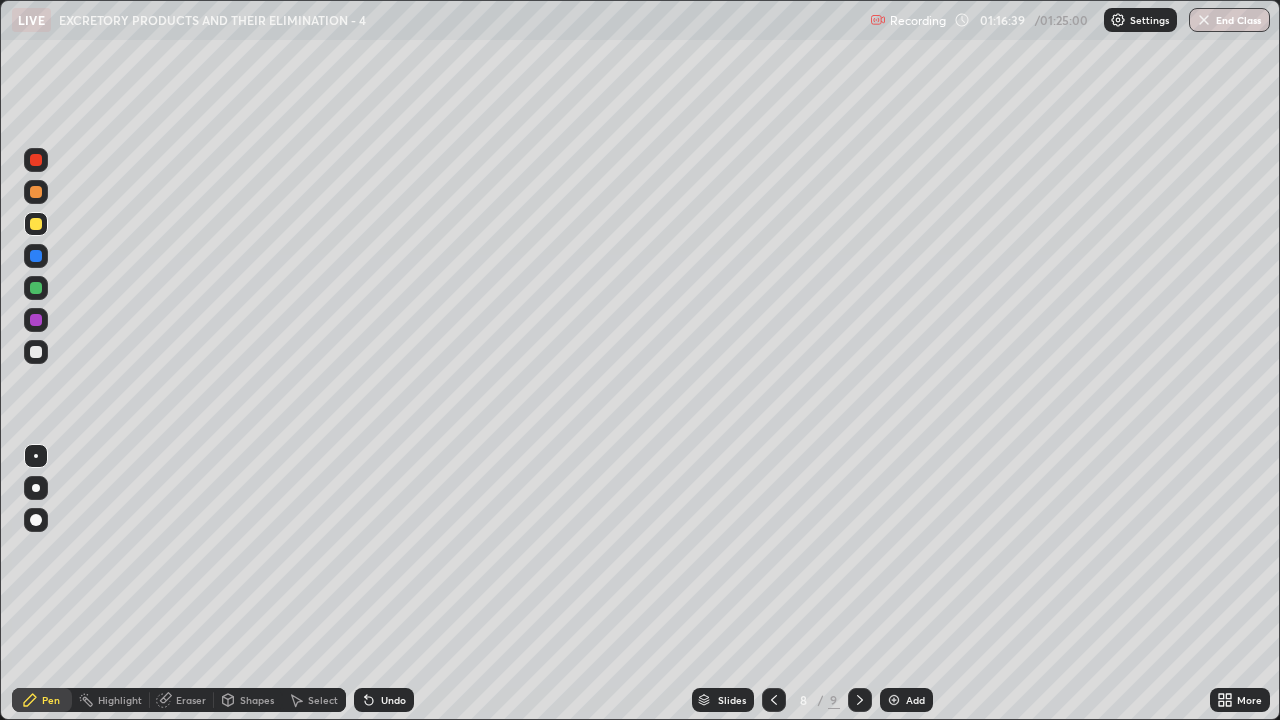 click at bounding box center (36, 192) 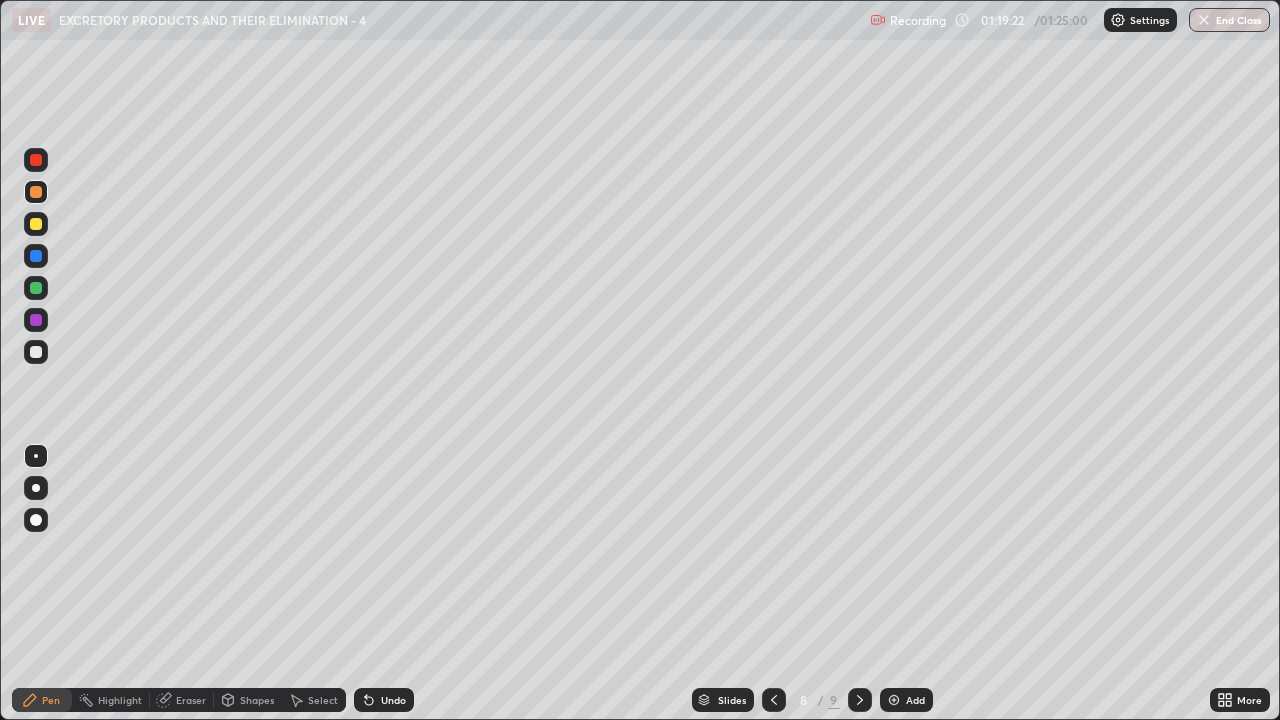 click at bounding box center [36, 288] 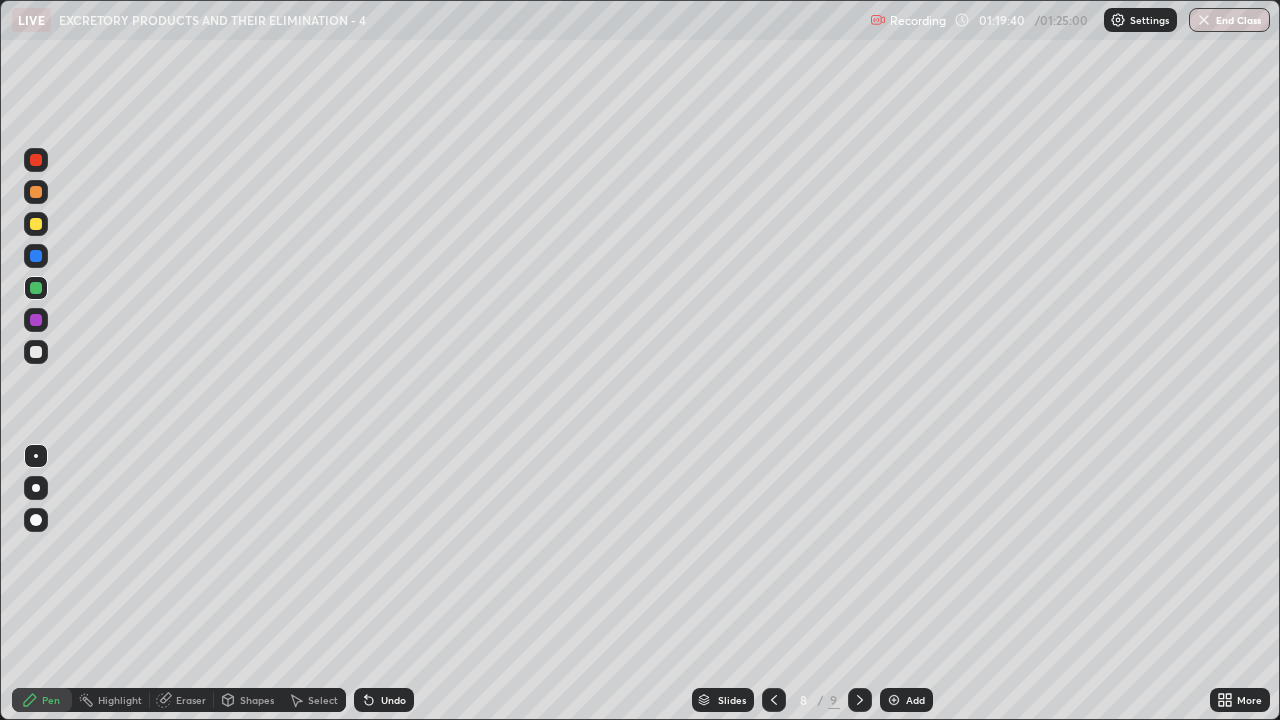 click at bounding box center (36, 352) 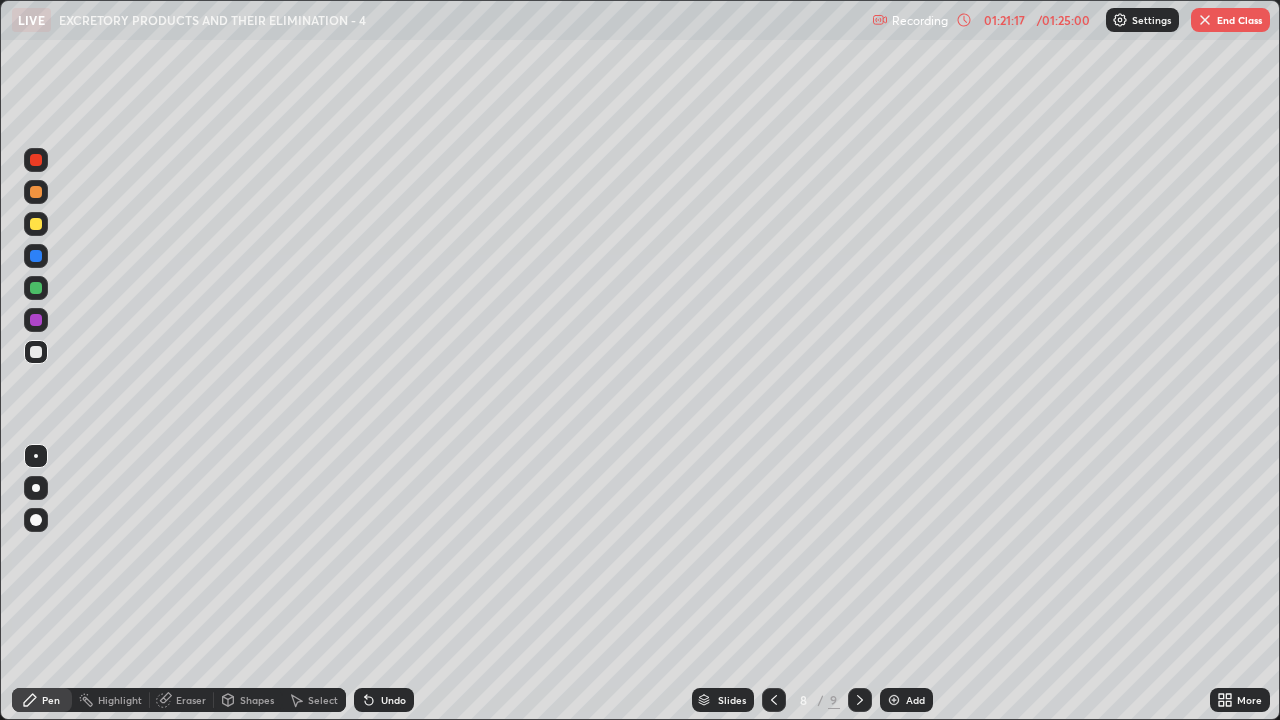 click 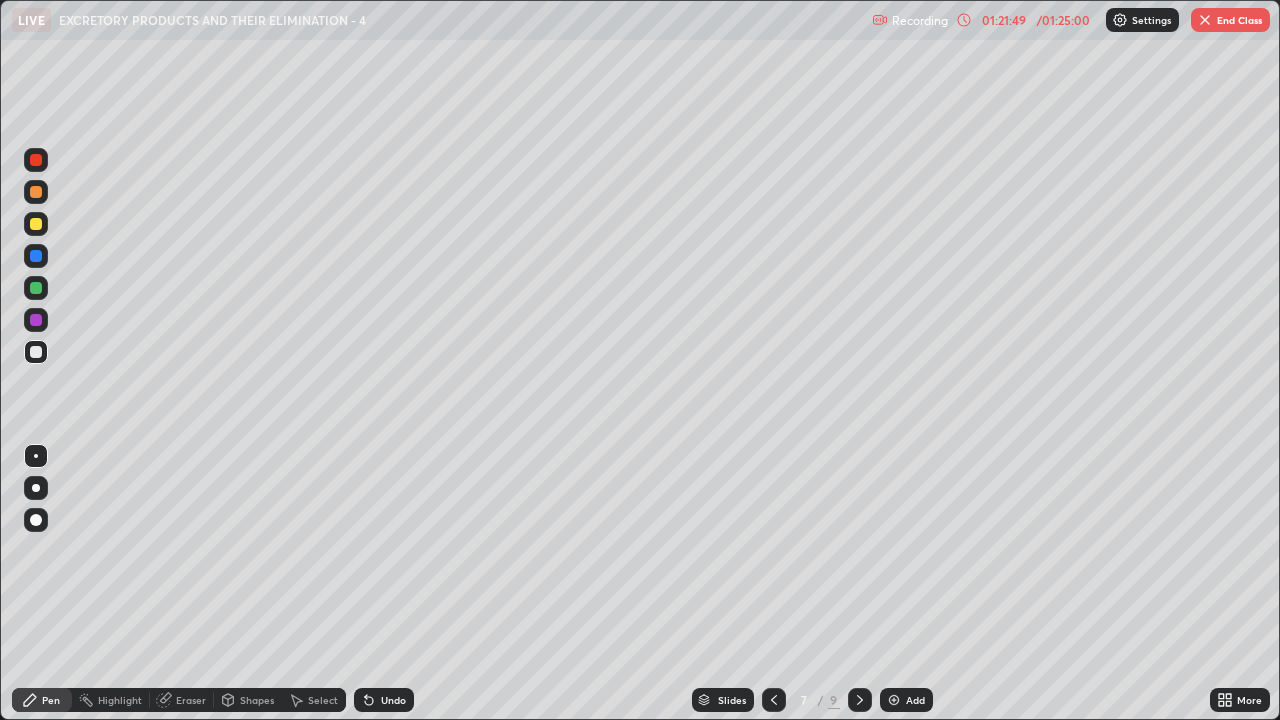 click 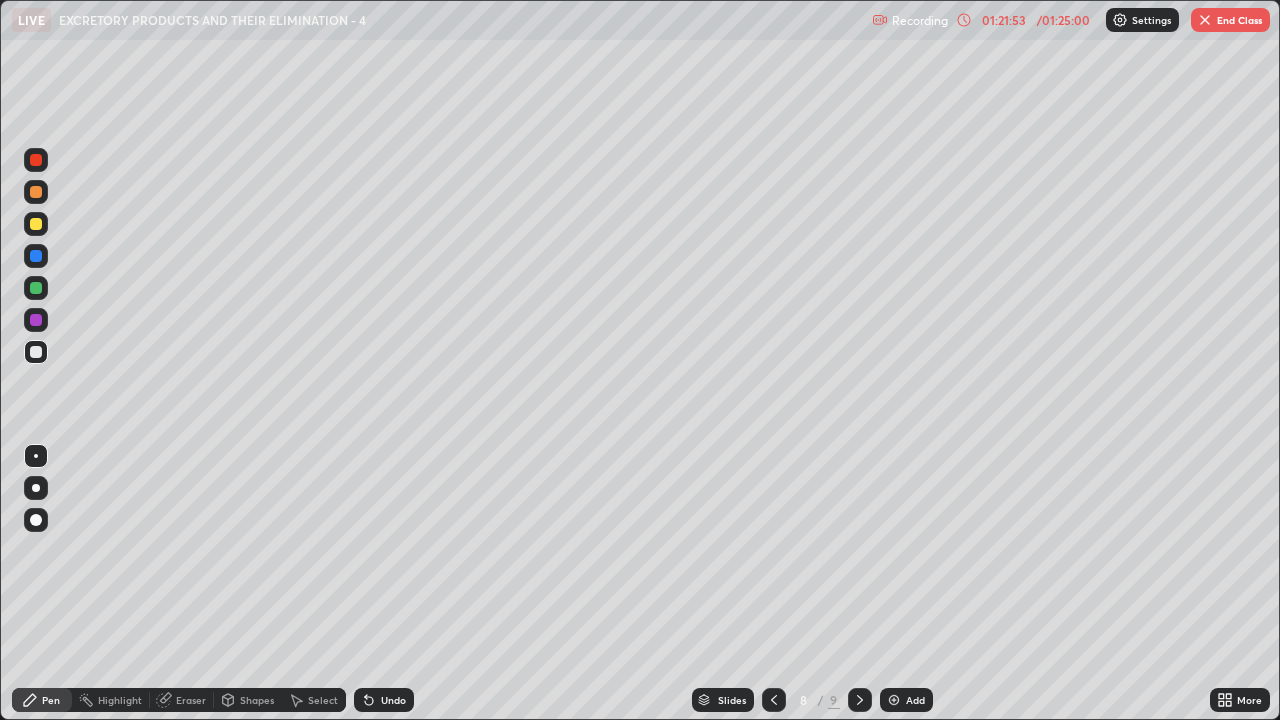 click at bounding box center [36, 352] 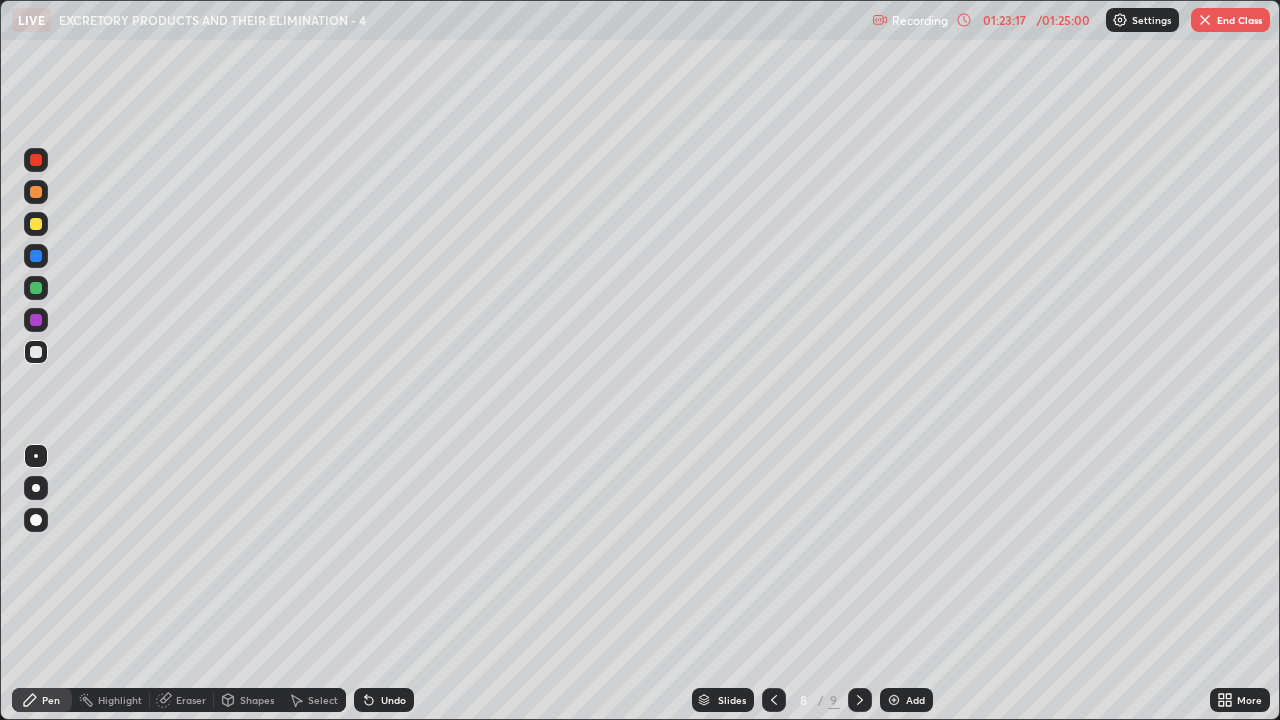 click 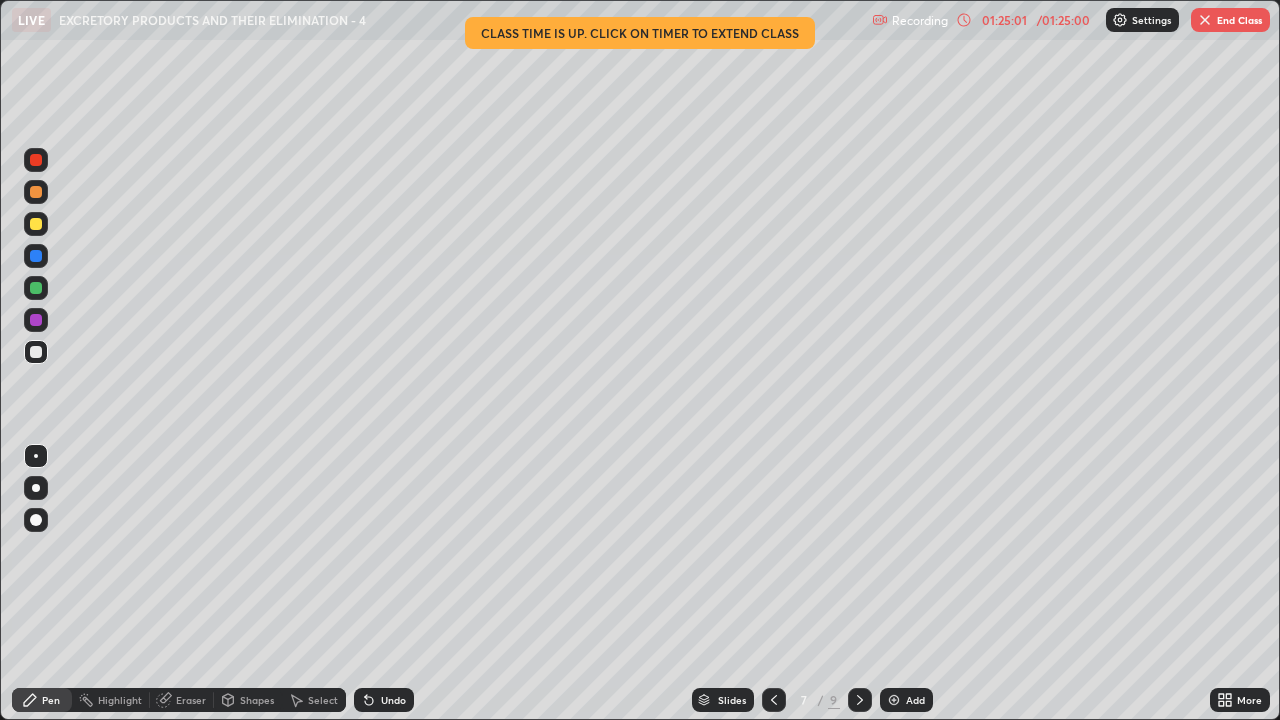 click 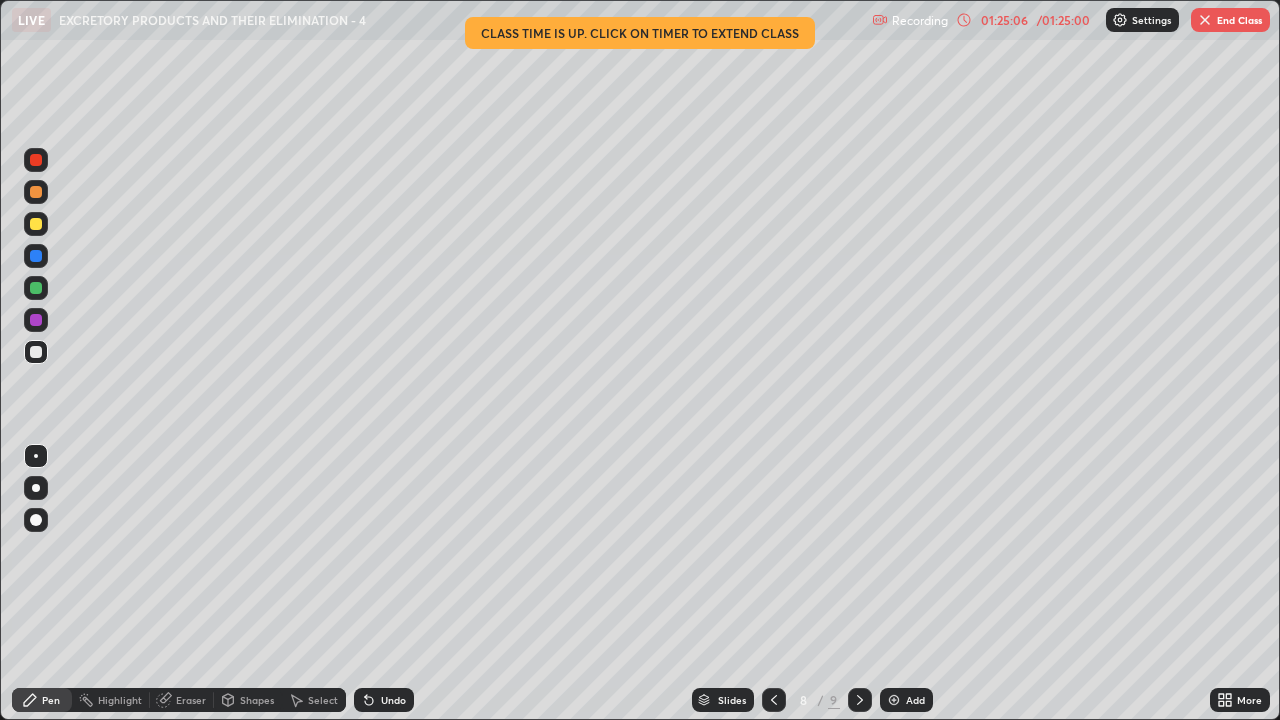 click on "End Class" at bounding box center [1230, 20] 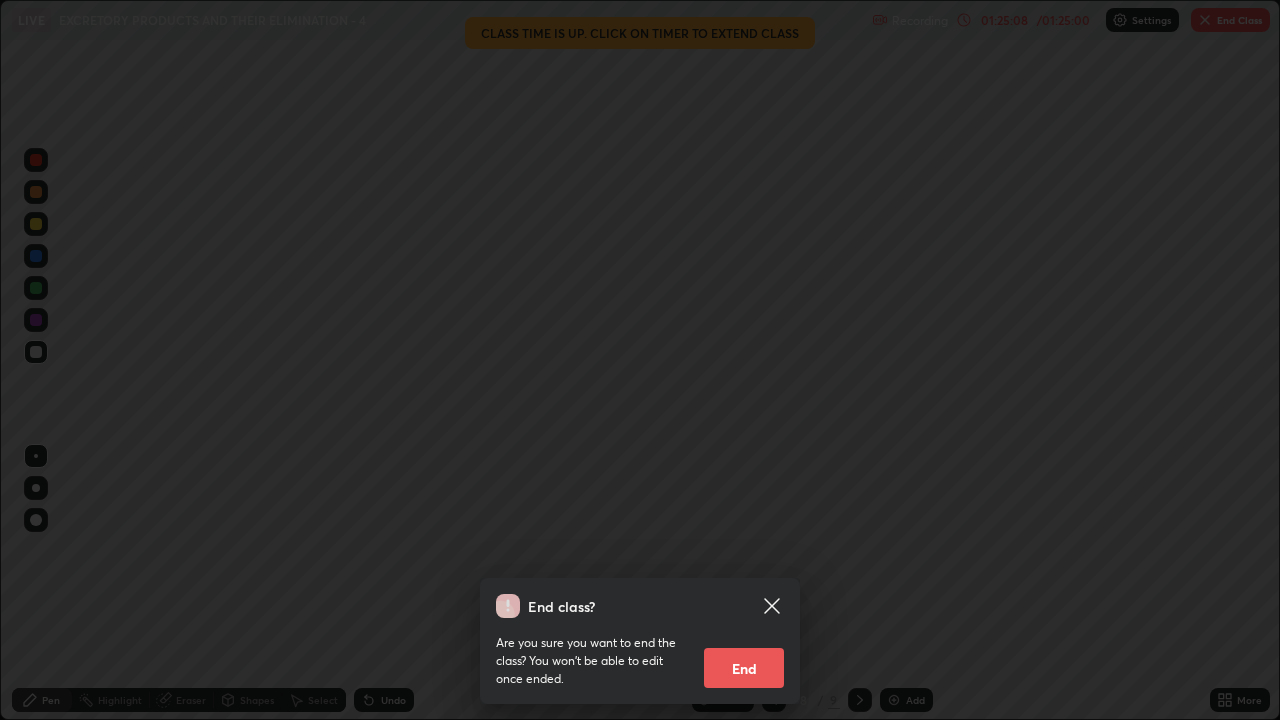 click on "End" at bounding box center (744, 668) 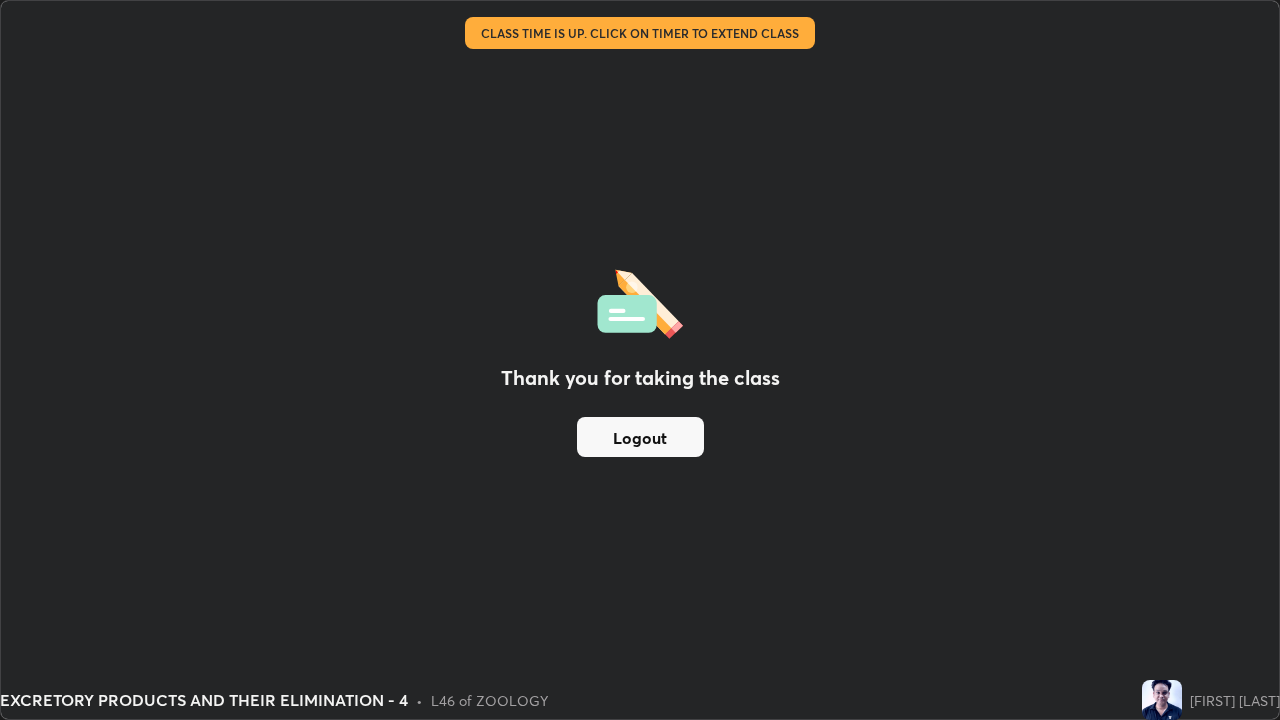 click on "Logout" at bounding box center (640, 437) 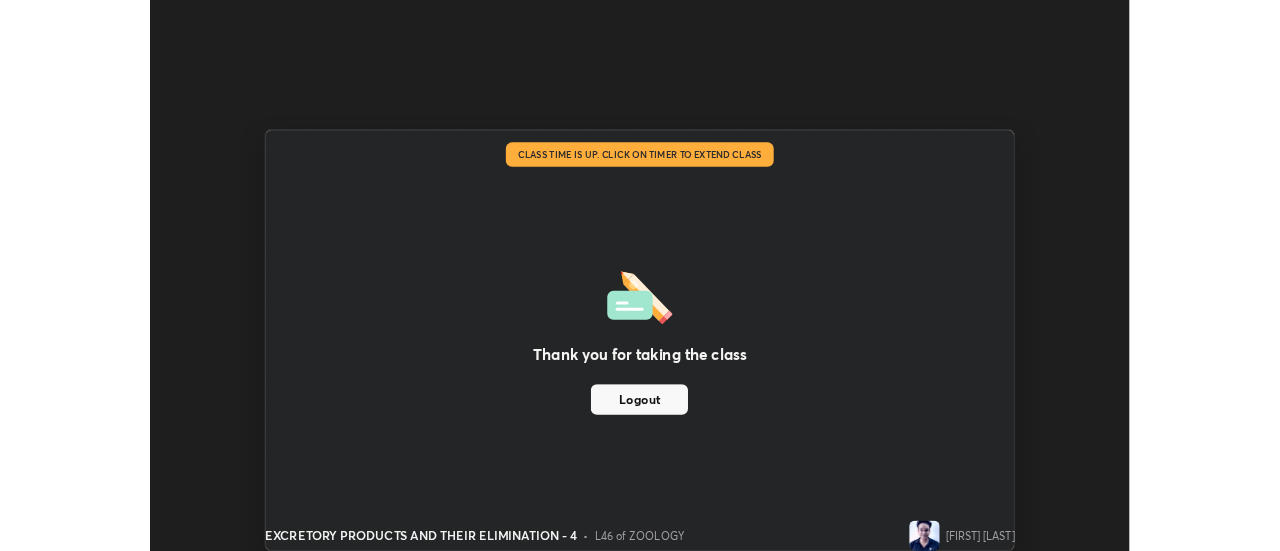 scroll, scrollTop: 551, scrollLeft: 1280, axis: both 